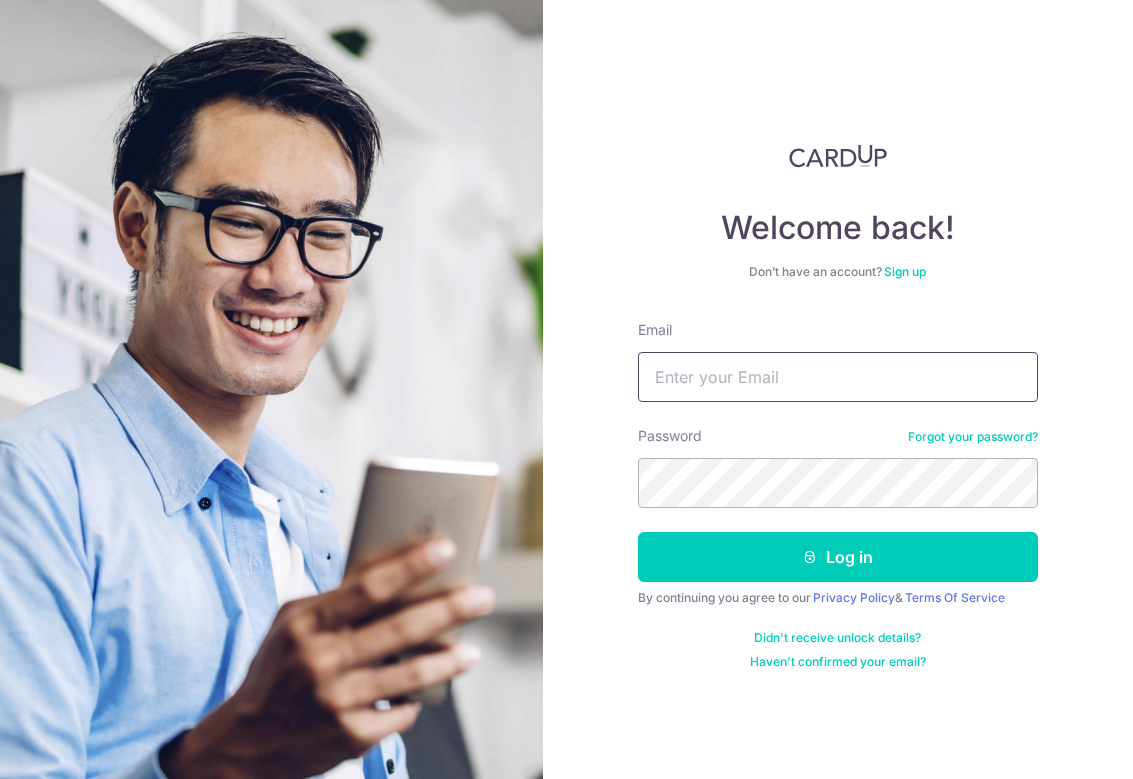 scroll, scrollTop: 0, scrollLeft: 0, axis: both 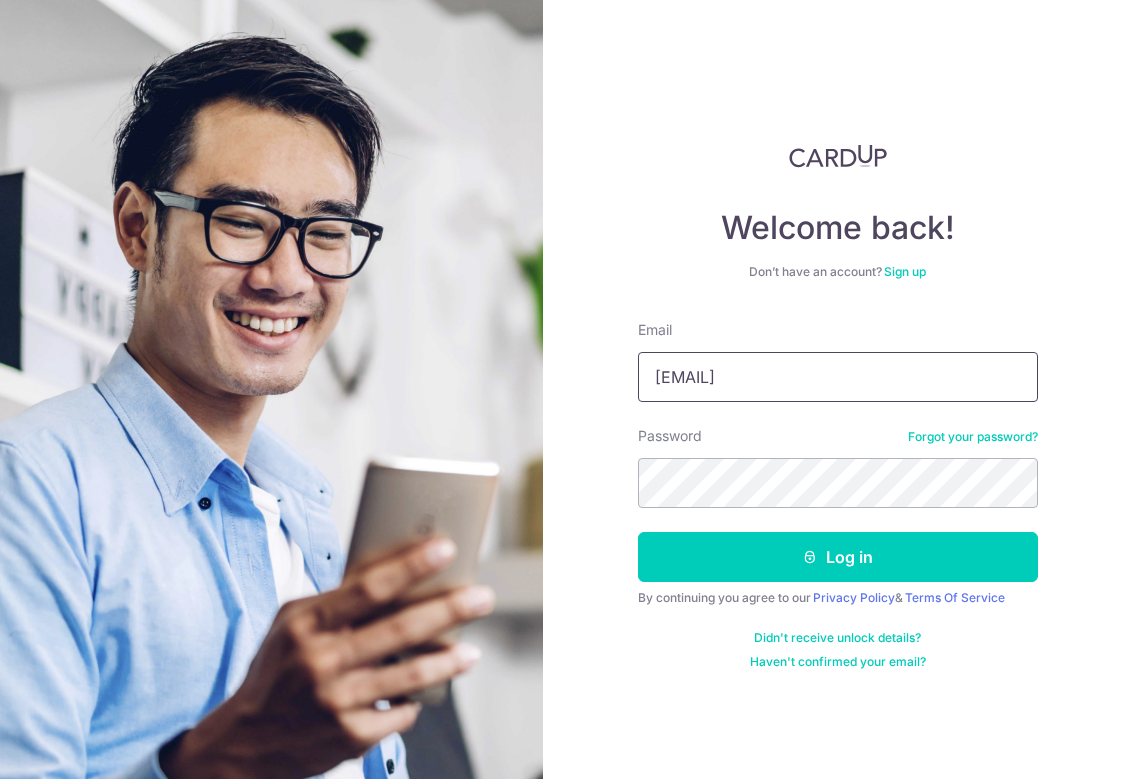 type on "[EMAIL]" 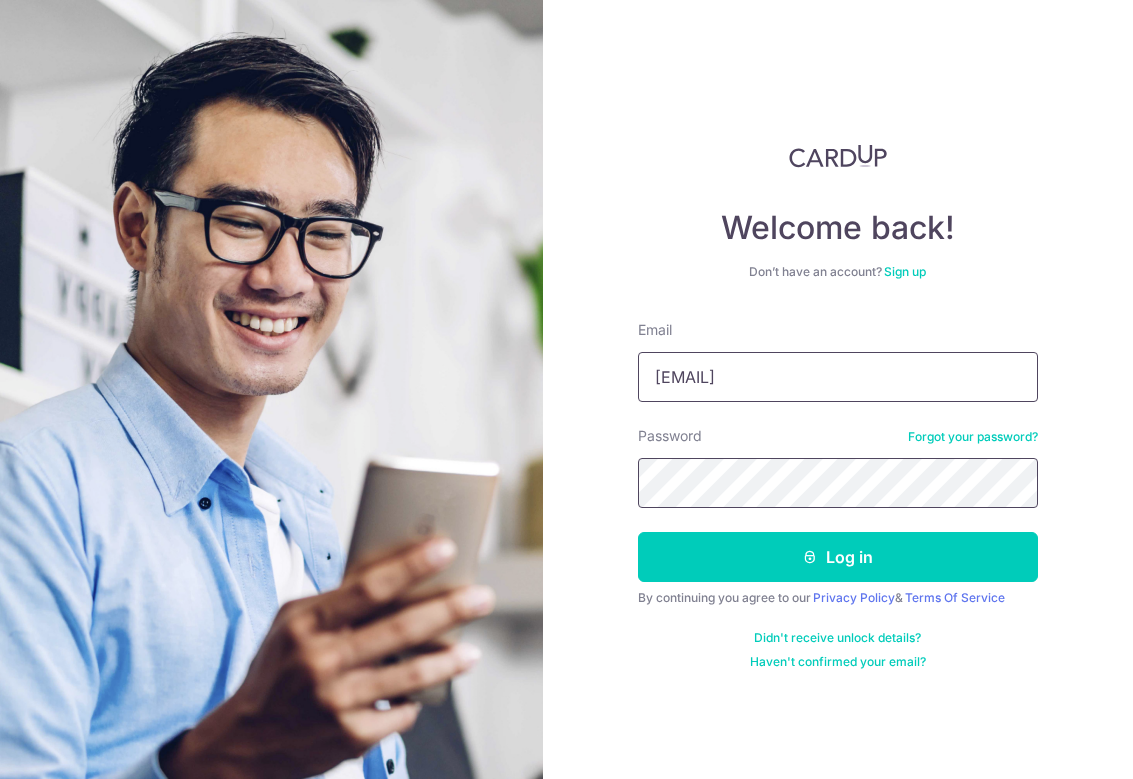 click on "Log in" at bounding box center (838, 557) 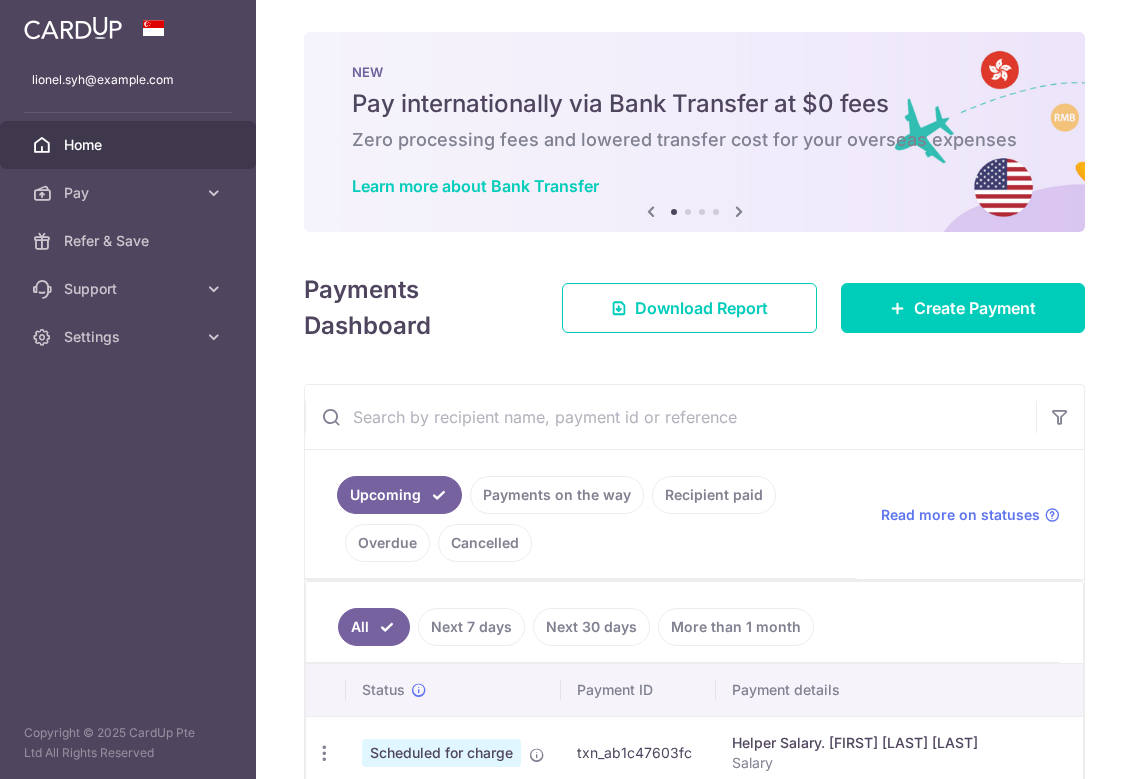 scroll, scrollTop: 0, scrollLeft: 0, axis: both 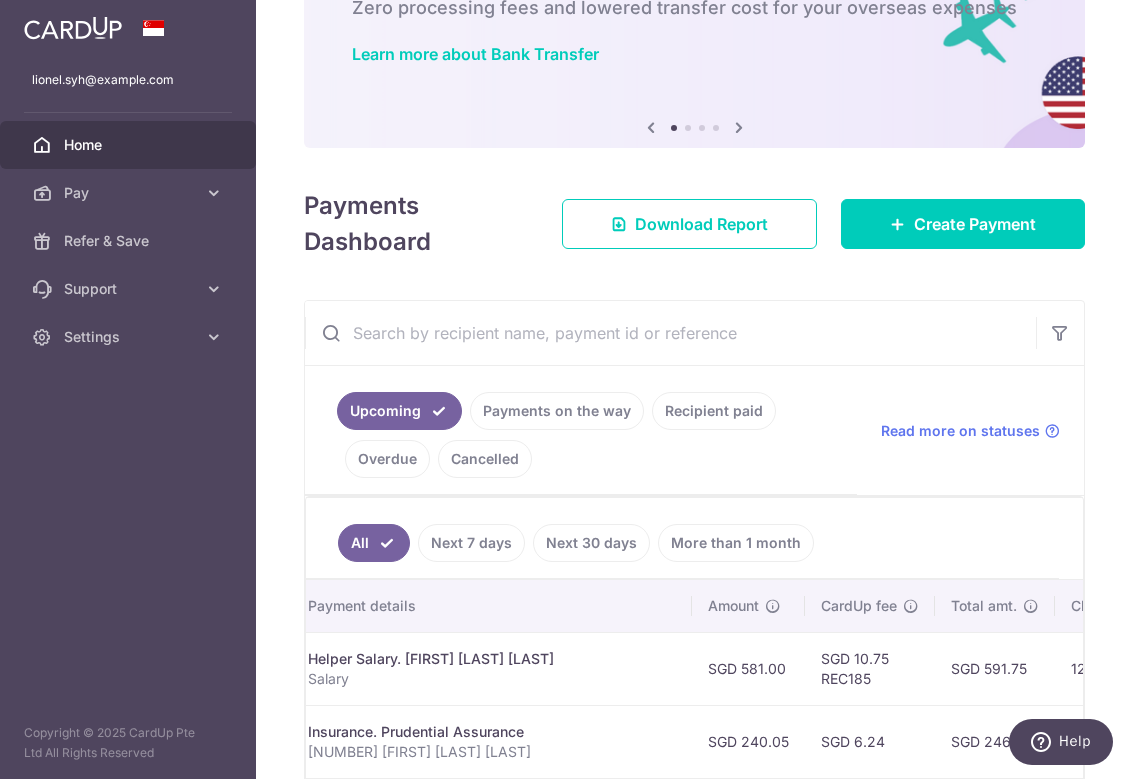 click on "Recipient paid" at bounding box center (714, 411) 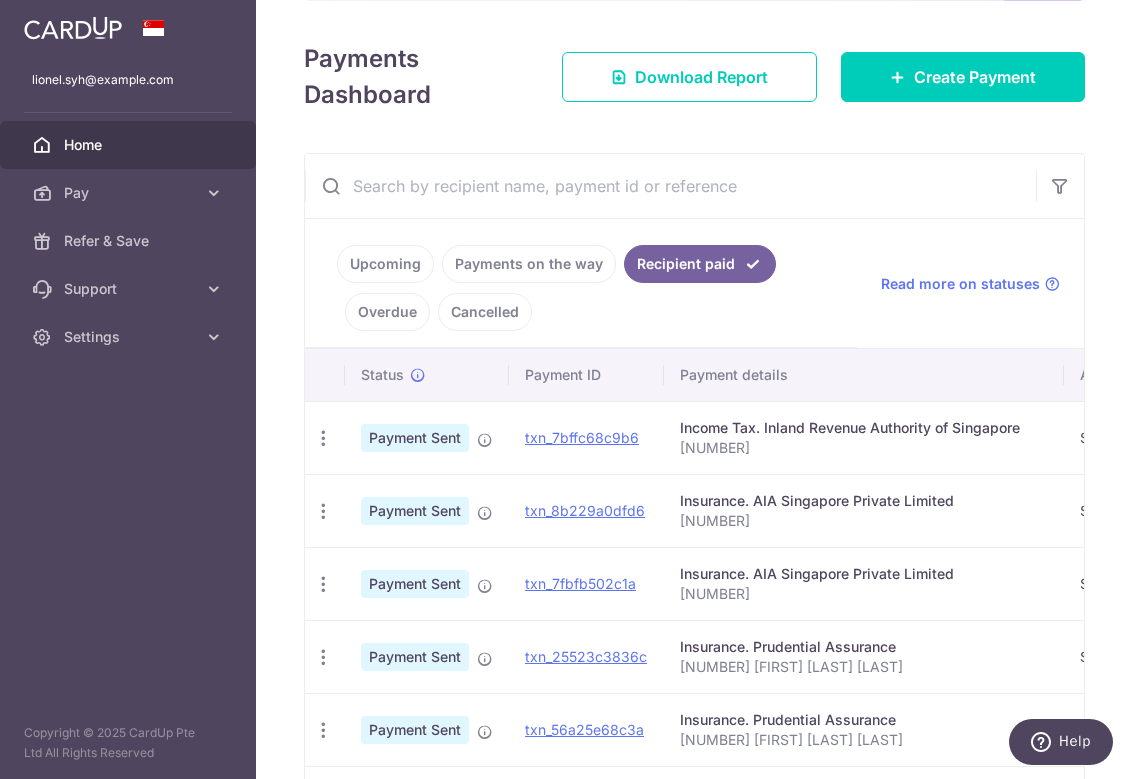 scroll, scrollTop: 288, scrollLeft: 0, axis: vertical 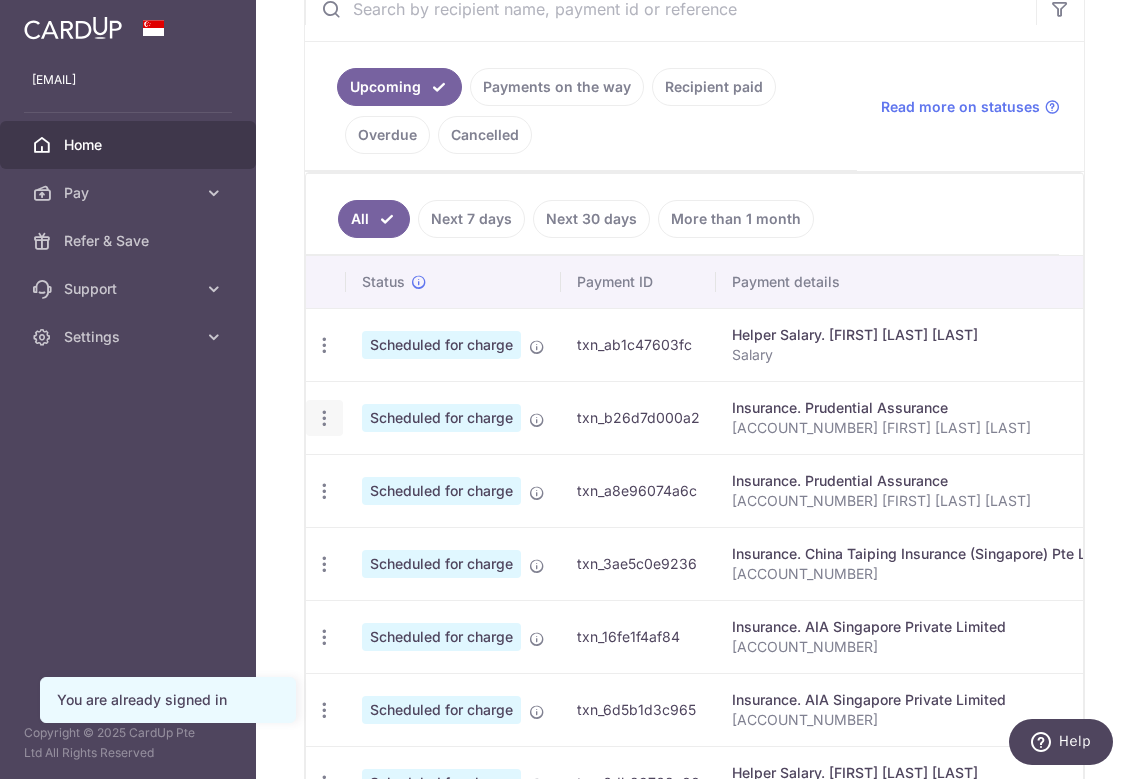 click at bounding box center [324, 345] 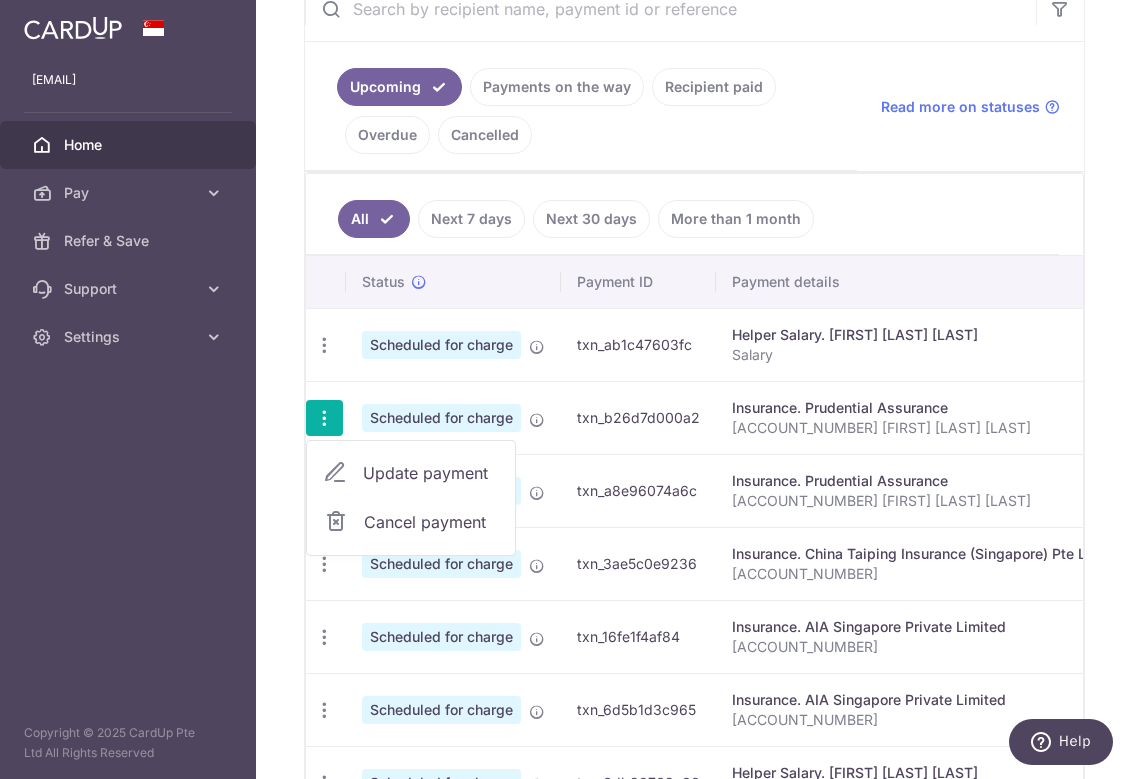 click on "Update payment" at bounding box center [411, 473] 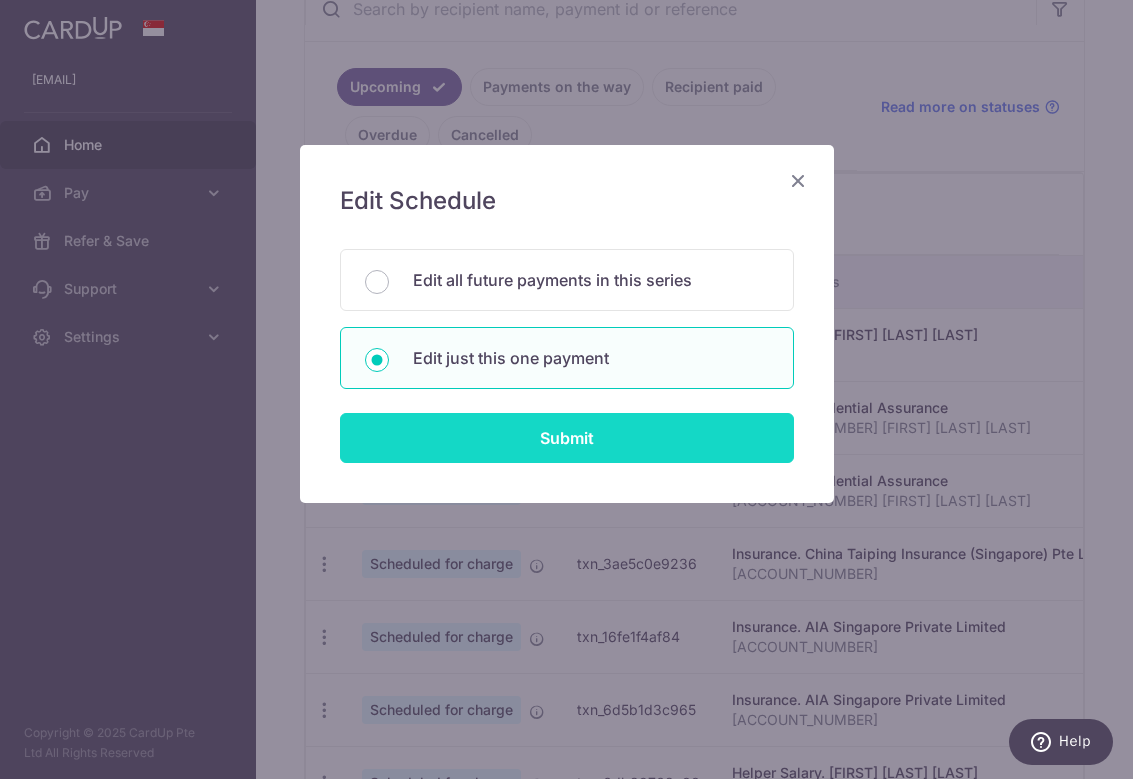 click on "Submit" at bounding box center (567, 438) 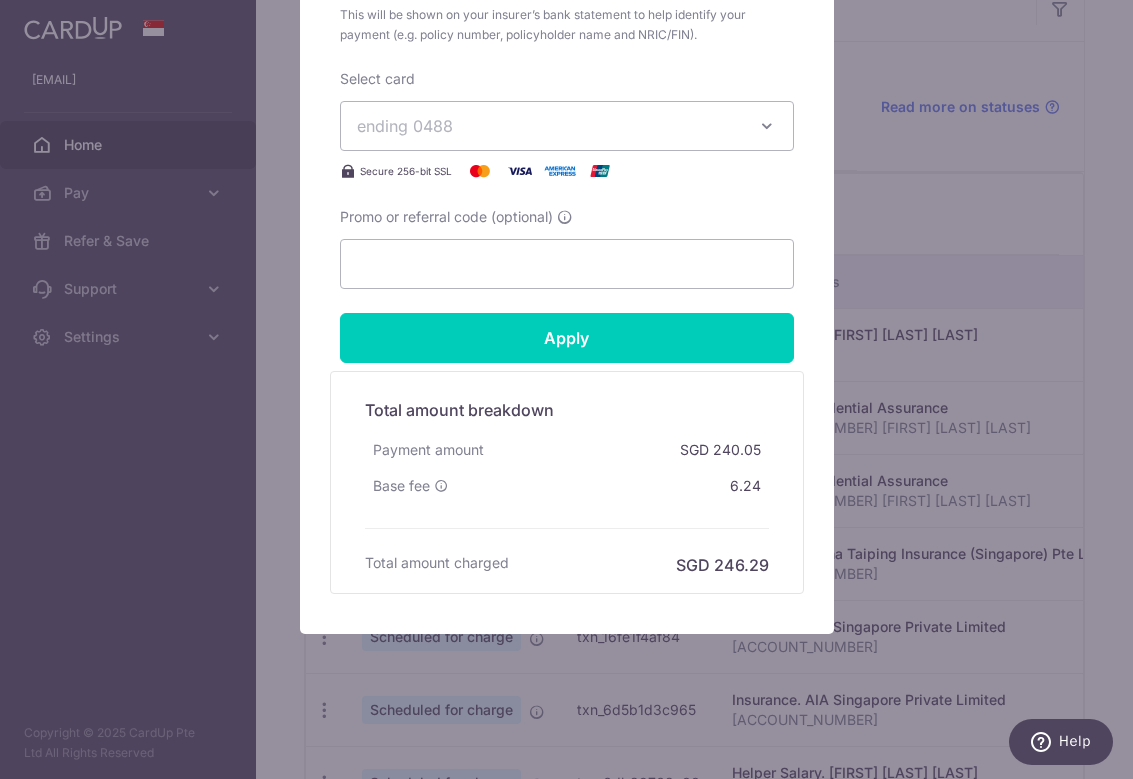 scroll, scrollTop: 842, scrollLeft: 0, axis: vertical 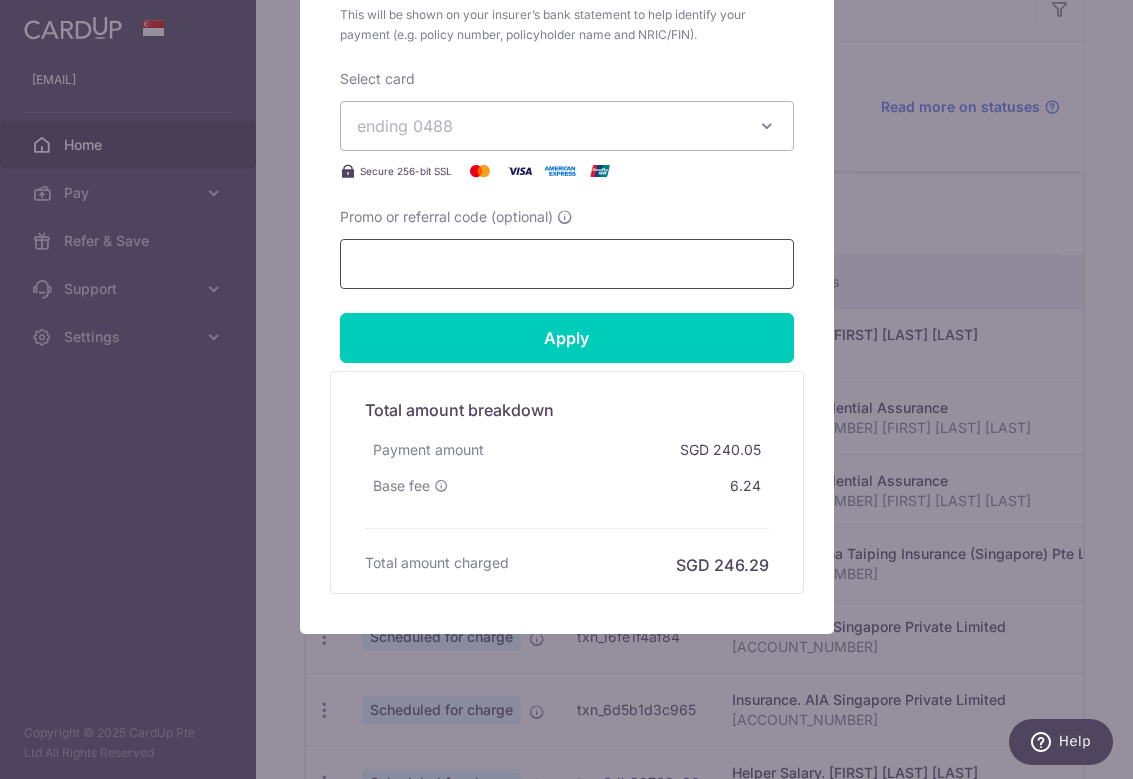 click on "Promo or referral code (optional)" at bounding box center (567, 264) 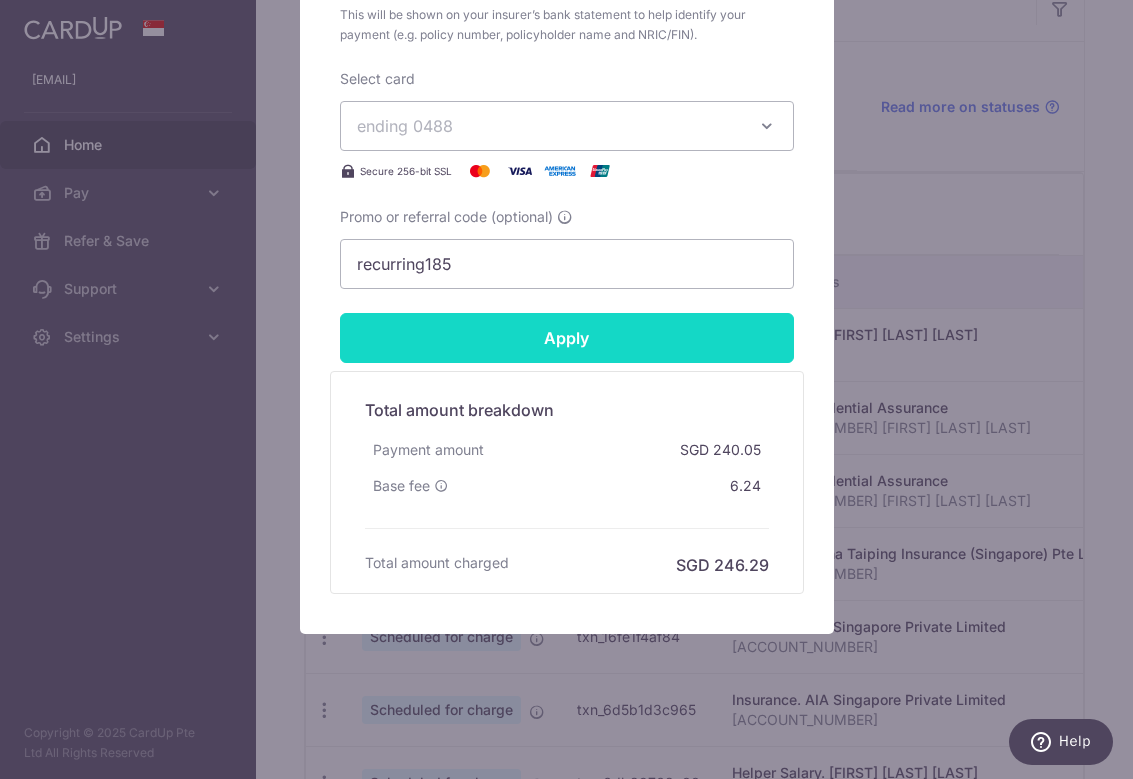 click on "Apply" at bounding box center [567, 338] 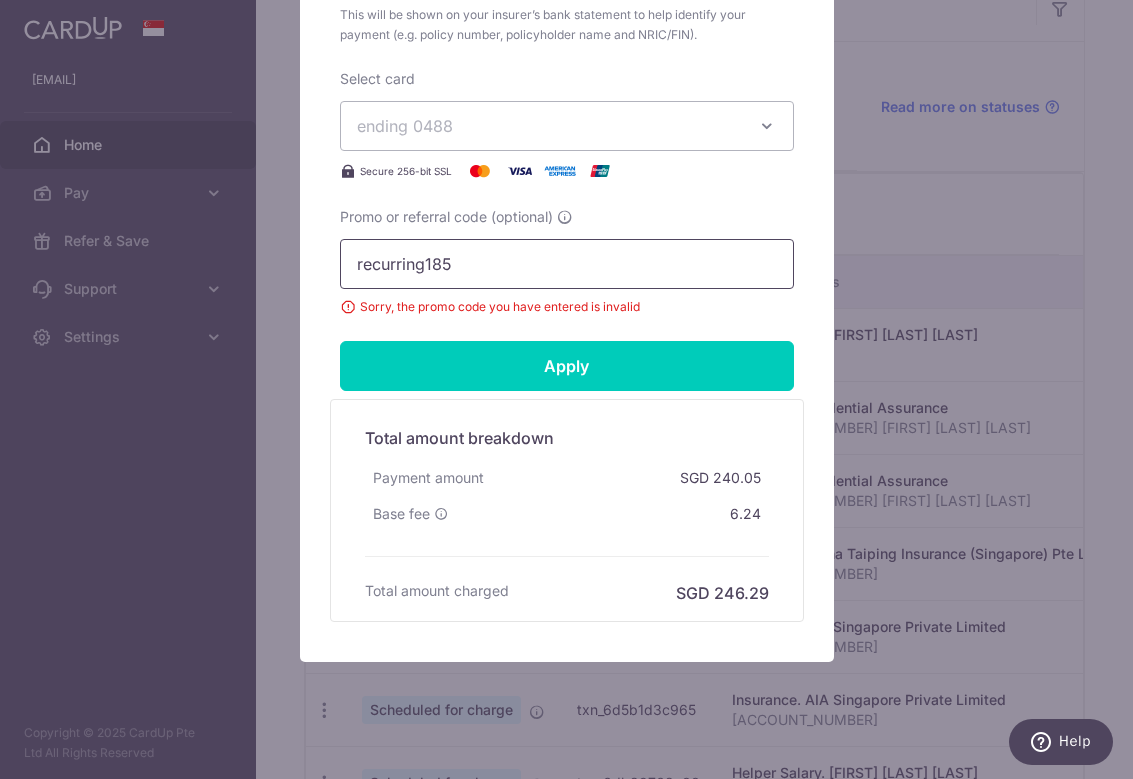 click on "recuring185" at bounding box center [567, 264] 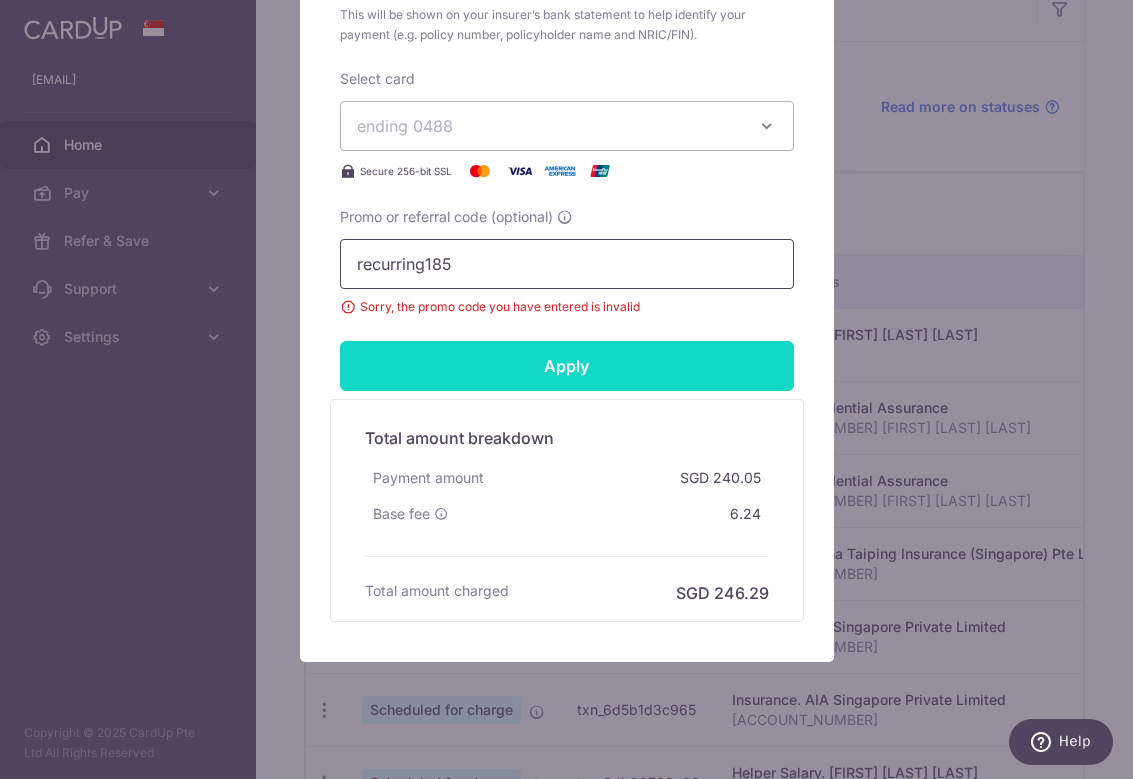 type on "recurring185" 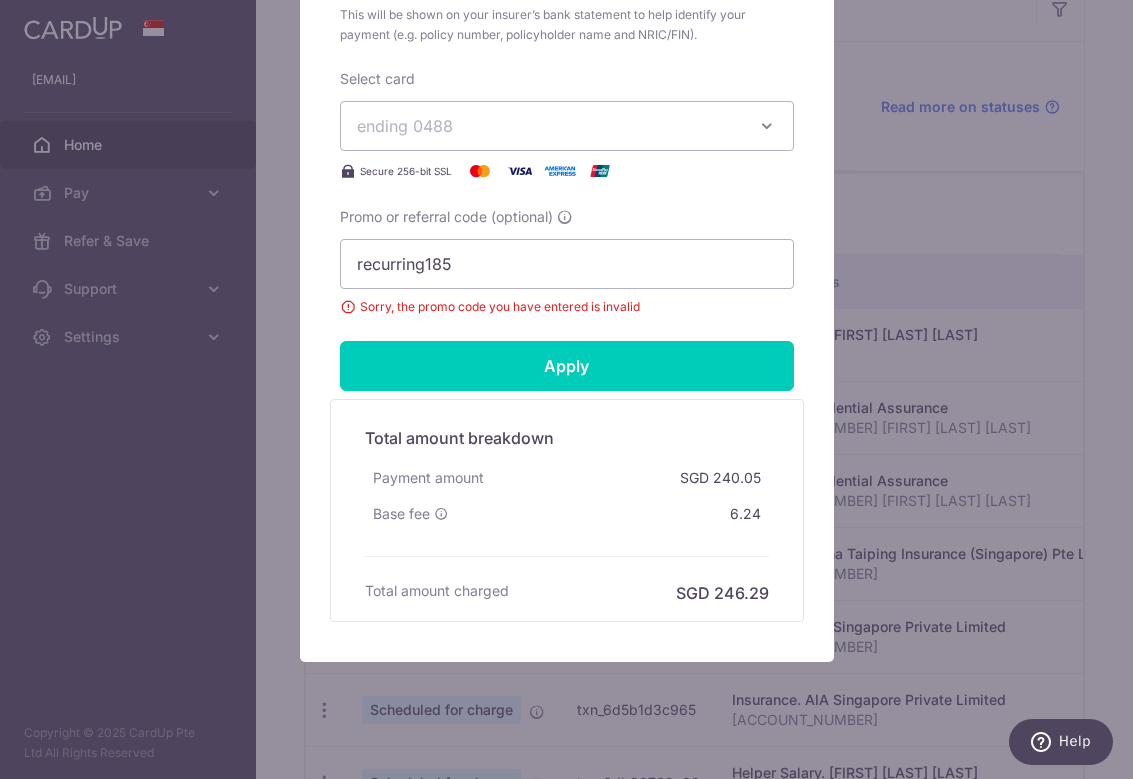 click on "Apply" at bounding box center (567, 366) 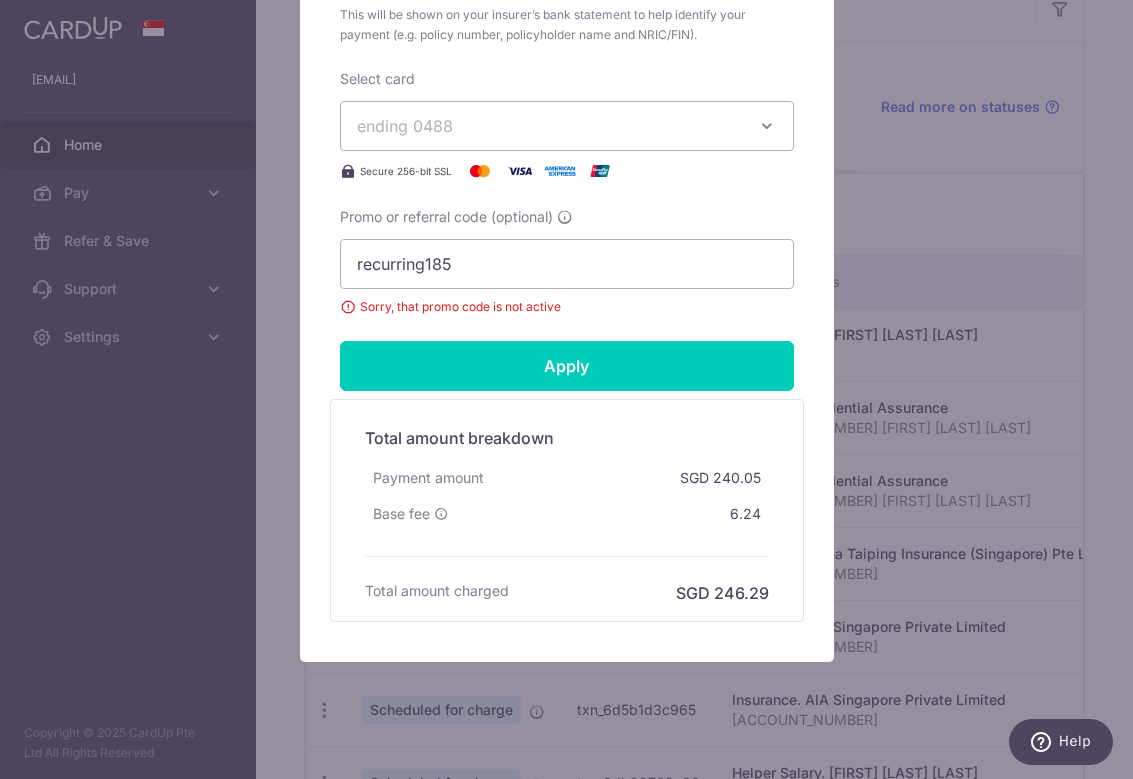 click on "Edit payment
By clicking apply,  you will make changes to all   payments to  Prudential Assurance  scheduled from
.
By clicking below, you confirm you are editing this payment to  Prudential Assurance  on
01/09/2025 .
SGD" at bounding box center [566, 389] 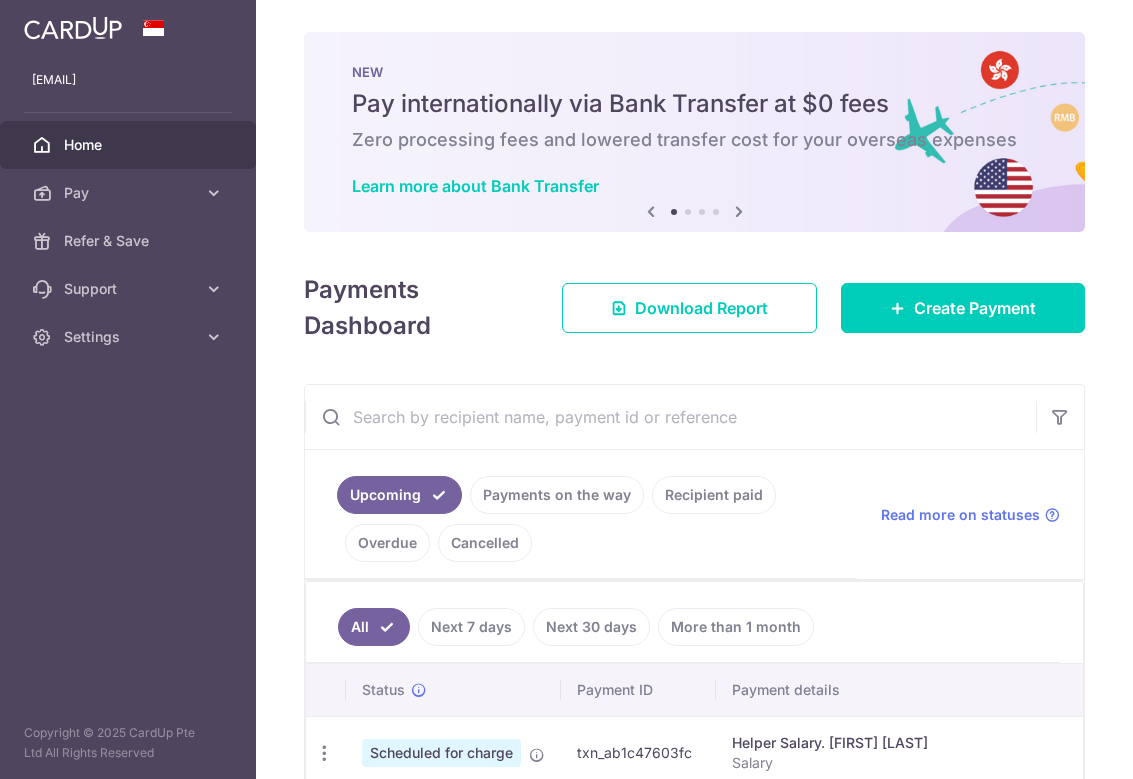 scroll, scrollTop: 0, scrollLeft: 0, axis: both 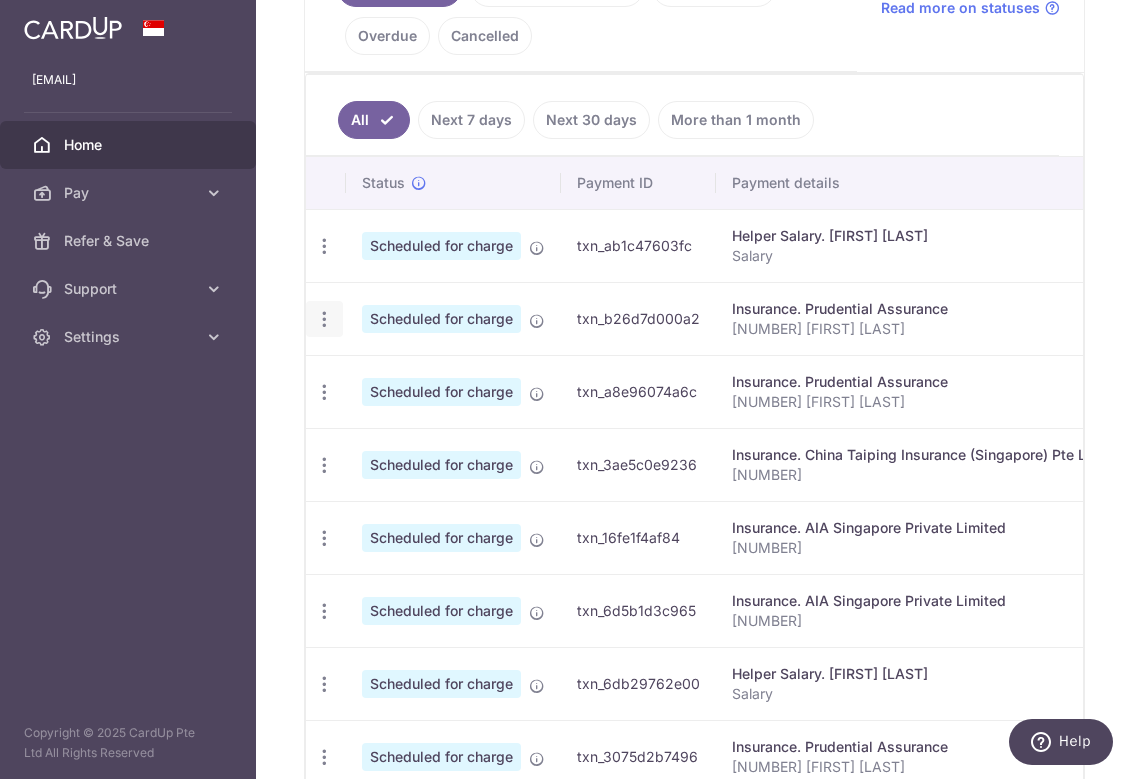 click at bounding box center (324, 246) 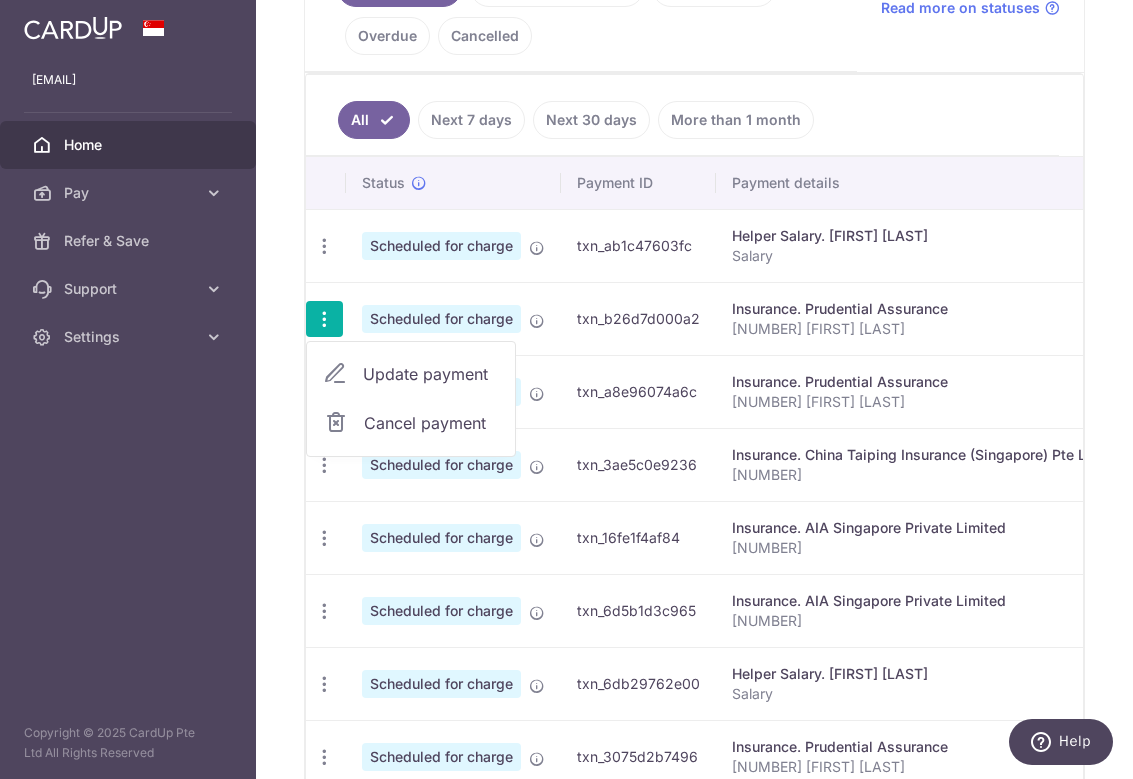click on "Update payment" at bounding box center (431, 374) 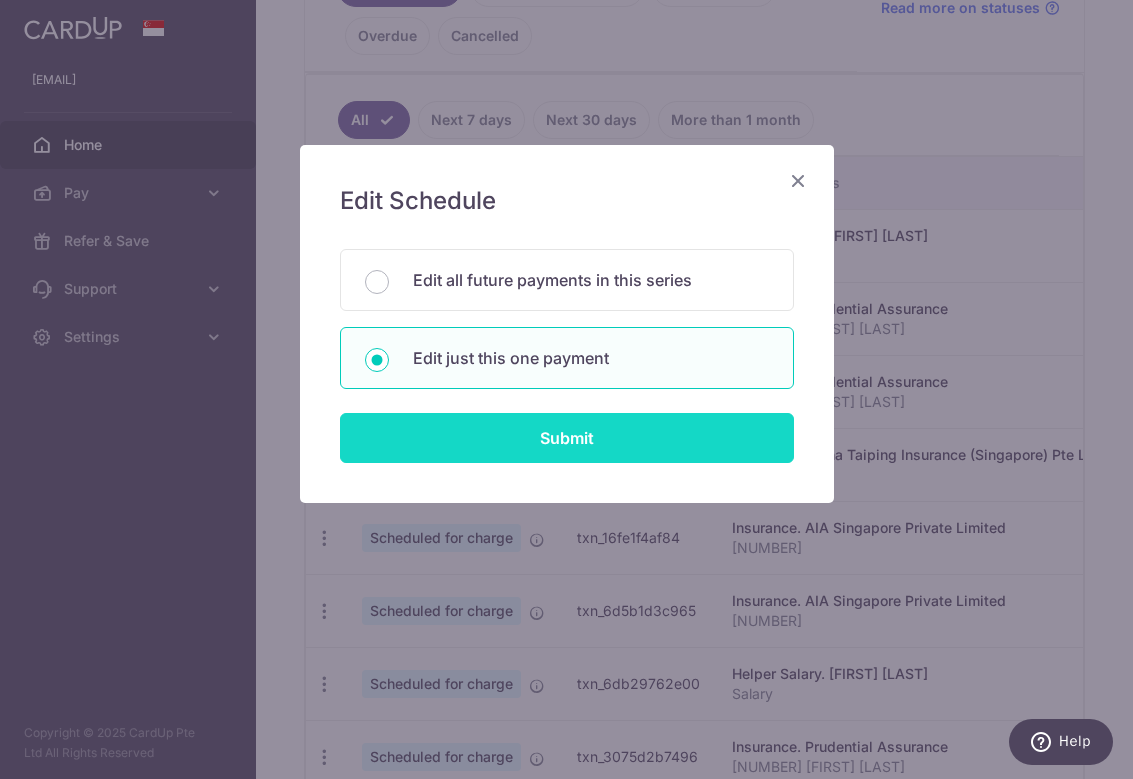 click on "Submit" at bounding box center [567, 438] 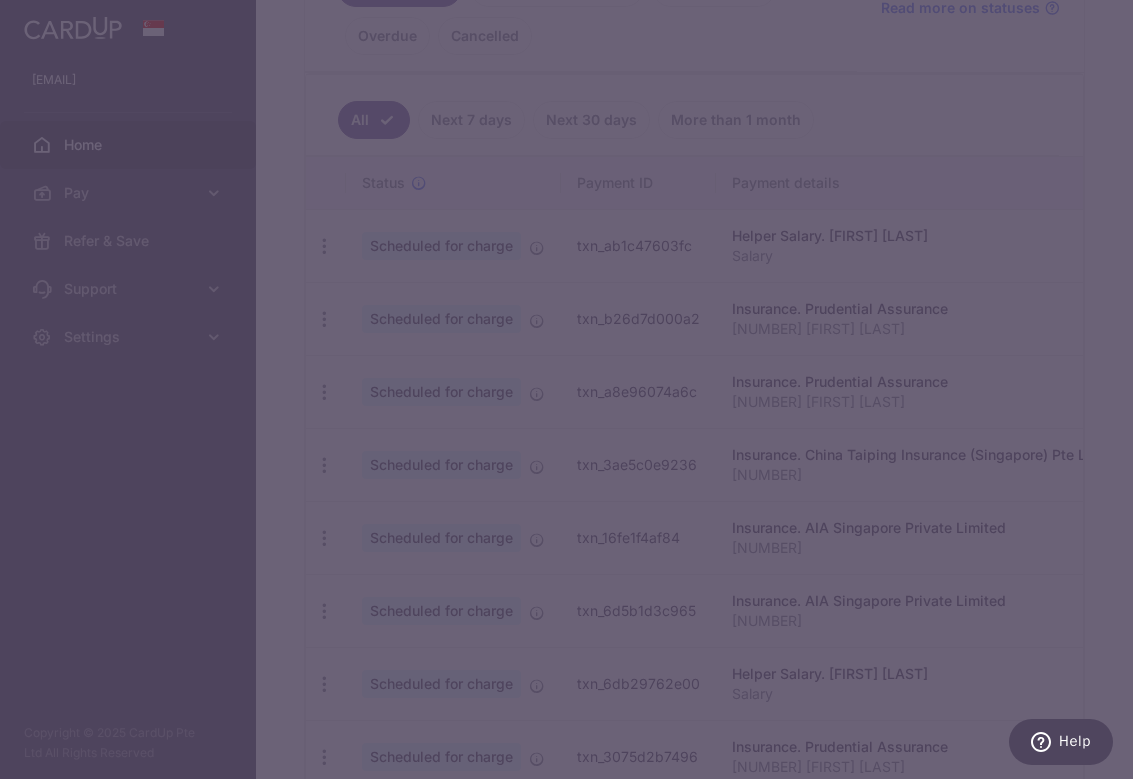 click on "Edit Schedule
You will be editing all 9 payments to Prudential Assurance scheduled from 01/09/2025 to 01/05/2026.
Edit all future payments in this series
Edit just this one payment
Submit" at bounding box center (566, 389) 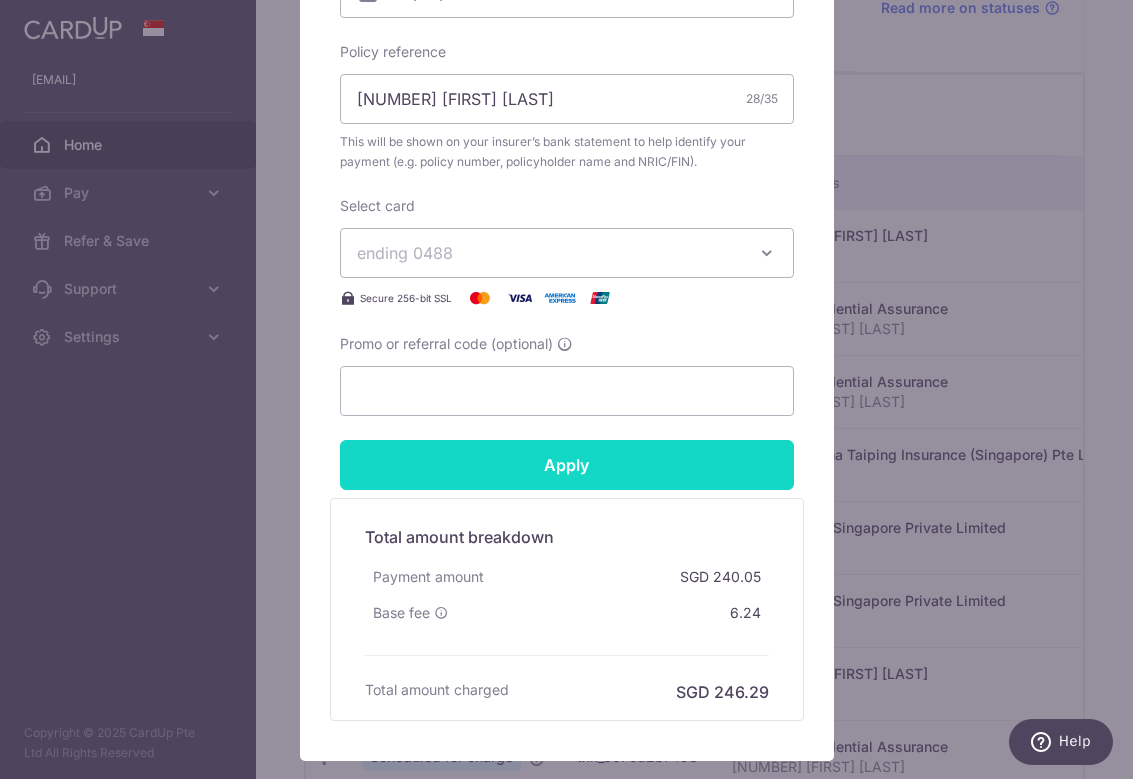 scroll, scrollTop: 740, scrollLeft: 0, axis: vertical 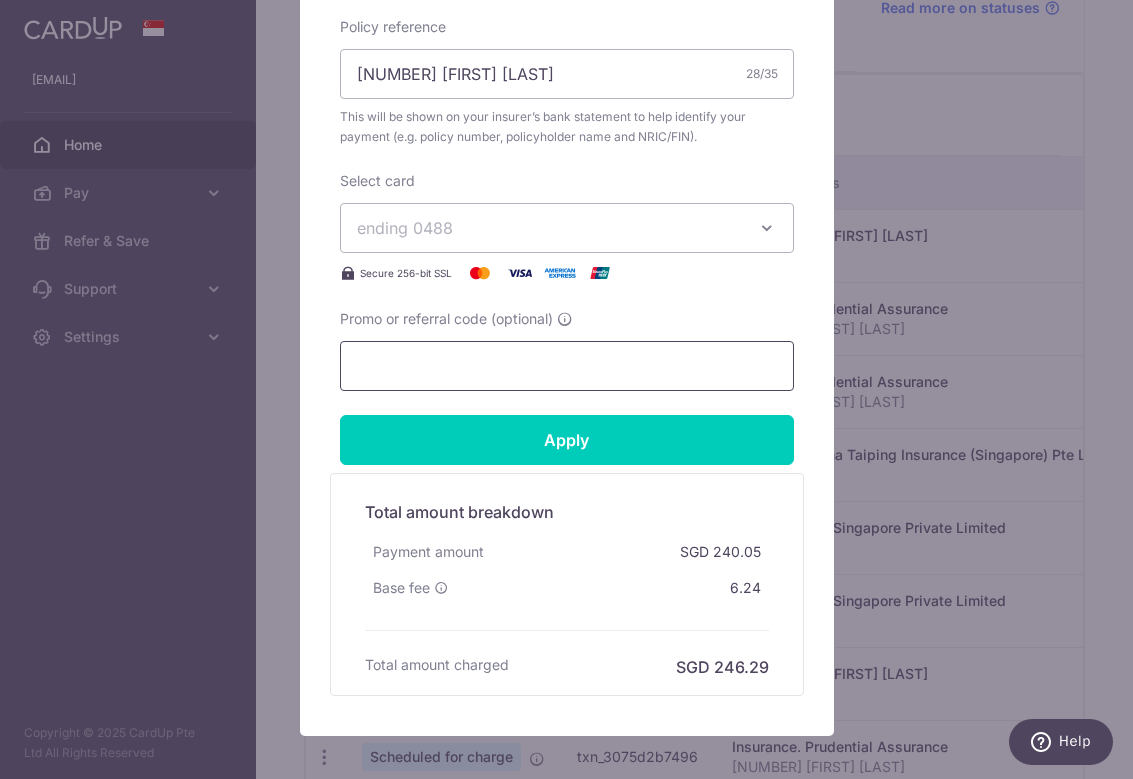 click on "Promo or referral code (optional)" at bounding box center (567, 366) 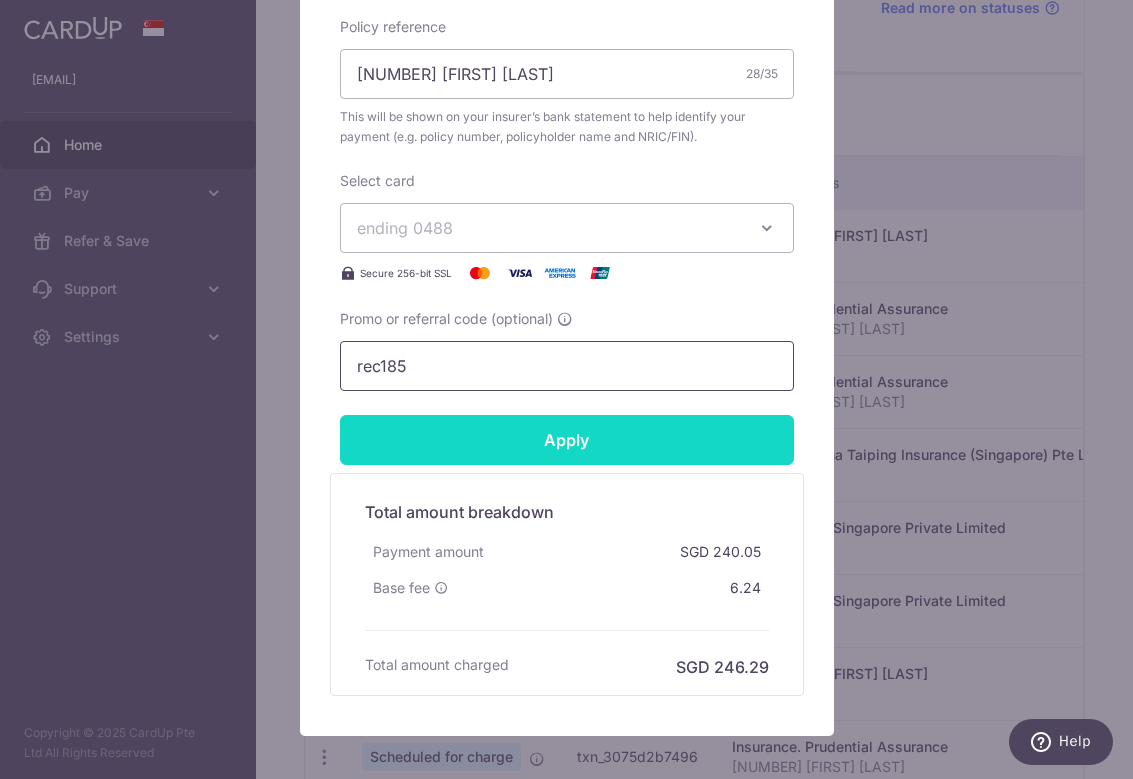 type on "rec185" 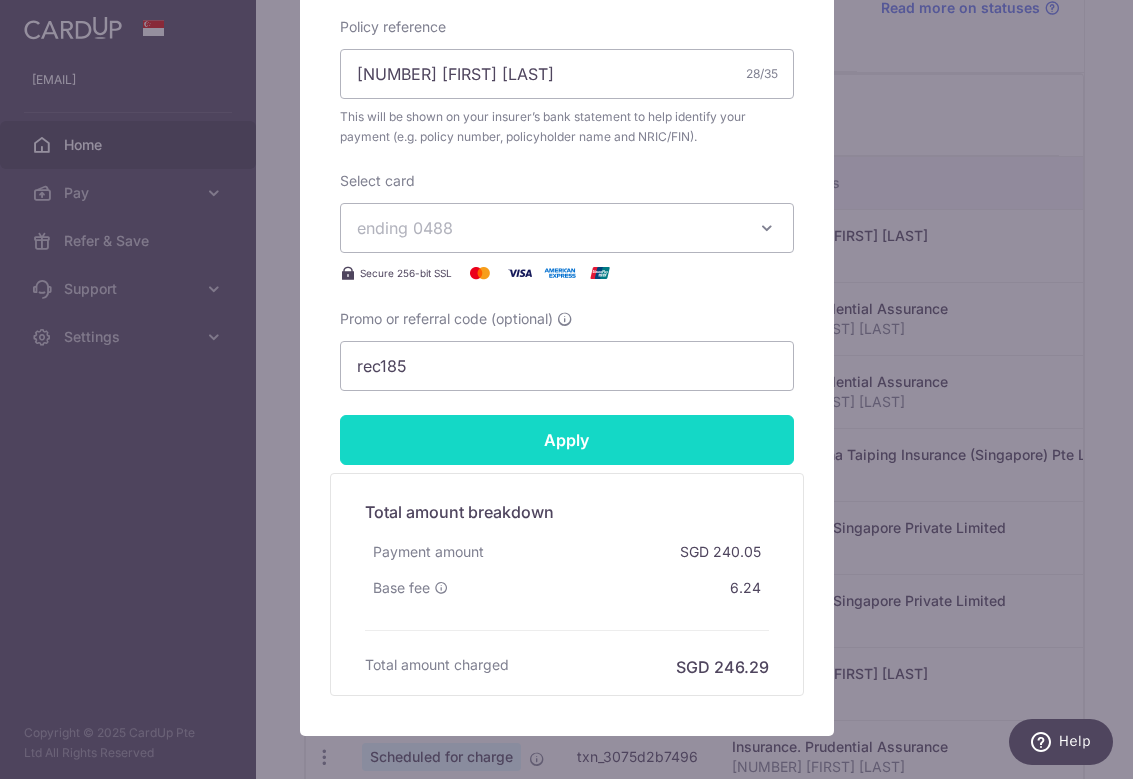 click on "Apply" at bounding box center [567, 440] 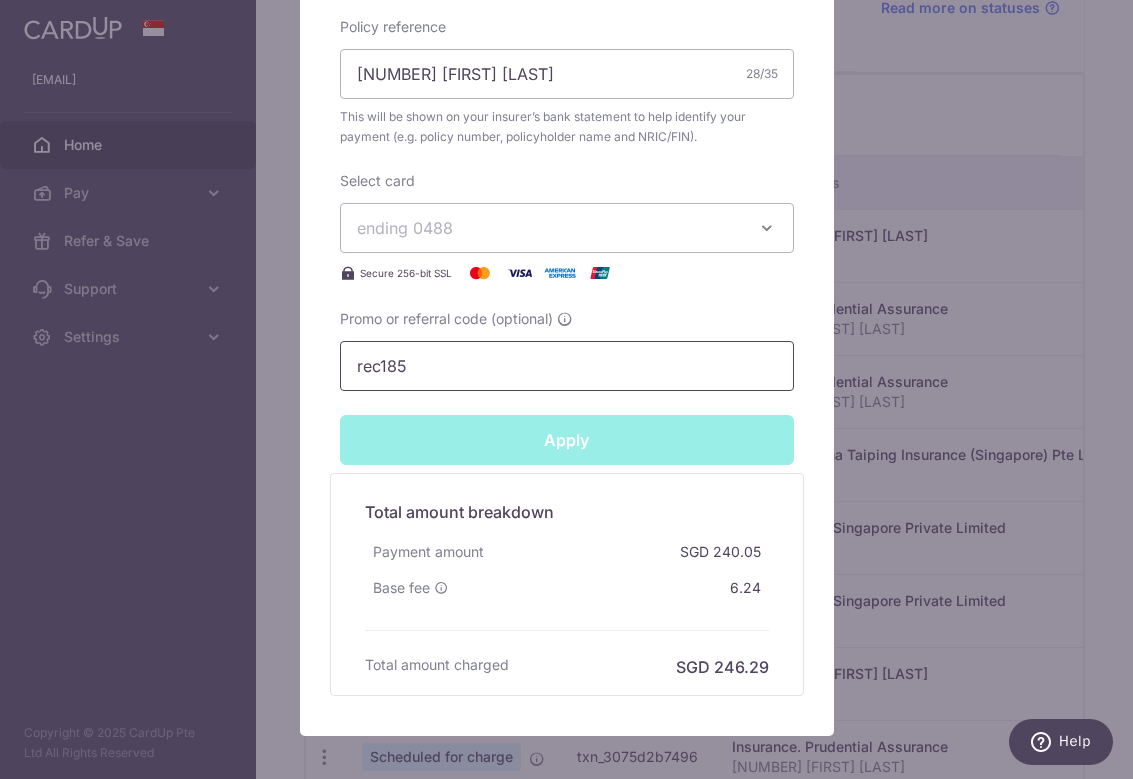 type on "Successfully Applied" 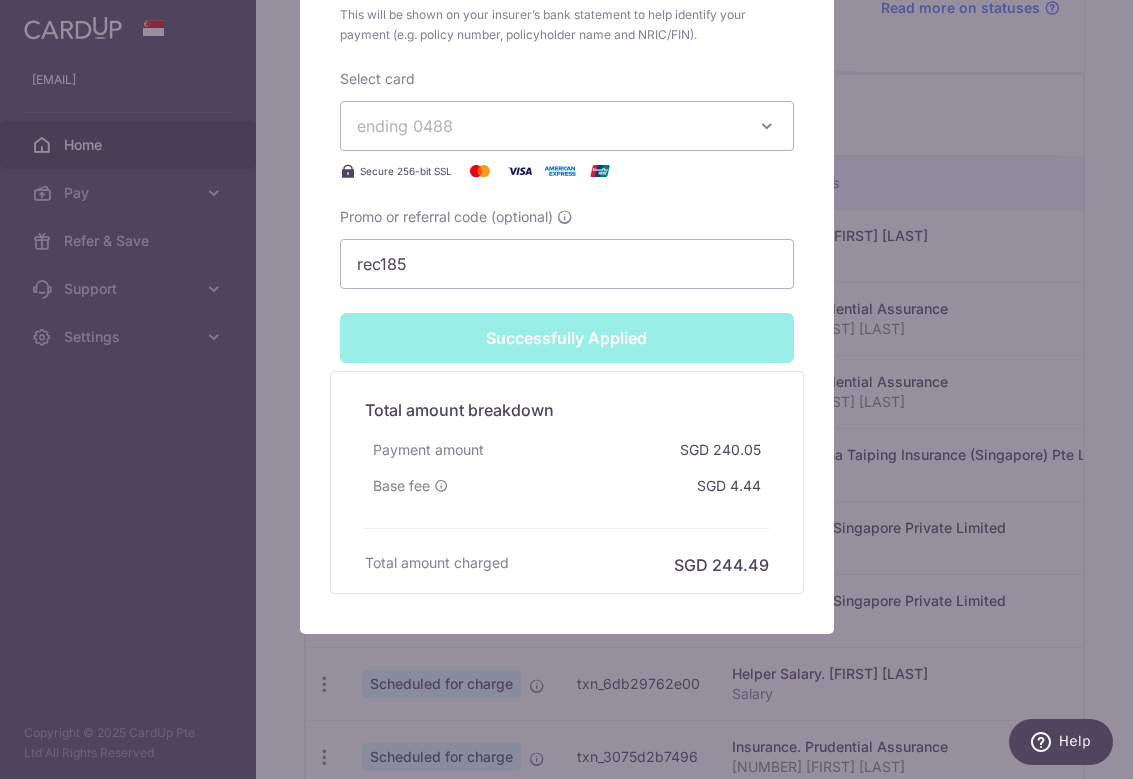 scroll, scrollTop: 912, scrollLeft: 0, axis: vertical 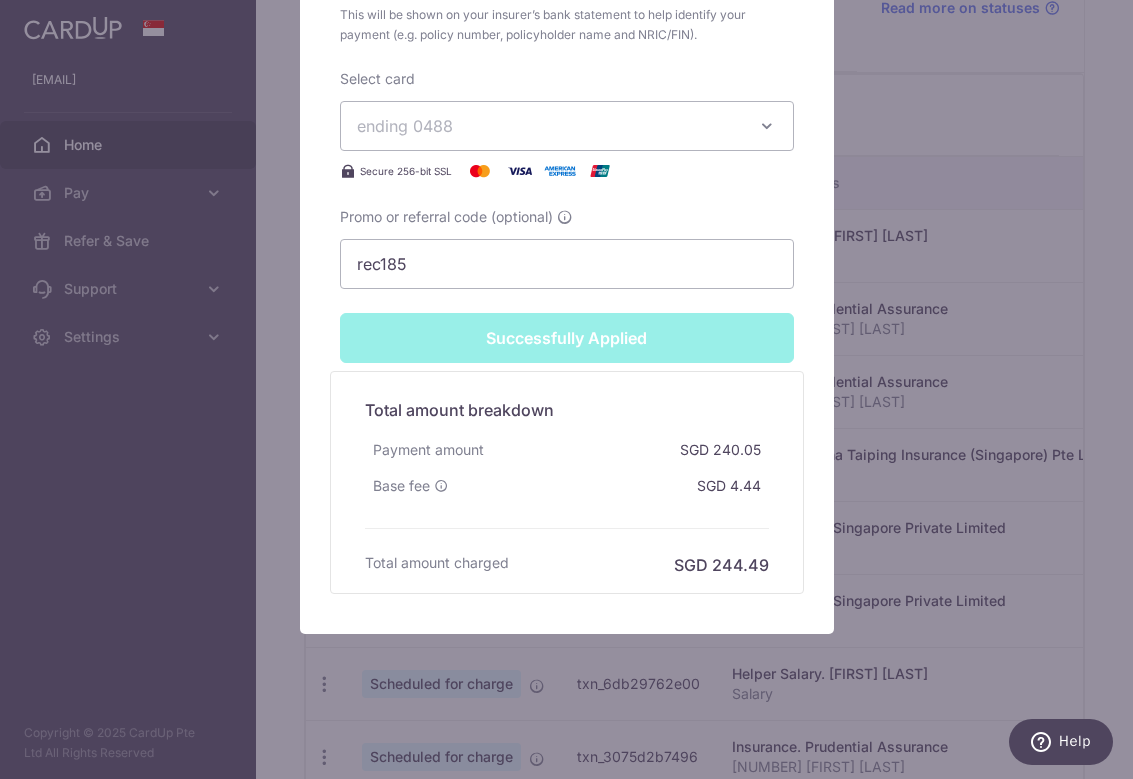 click on "Edit payment
By clicking apply,  you will make changes to all   payments to  Prudential Assurance  scheduled from
.
By clicking below, you confirm you are editing this payment to  Prudential Assurance  on
01/09/2025 .
Your payment is updated successfully" at bounding box center (566, 389) 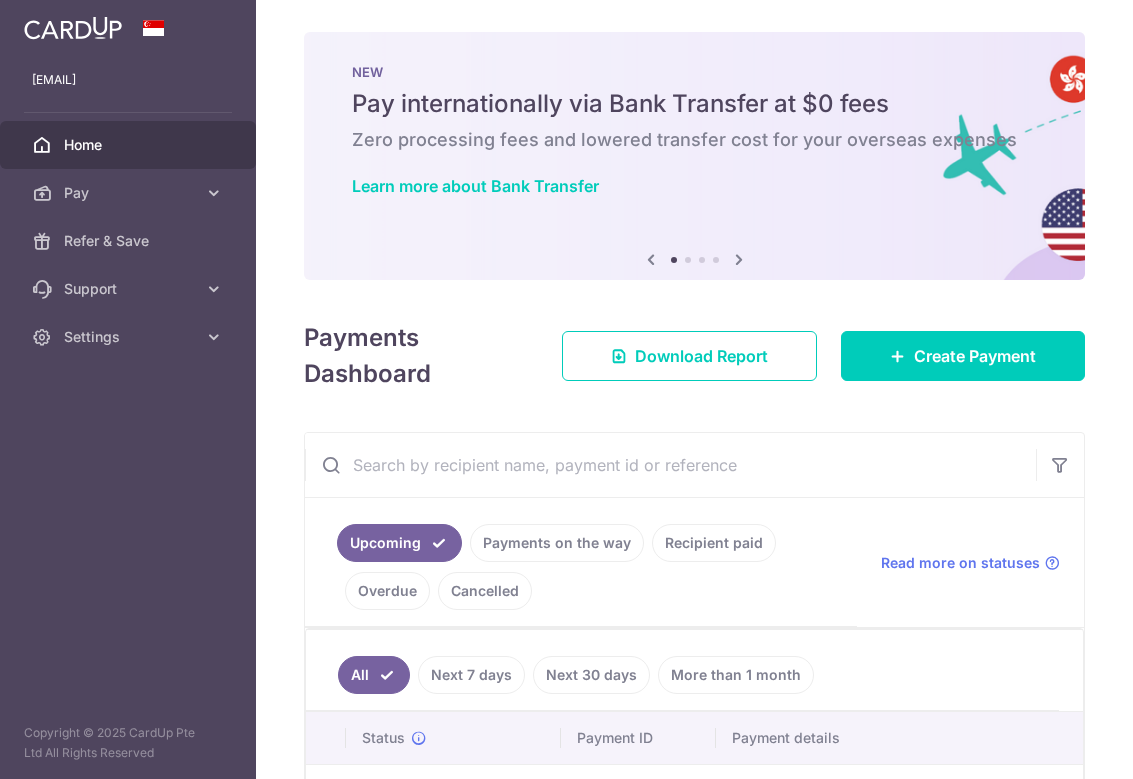 scroll, scrollTop: 0, scrollLeft: 0, axis: both 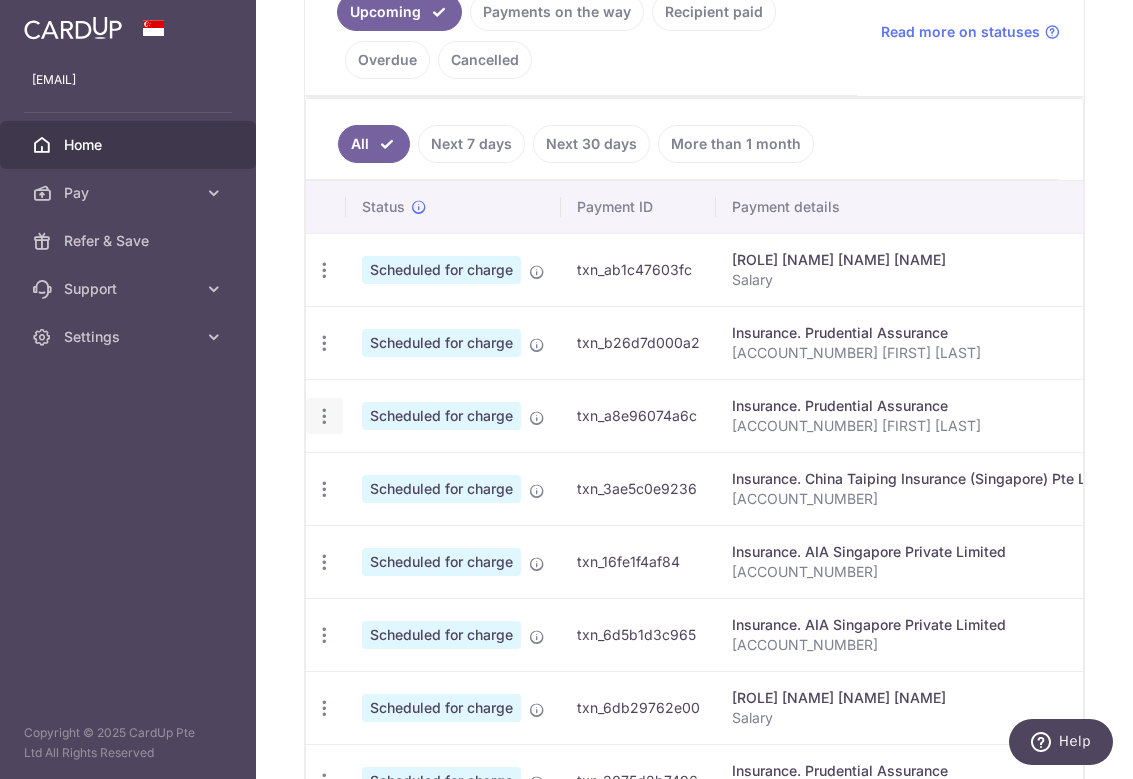 click at bounding box center [324, 270] 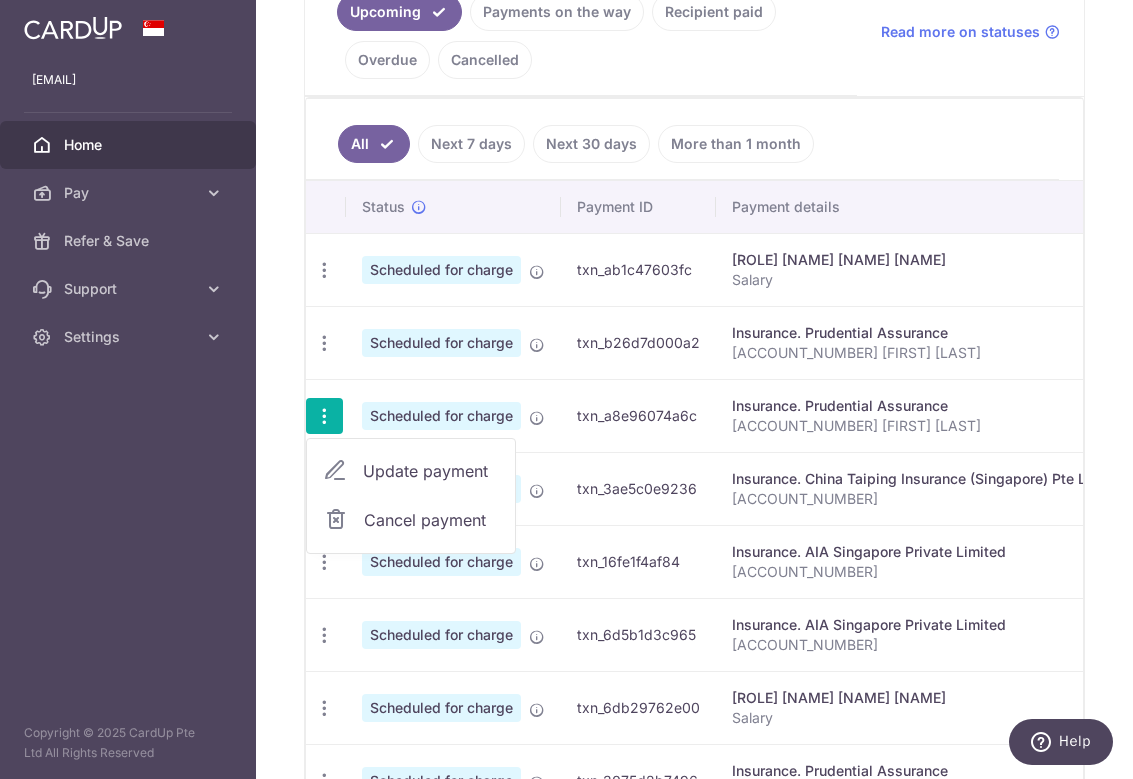 click on "Update payment" at bounding box center (431, 471) 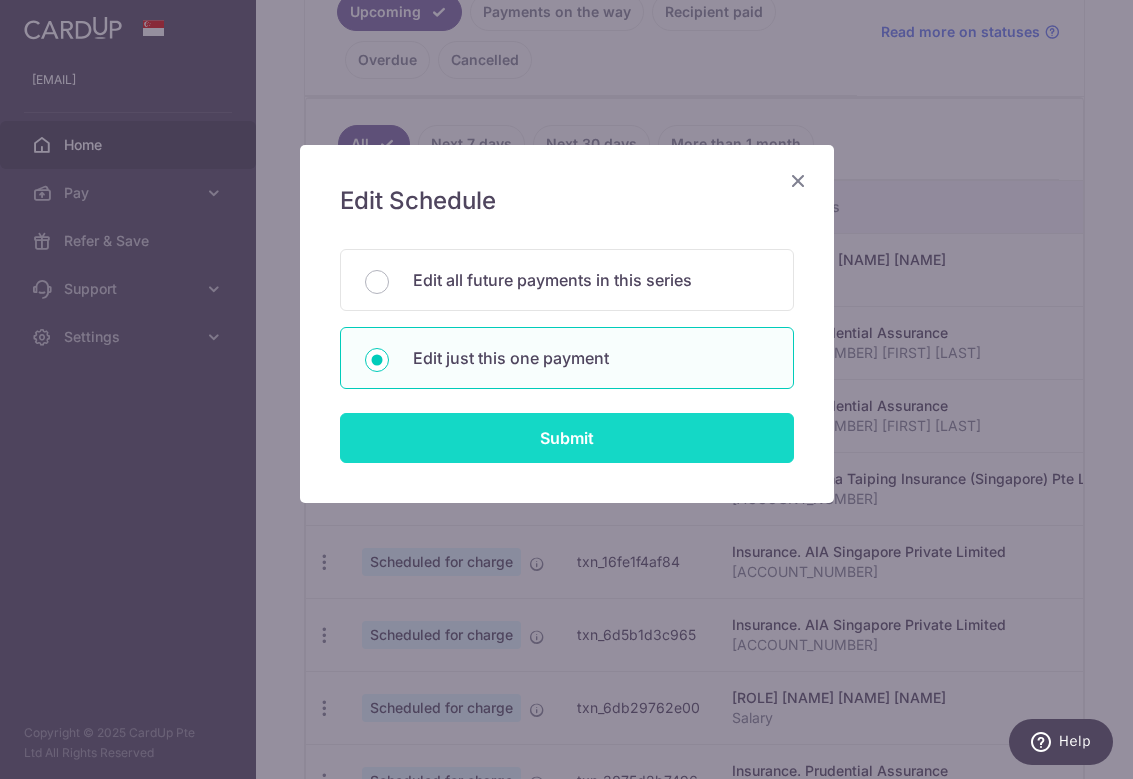 click on "Submit" at bounding box center (567, 438) 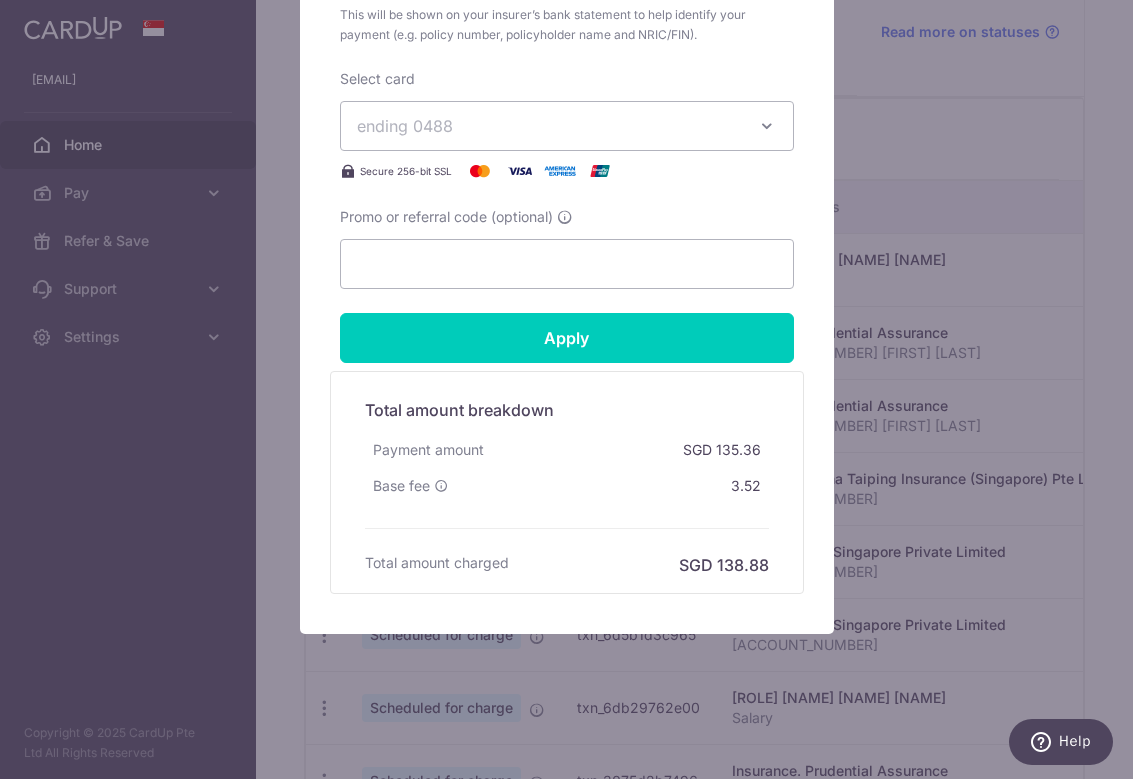 scroll, scrollTop: 842, scrollLeft: 0, axis: vertical 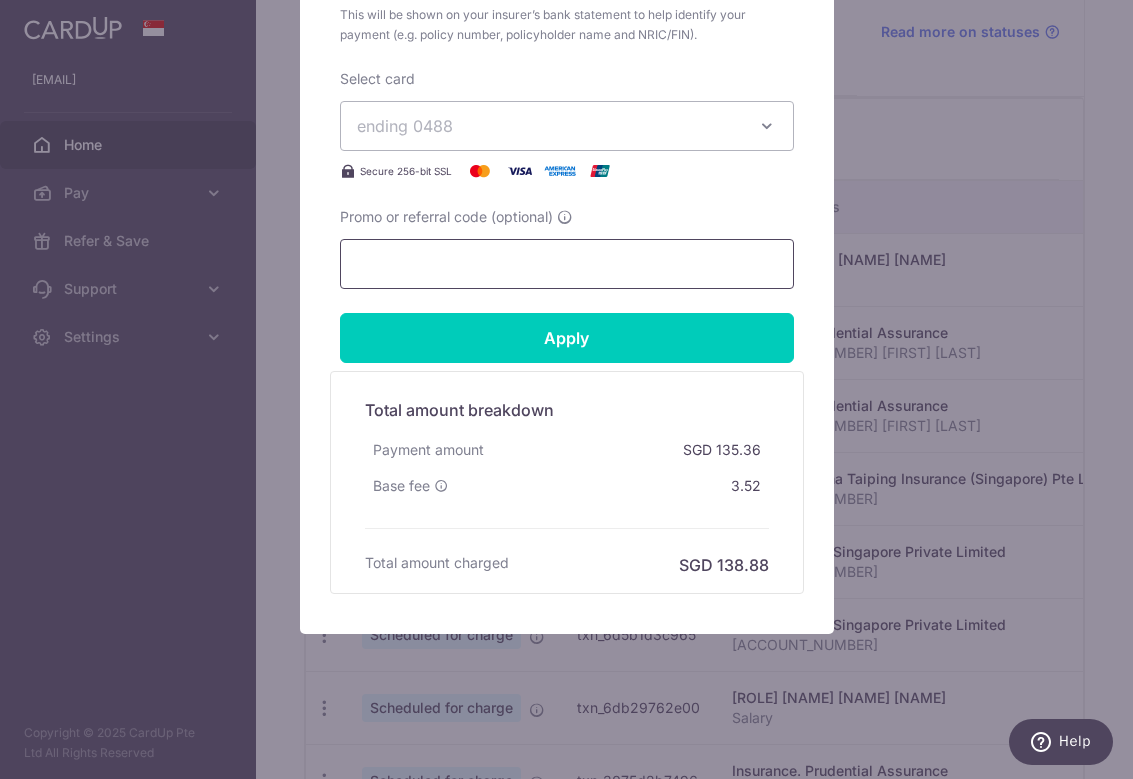 click on "Promo or referral code (optional)" at bounding box center (567, 264) 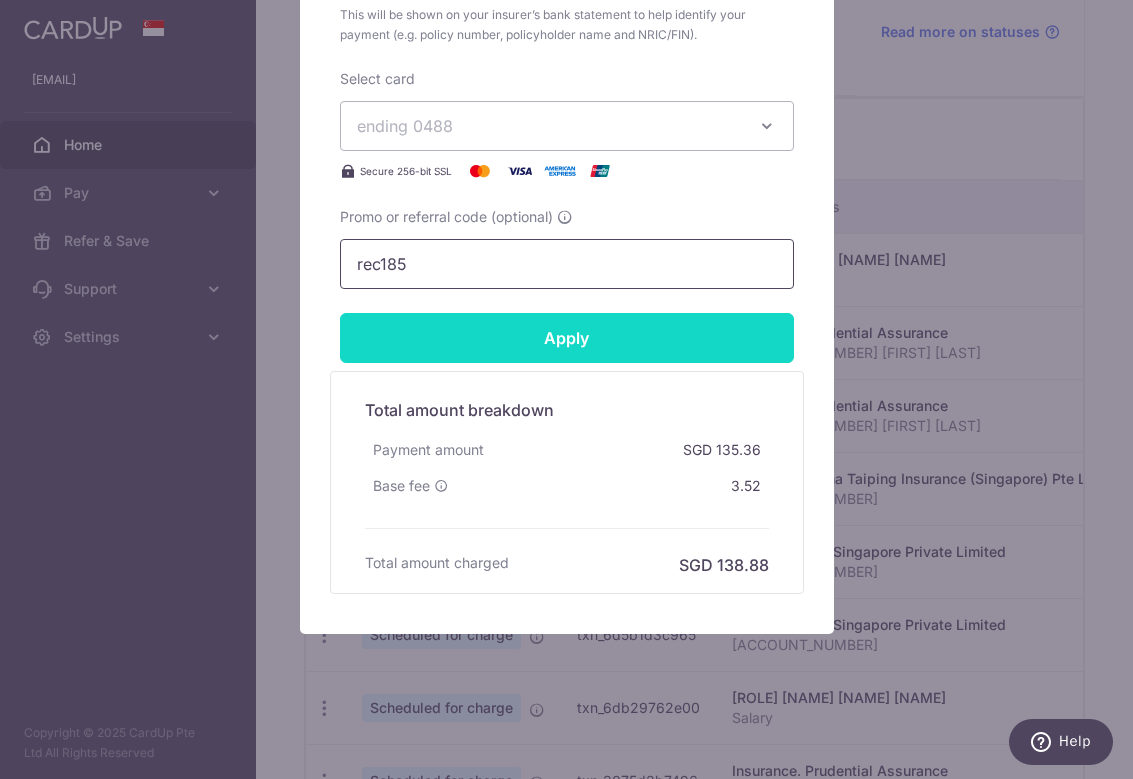 type on "rec185" 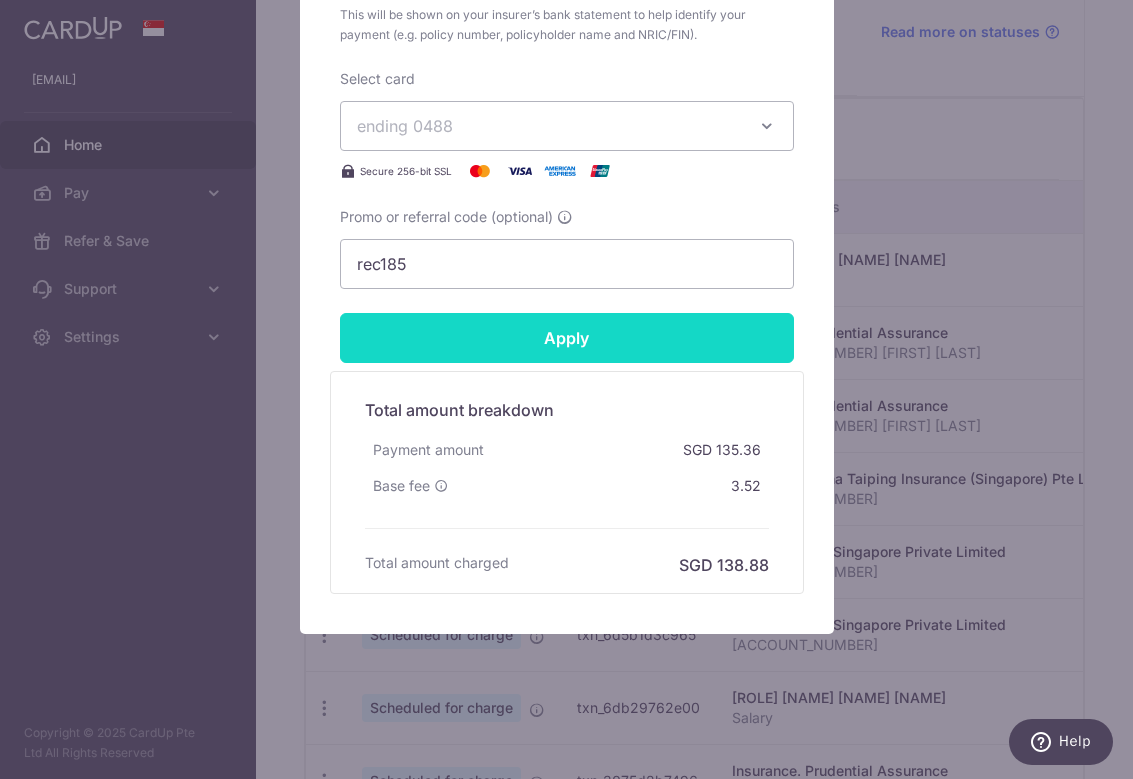 click on "Apply" at bounding box center [567, 338] 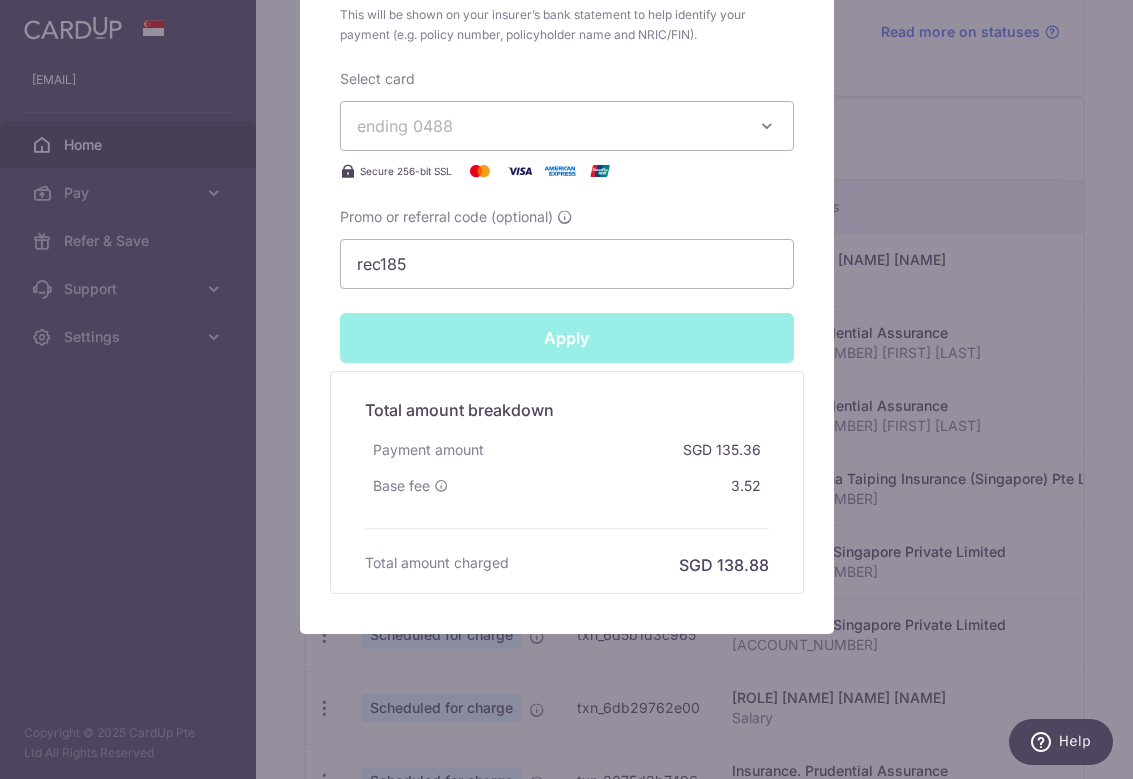 type on "Successfully Applied" 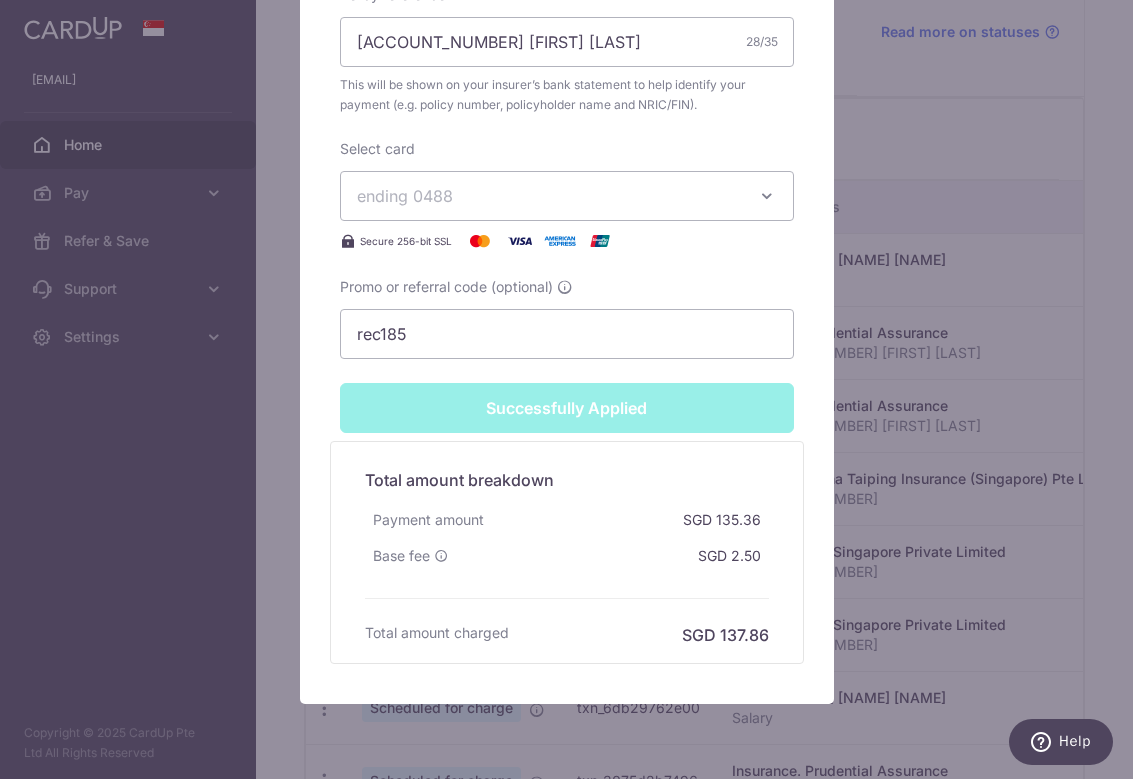 click on "Edit payment
By clicking apply,  you will make changes to all   payments to  Prudential Assurance  scheduled from
.
By clicking below, you confirm you are editing this payment to  Prudential Assurance  on
[DATE] .
Your payment is updated successfully" at bounding box center (566, 389) 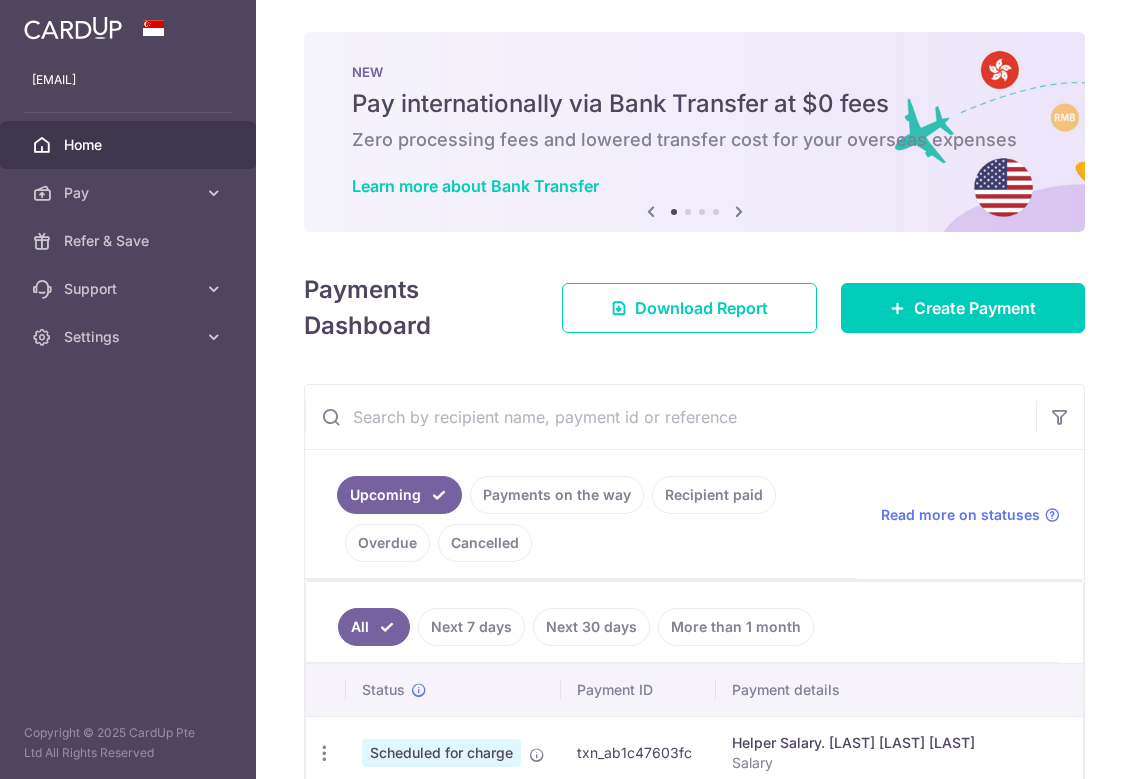 scroll, scrollTop: 0, scrollLeft: 0, axis: both 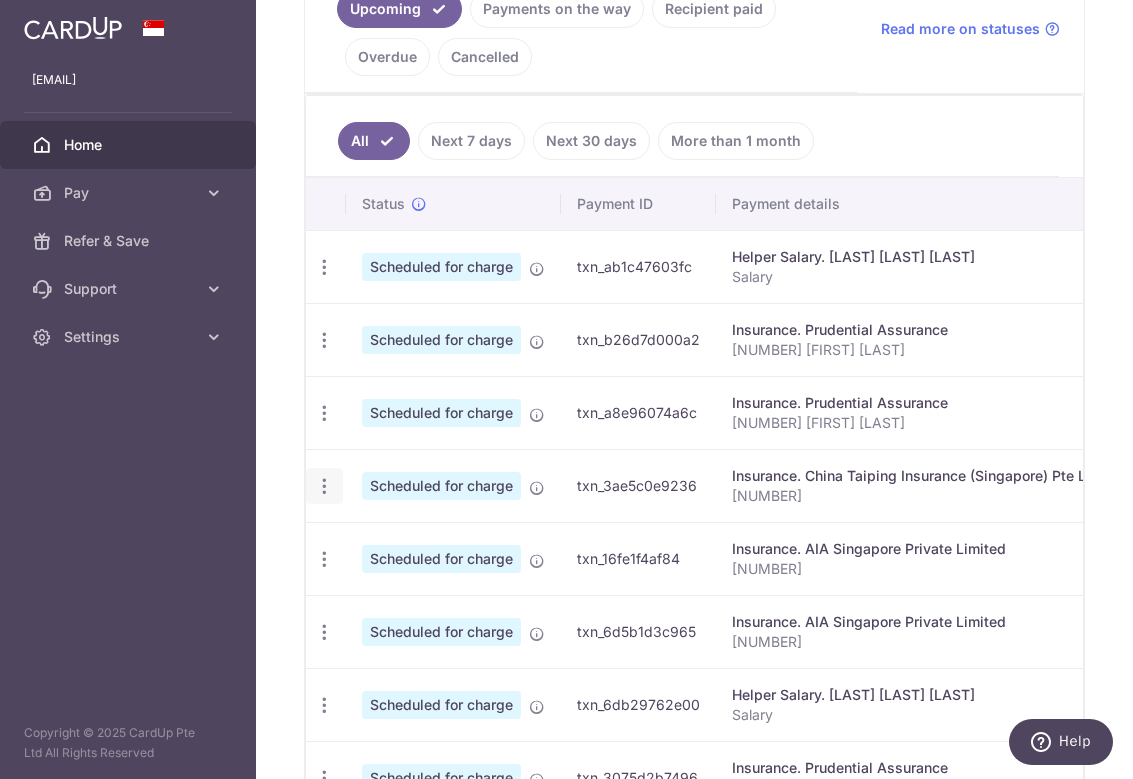 click at bounding box center [324, 267] 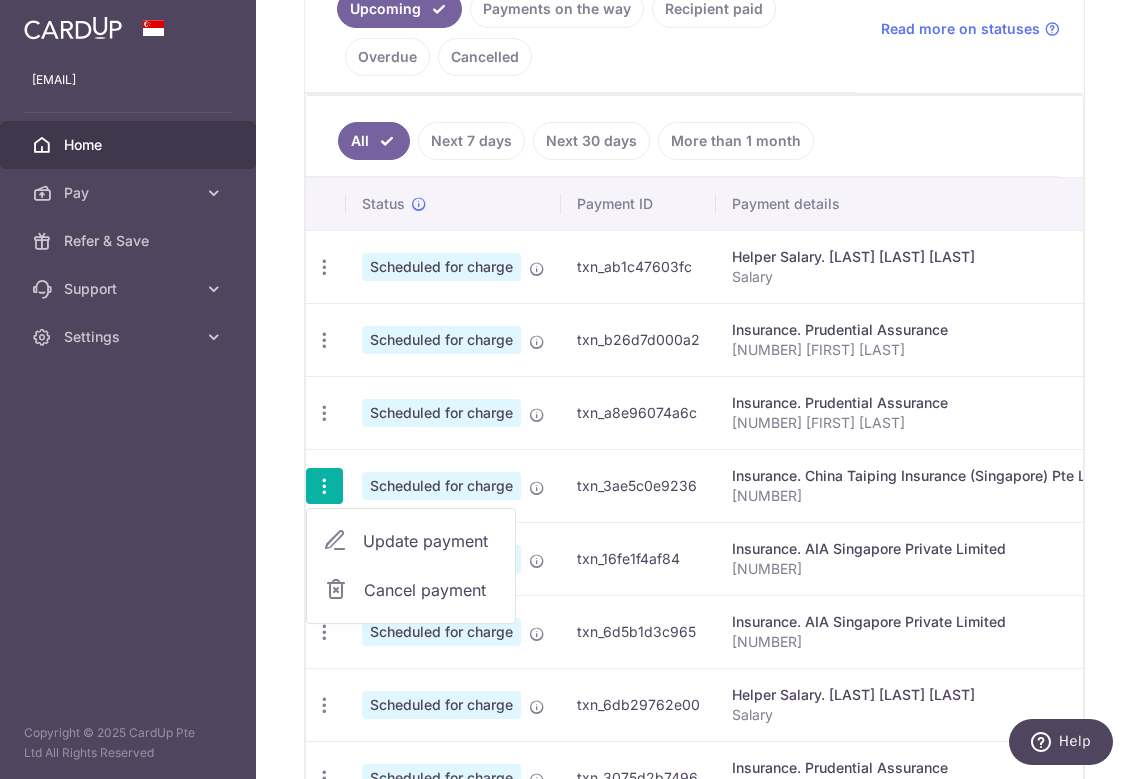 scroll, scrollTop: 0, scrollLeft: -1, axis: horizontal 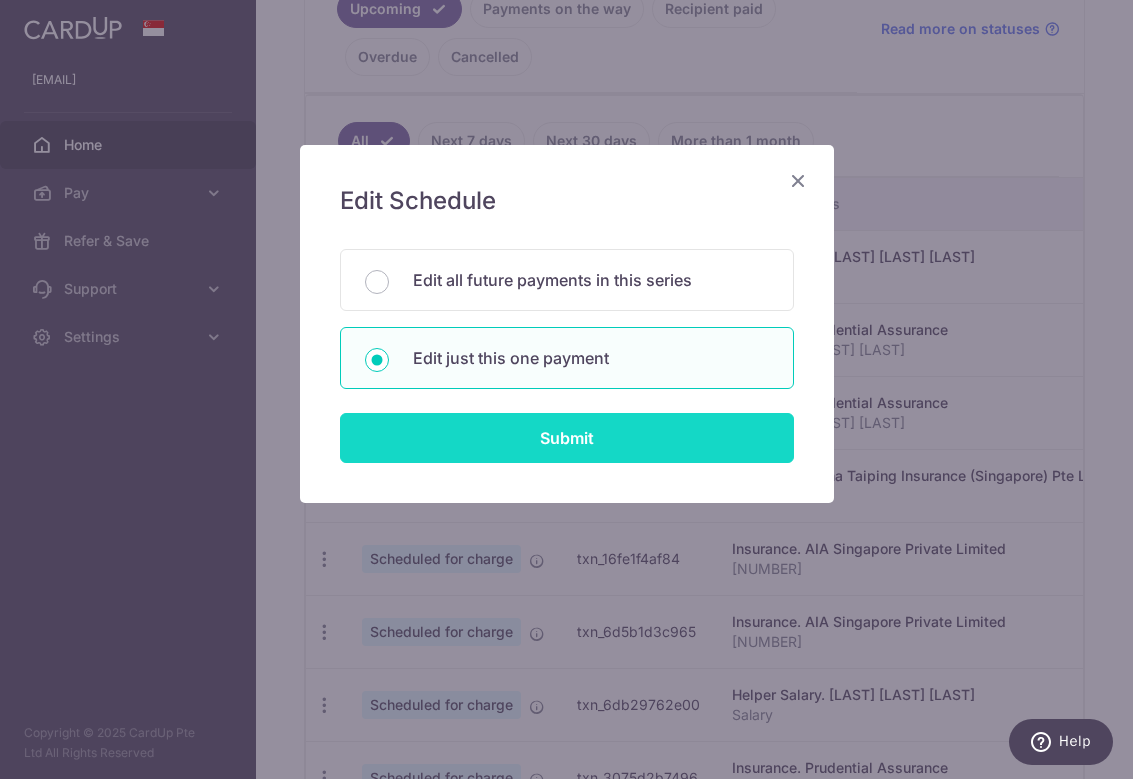click on "Submit" at bounding box center [567, 438] 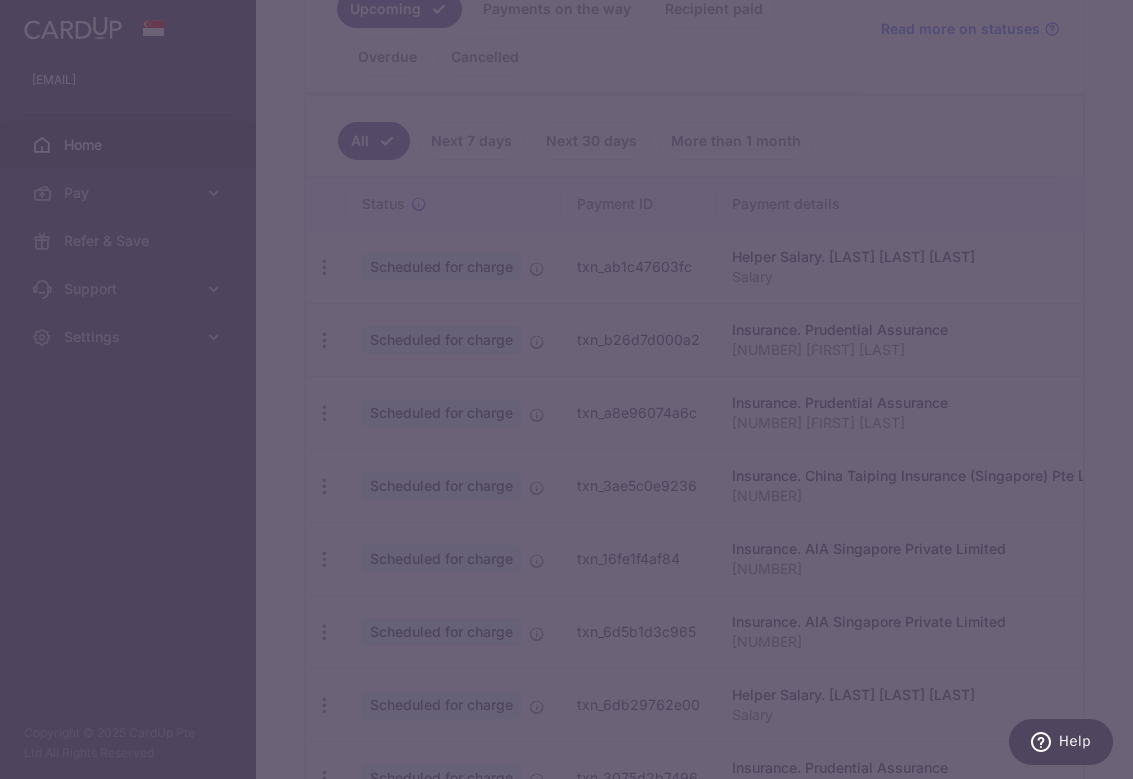 type on "220.15" 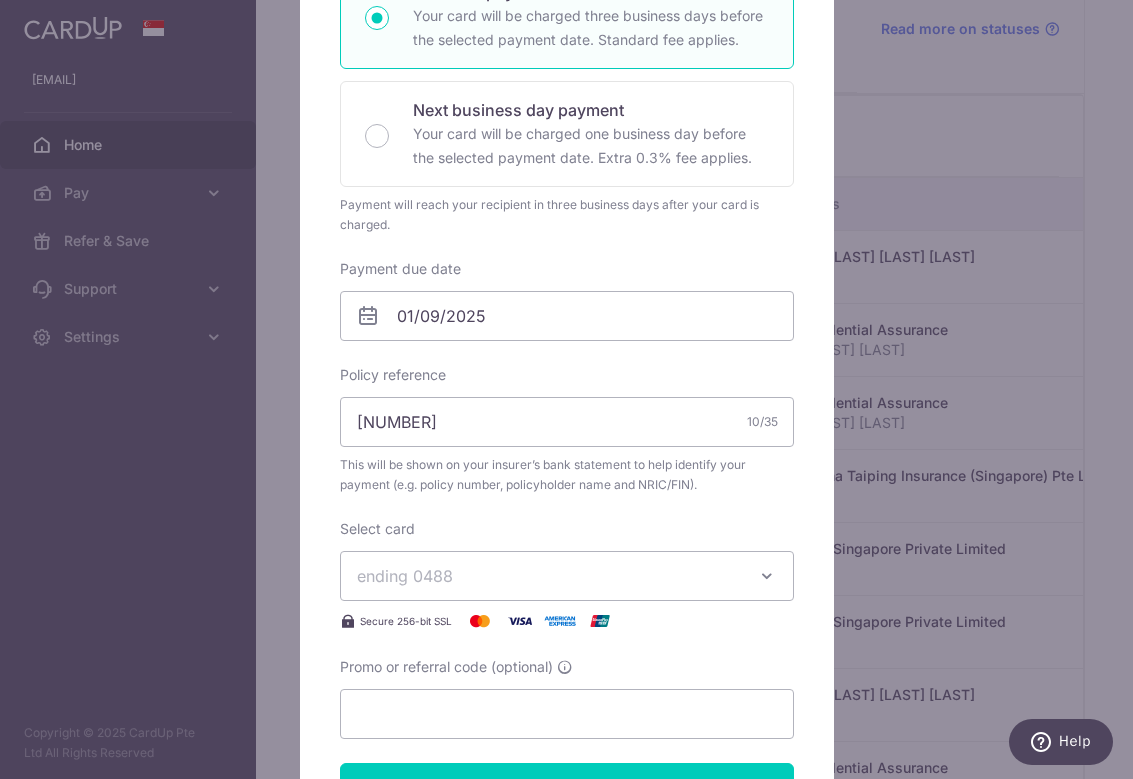 scroll, scrollTop: 395, scrollLeft: 0, axis: vertical 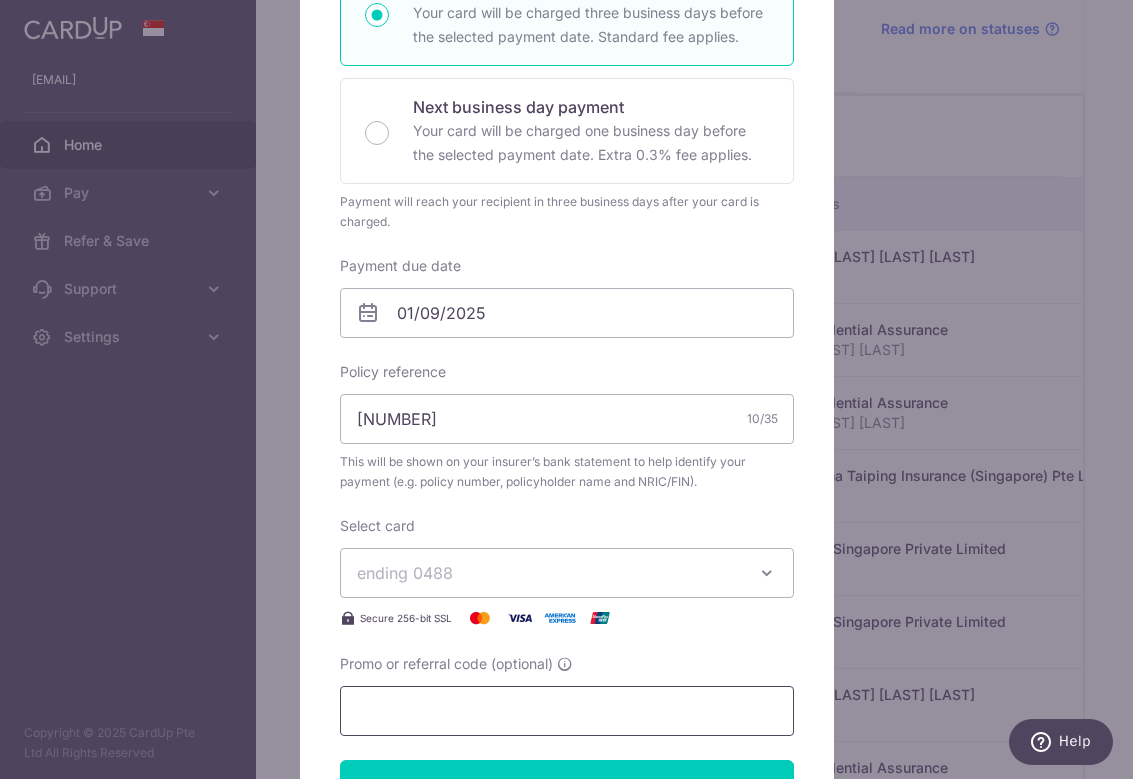 click on "Promo or referral code (optional)" at bounding box center [567, 711] 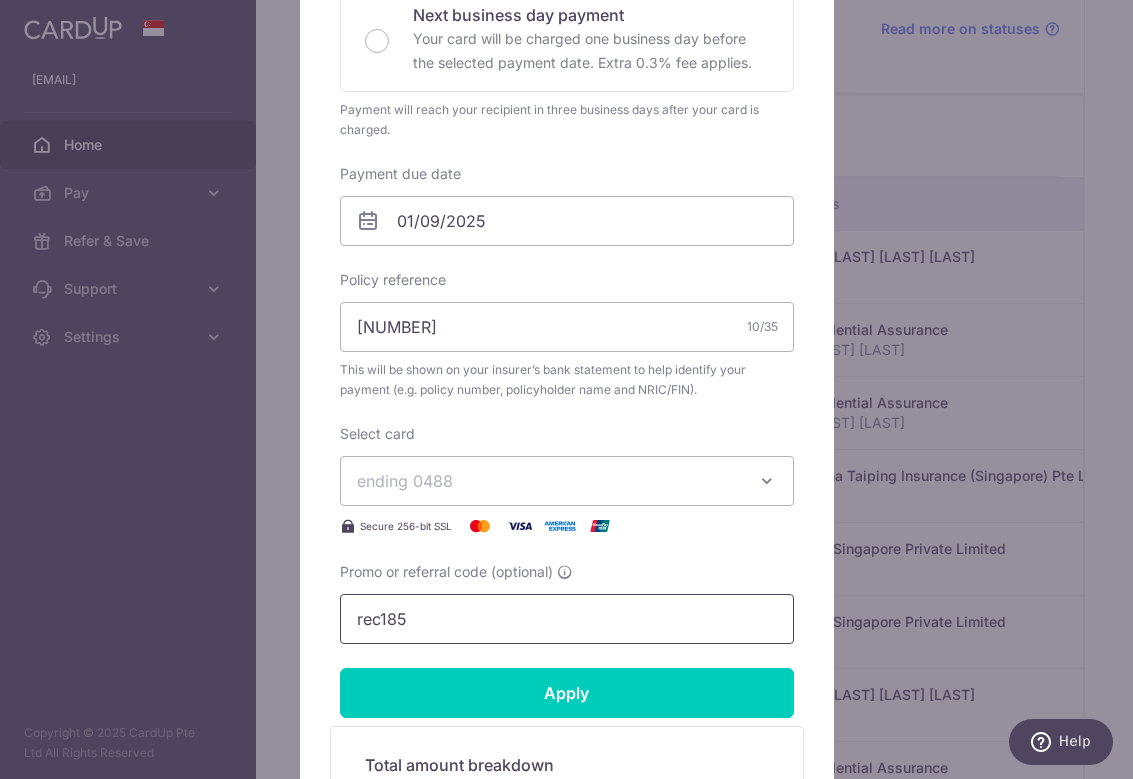 scroll, scrollTop: 719, scrollLeft: 0, axis: vertical 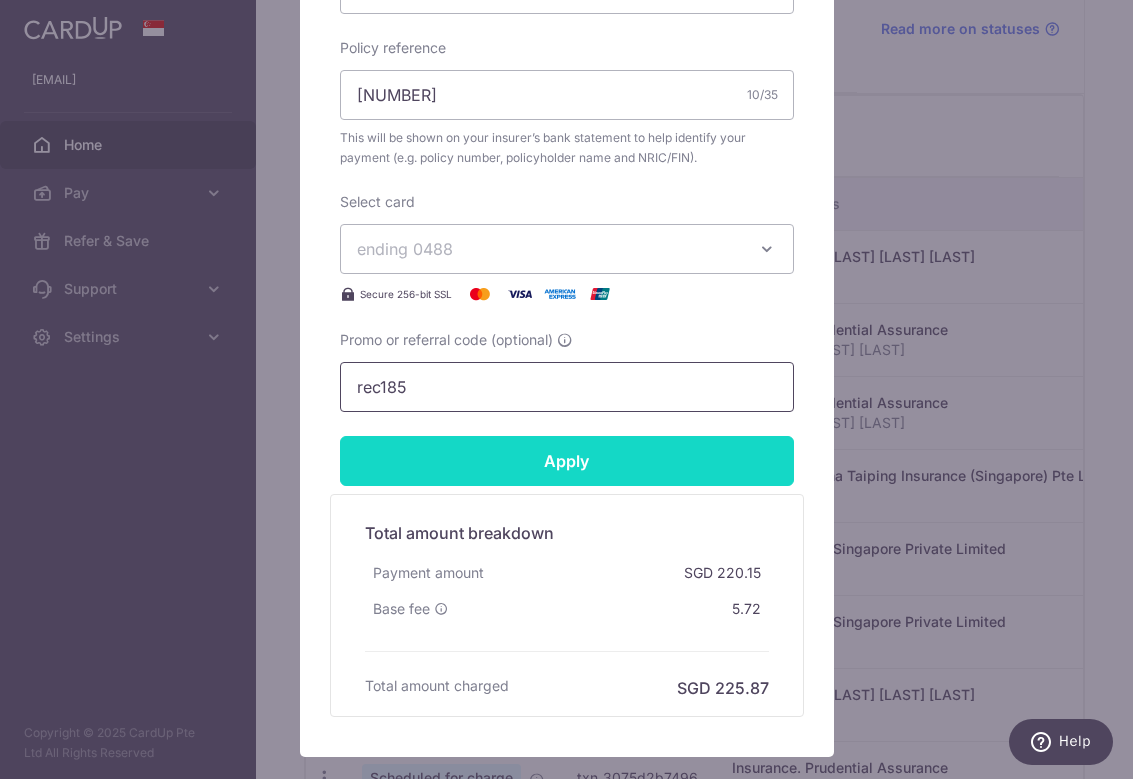 type on "rec185" 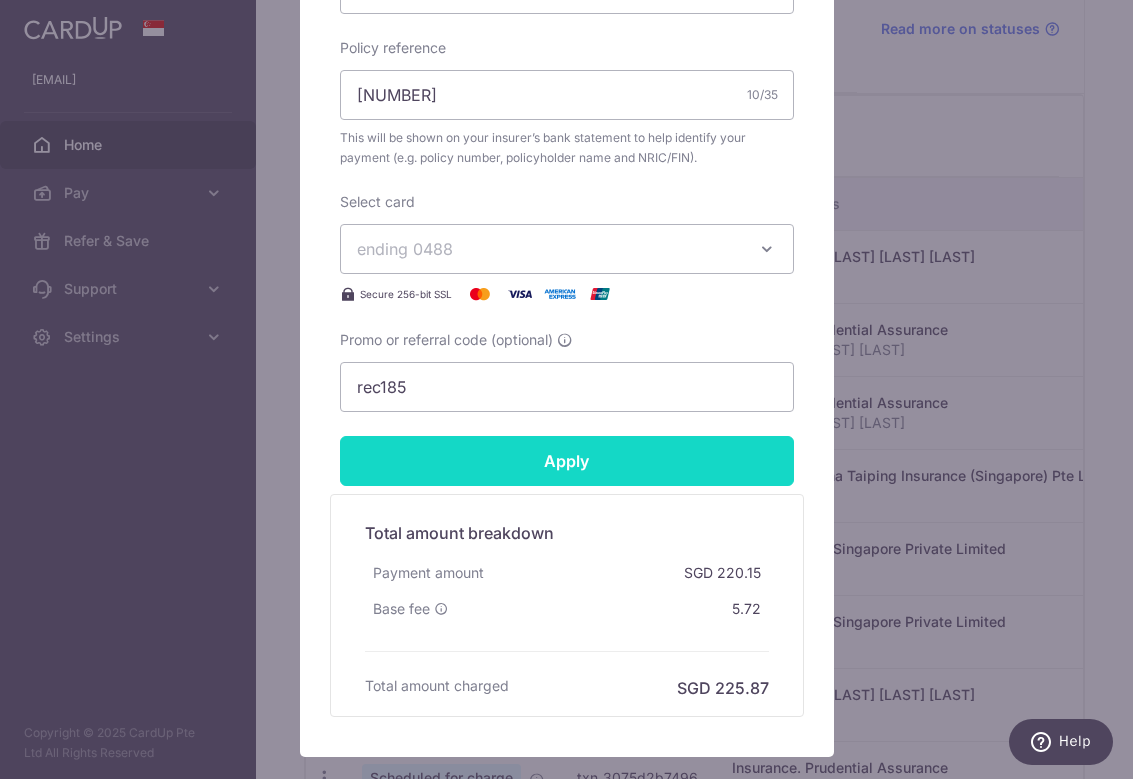 click on "Apply" at bounding box center (567, 461) 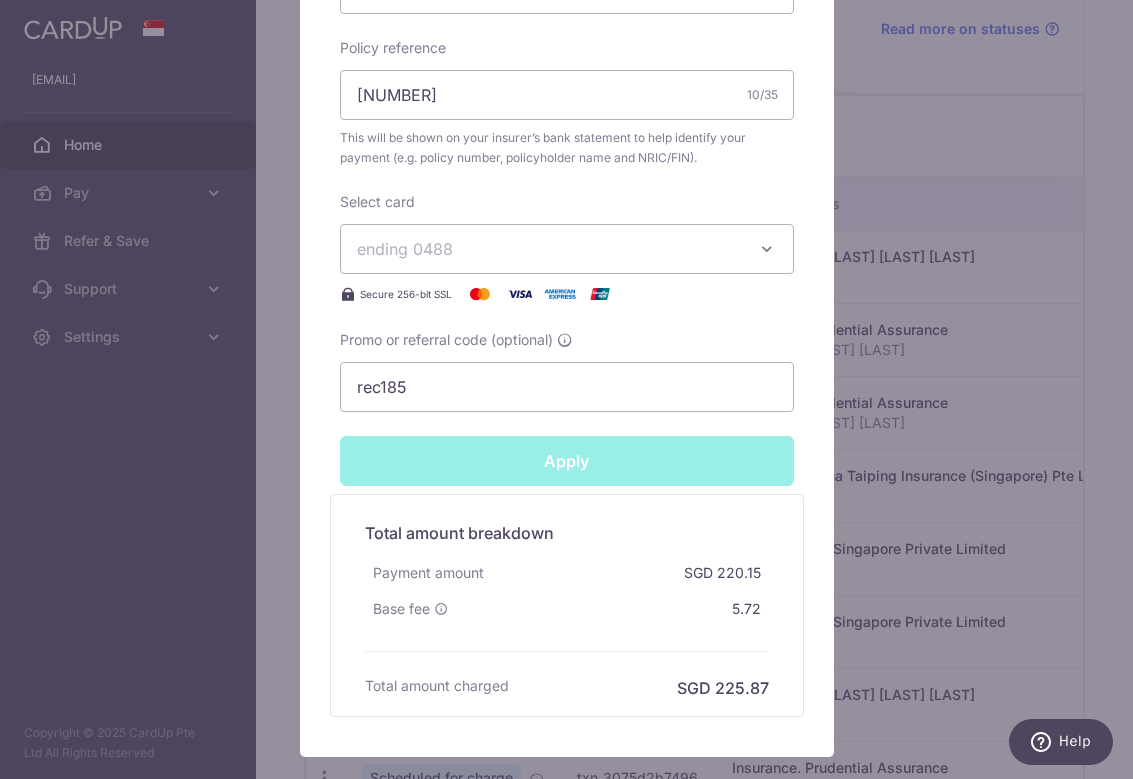 type on "Successfully Applied" 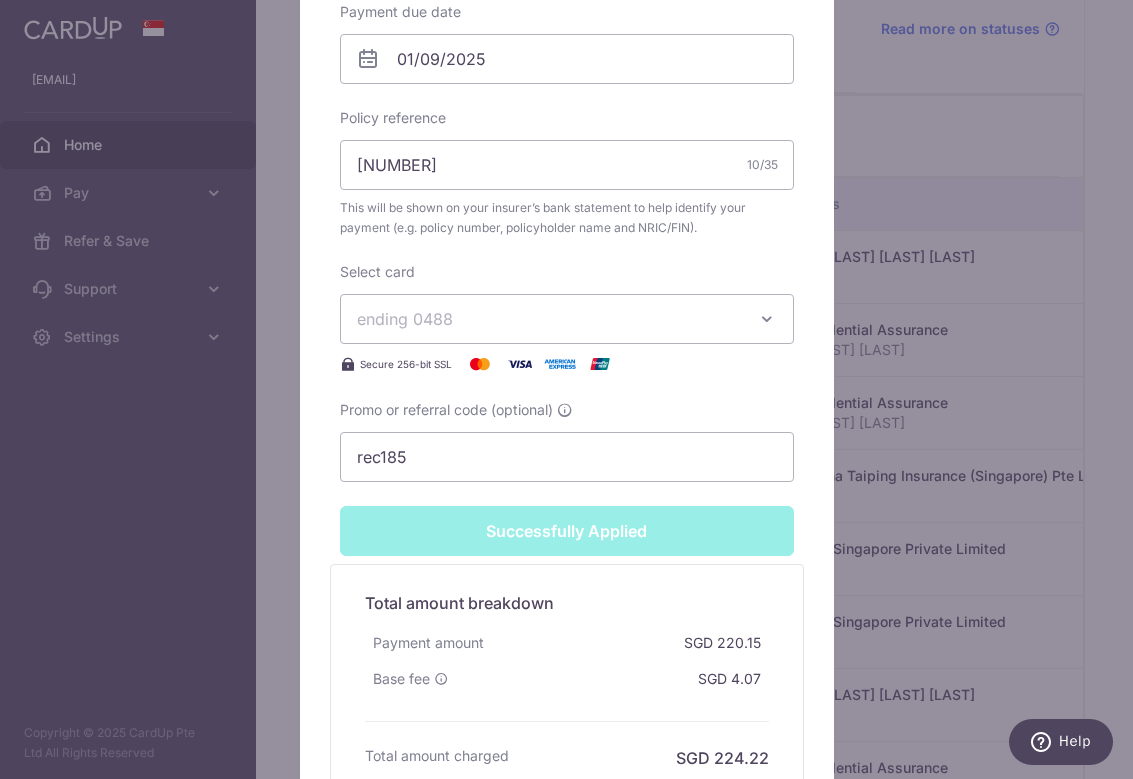 click on "Edit payment
By clicking apply,  you will make changes to all   payments to  China Taiping Insurance (Singapore) Pte Ltd  scheduled from
.
By clicking below, you confirm you are editing this payment to  China Taiping Insurance (Singapore) Pte Ltd  on
01/09/2025 .
Your payment is updated successfully
SGD" at bounding box center [566, 389] 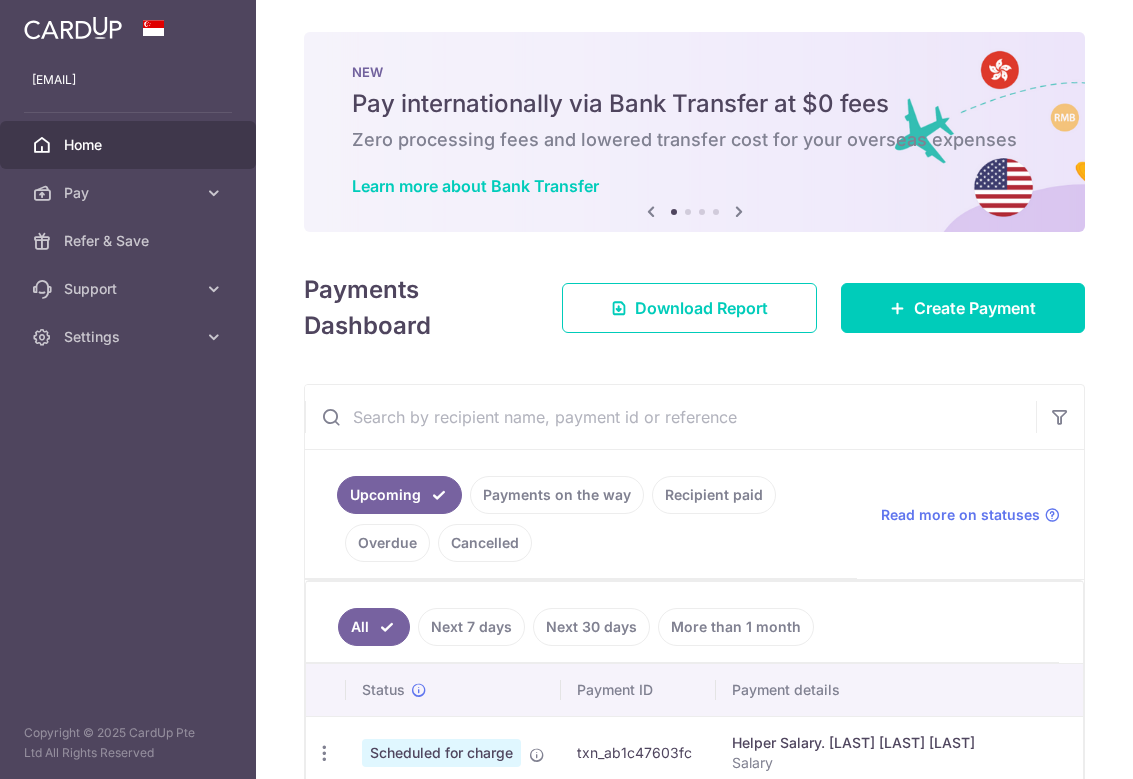 scroll, scrollTop: 0, scrollLeft: 0, axis: both 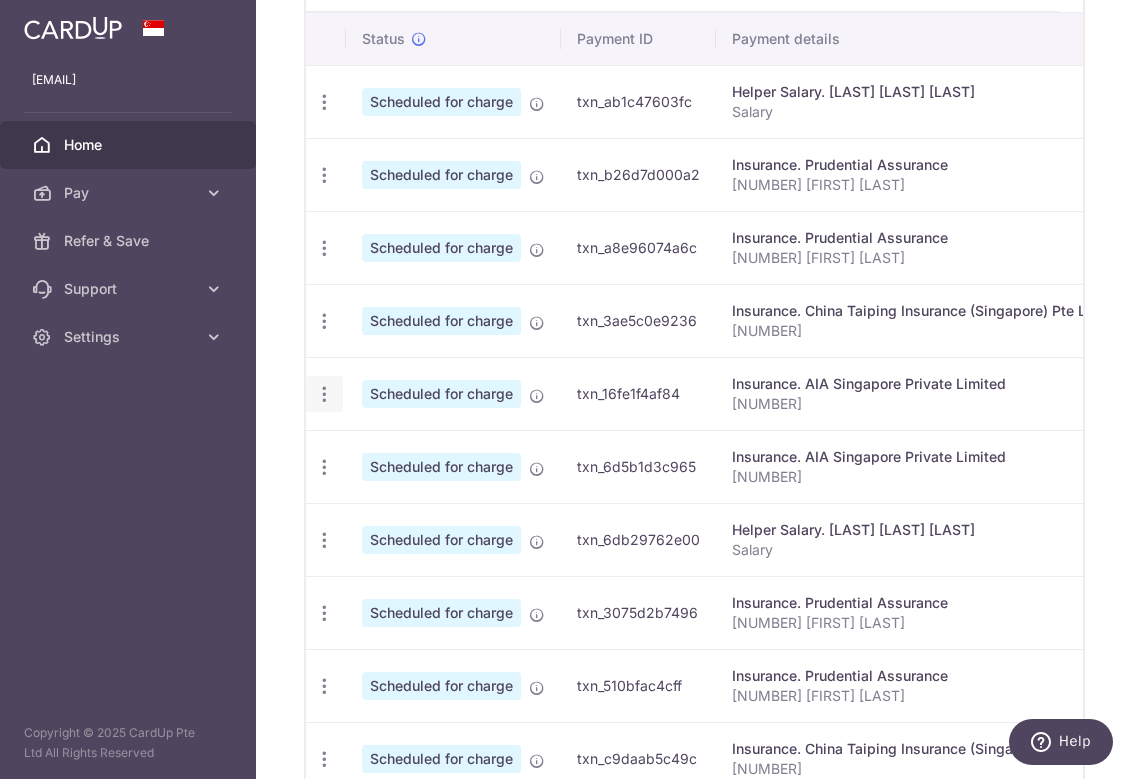 click at bounding box center (324, 102) 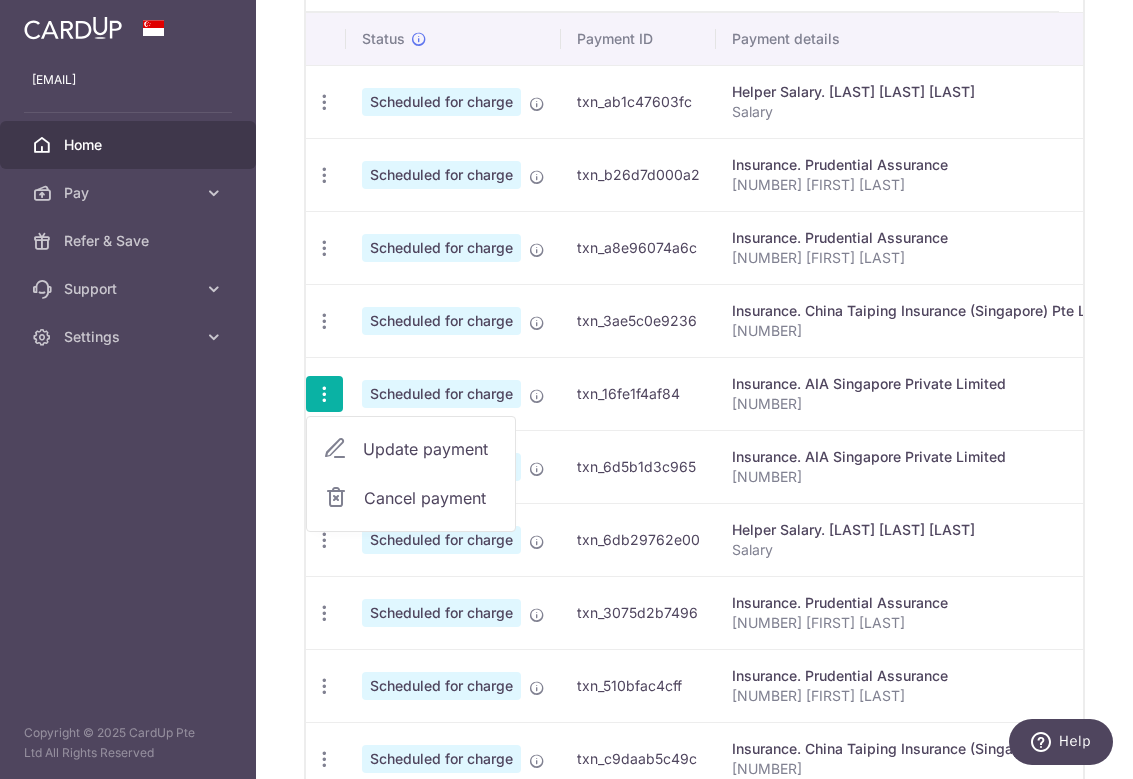 click on "Update payment" at bounding box center (431, 449) 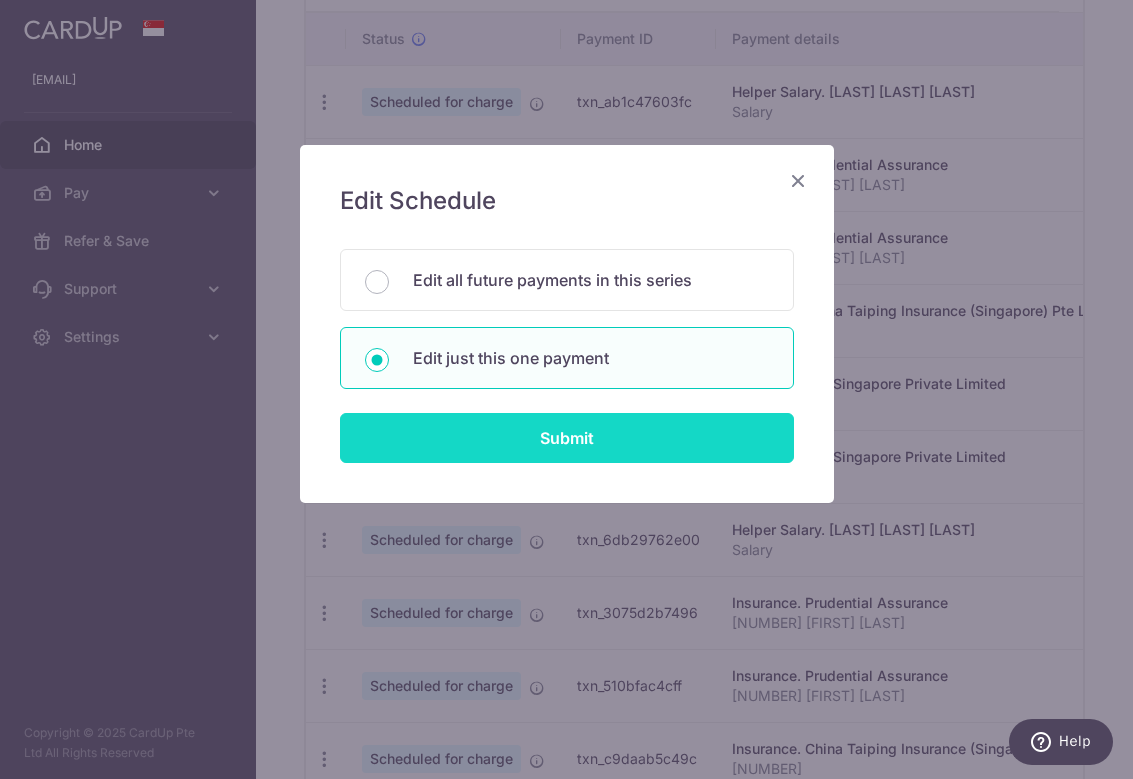 click on "Submit" at bounding box center [567, 438] 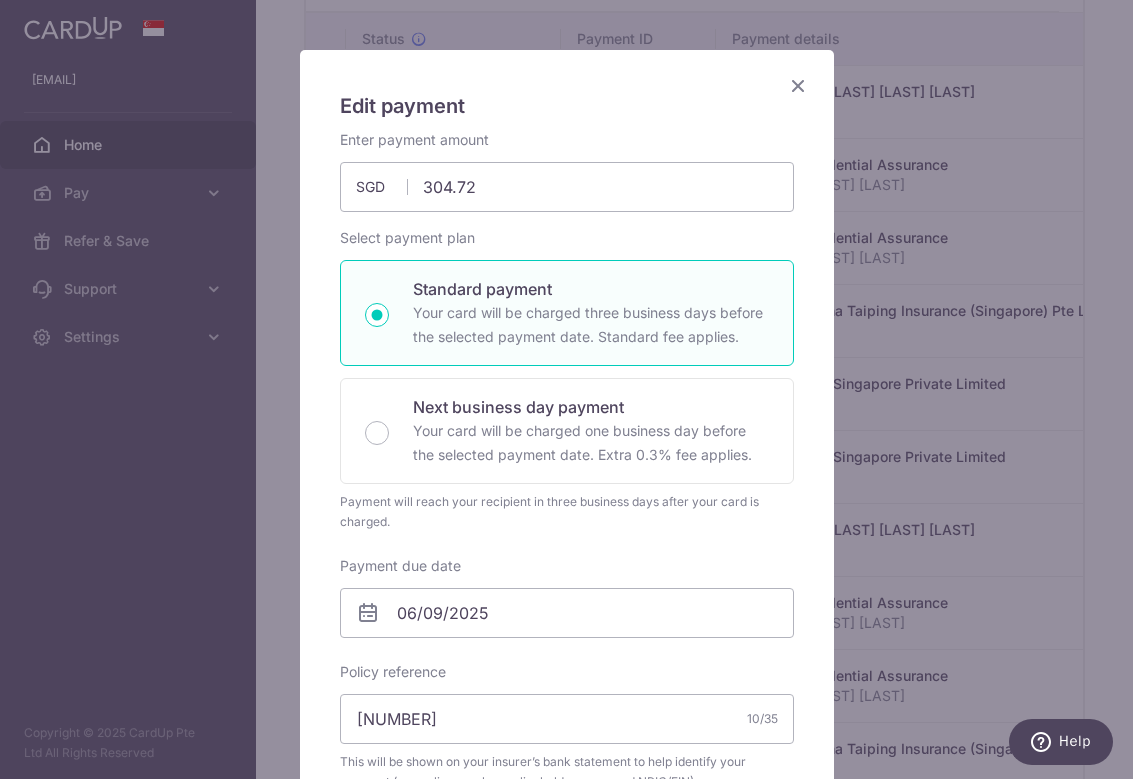 scroll, scrollTop: 458, scrollLeft: 0, axis: vertical 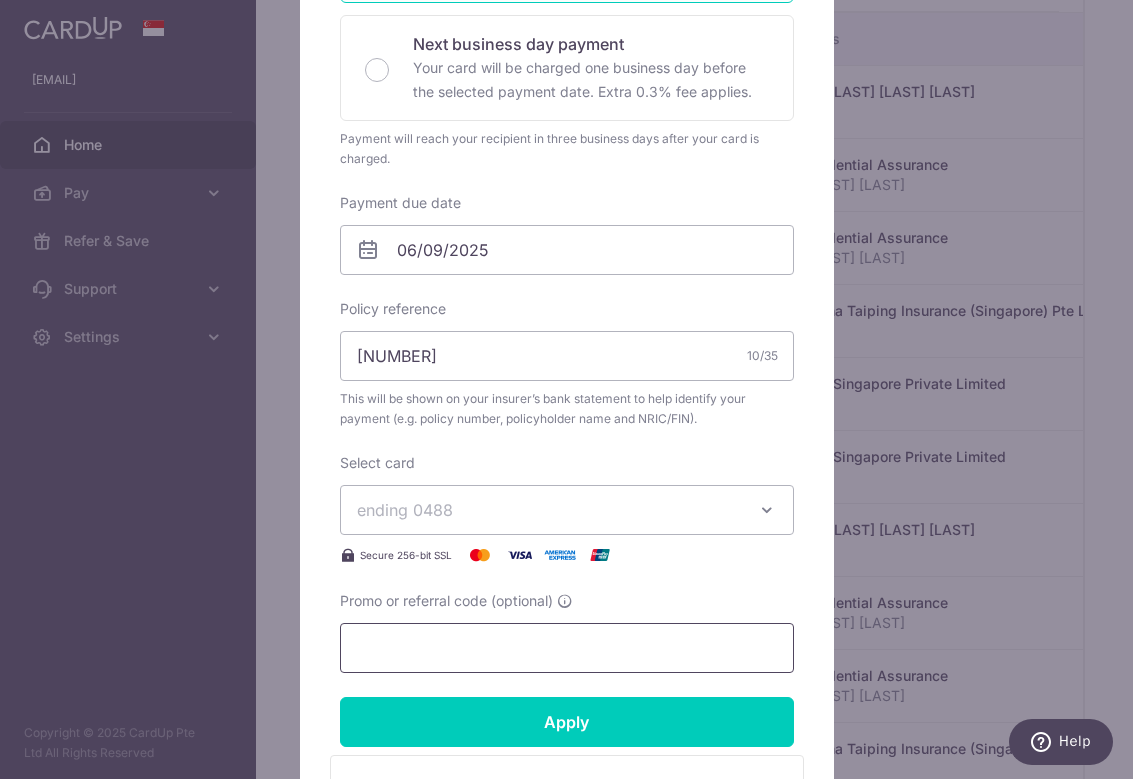 click on "Promo or referral code (optional)" at bounding box center [567, 648] 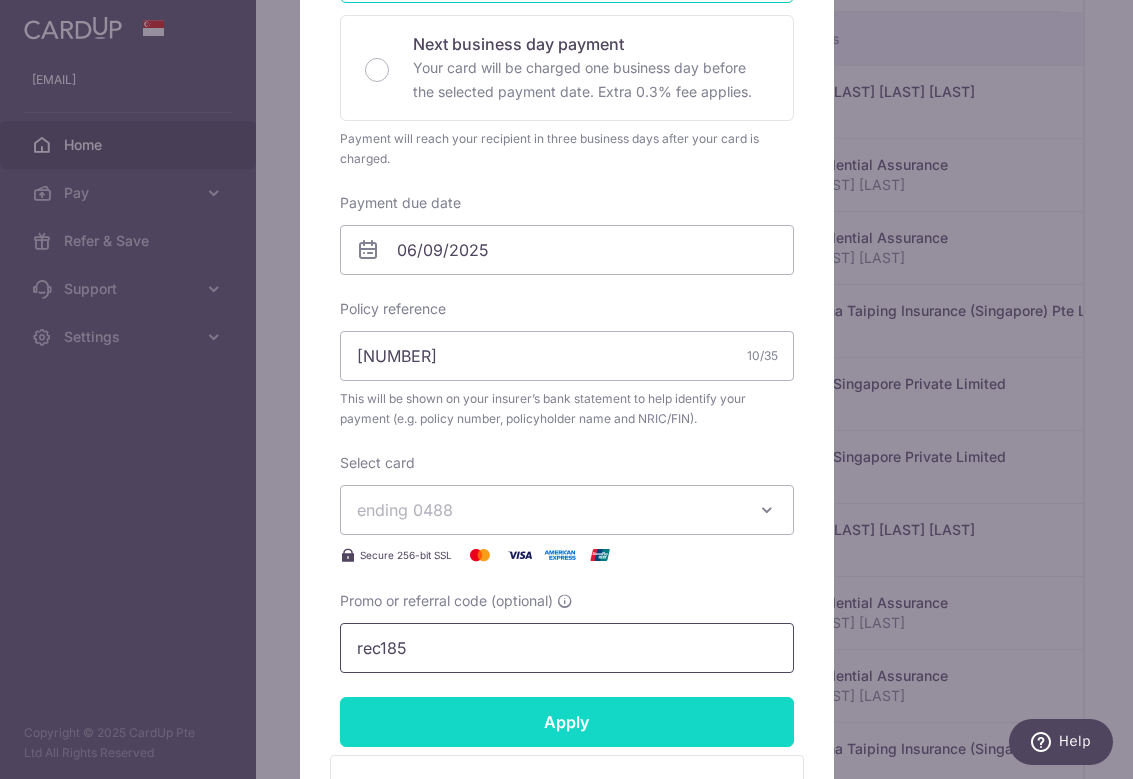 type on "rec185" 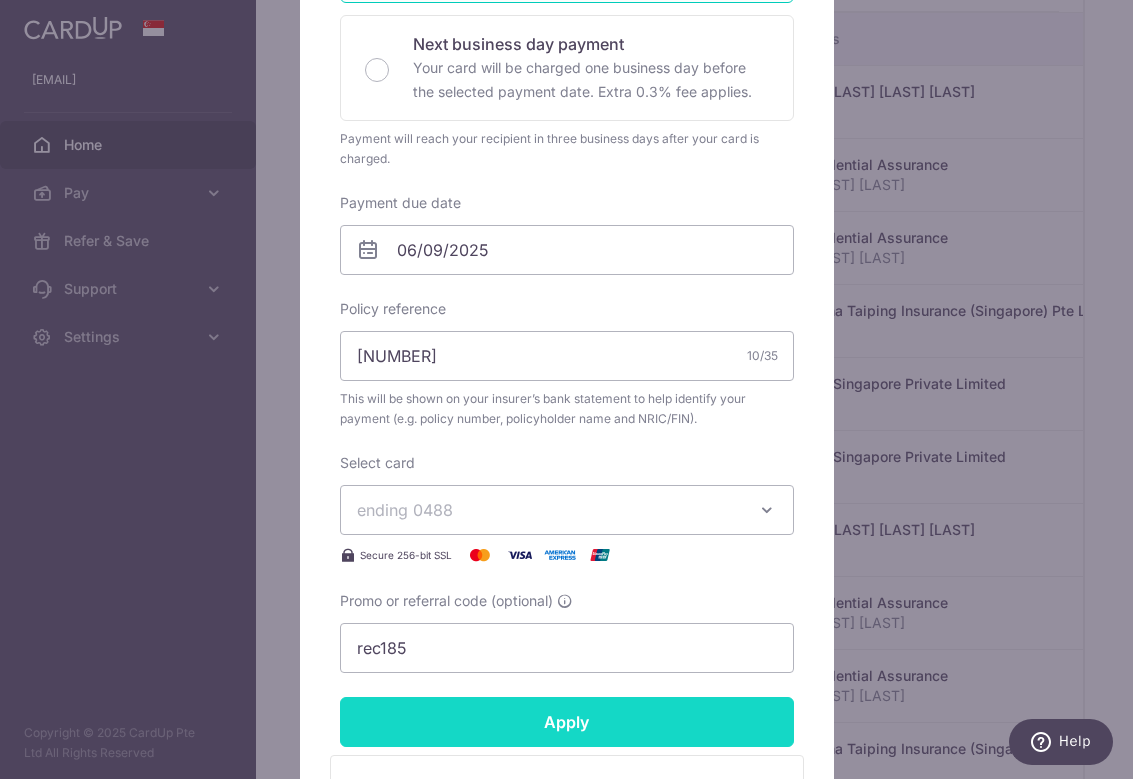 click on "Apply" at bounding box center [567, 722] 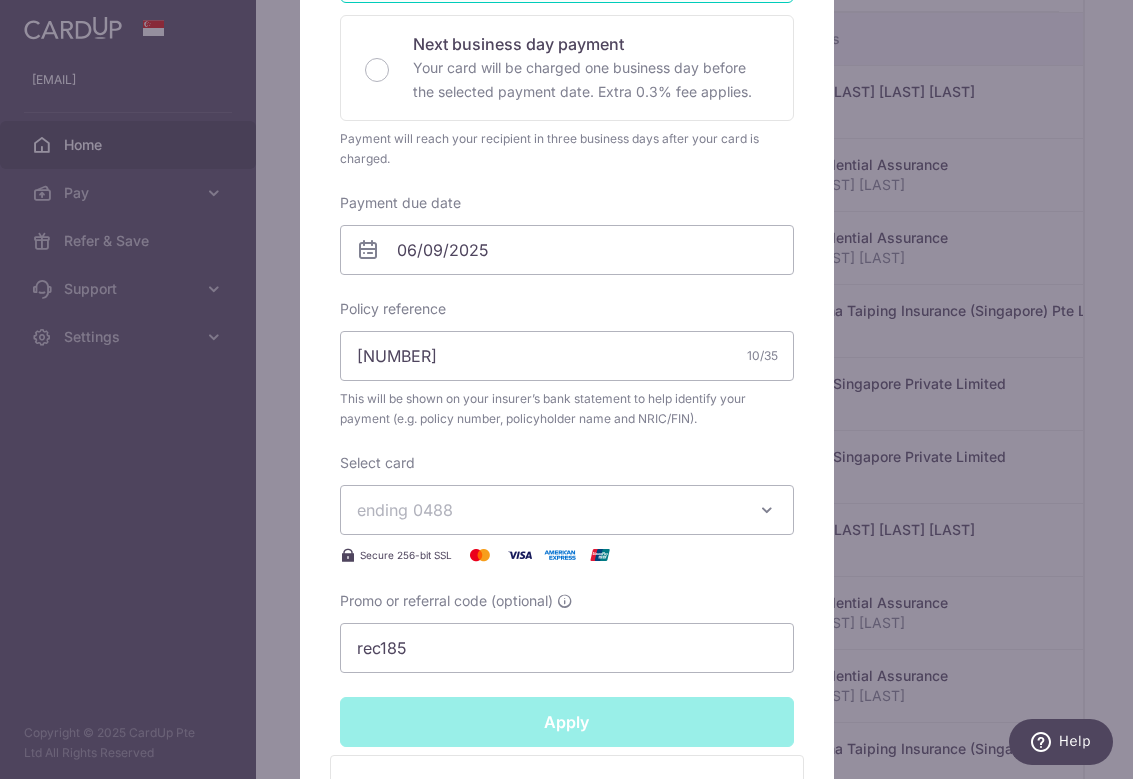 type on "Successfully Applied" 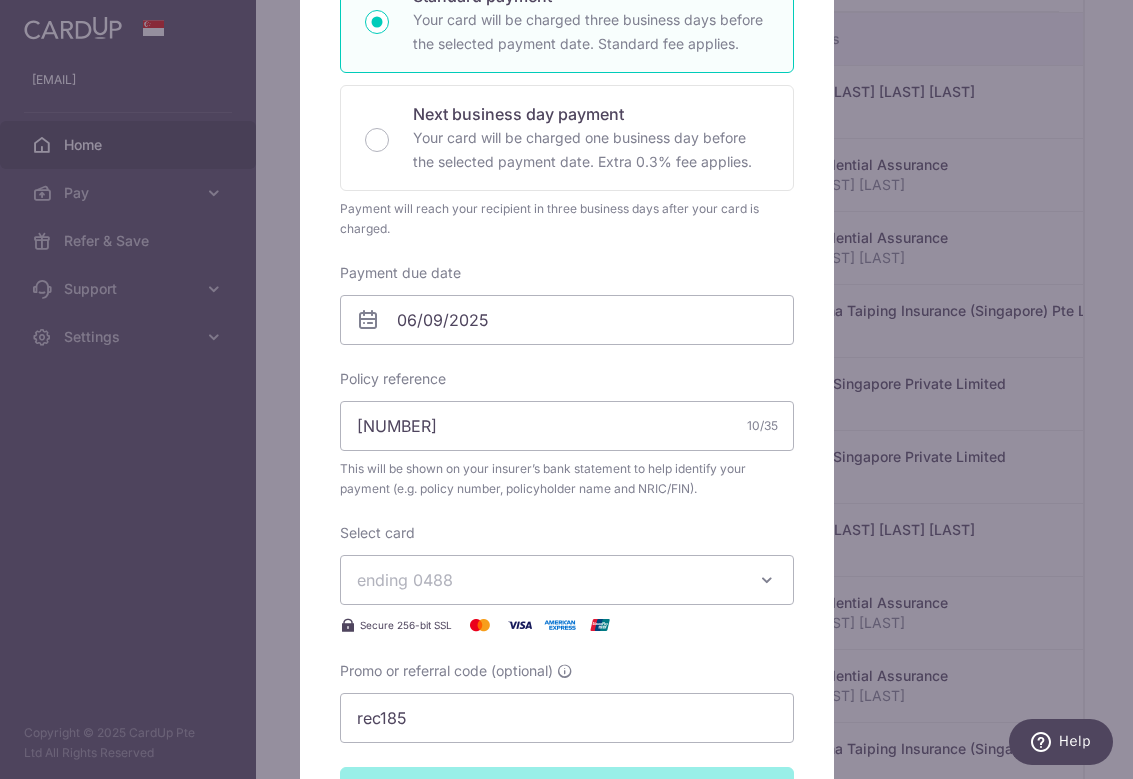 click on "Edit payment
By clicking apply,  you will make changes to all   payments to  AIA Singapore Private Limited  scheduled from
.
By clicking below, you confirm you are editing this payment to  AIA Singapore Private Limited  on
06/09/2025 .
Your payment is updated successfully
304.72" at bounding box center (566, 389) 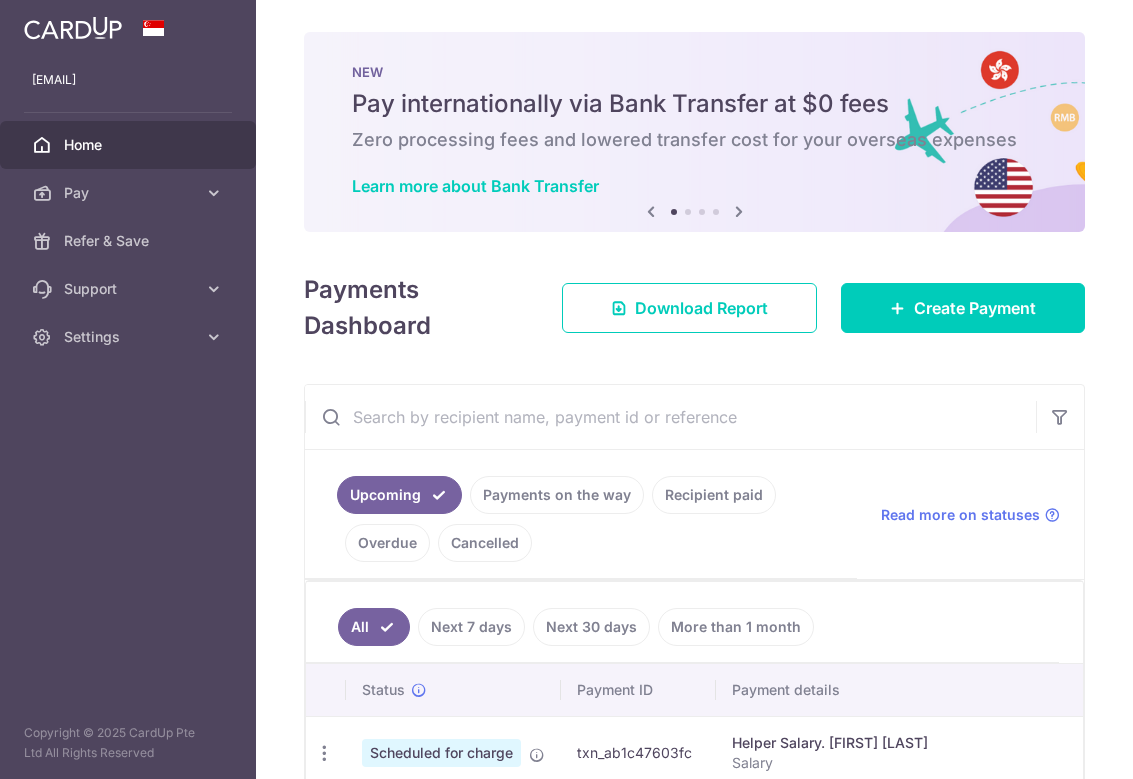 scroll, scrollTop: 0, scrollLeft: 0, axis: both 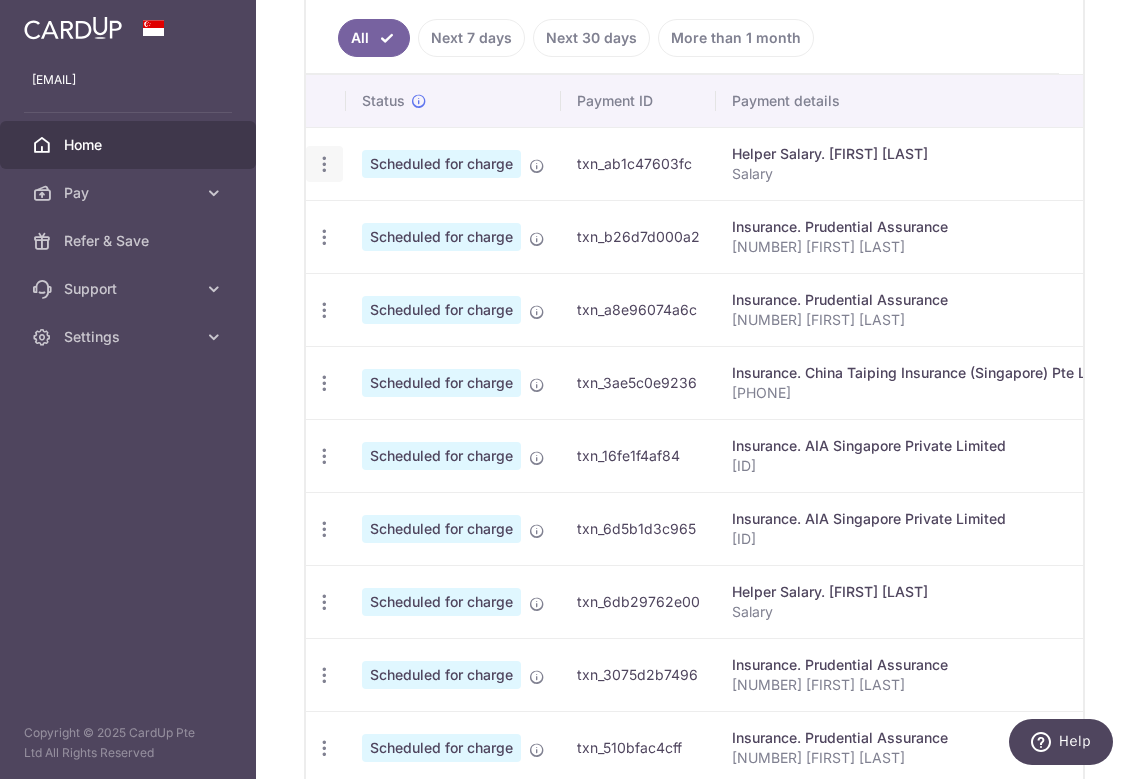 click at bounding box center [324, 164] 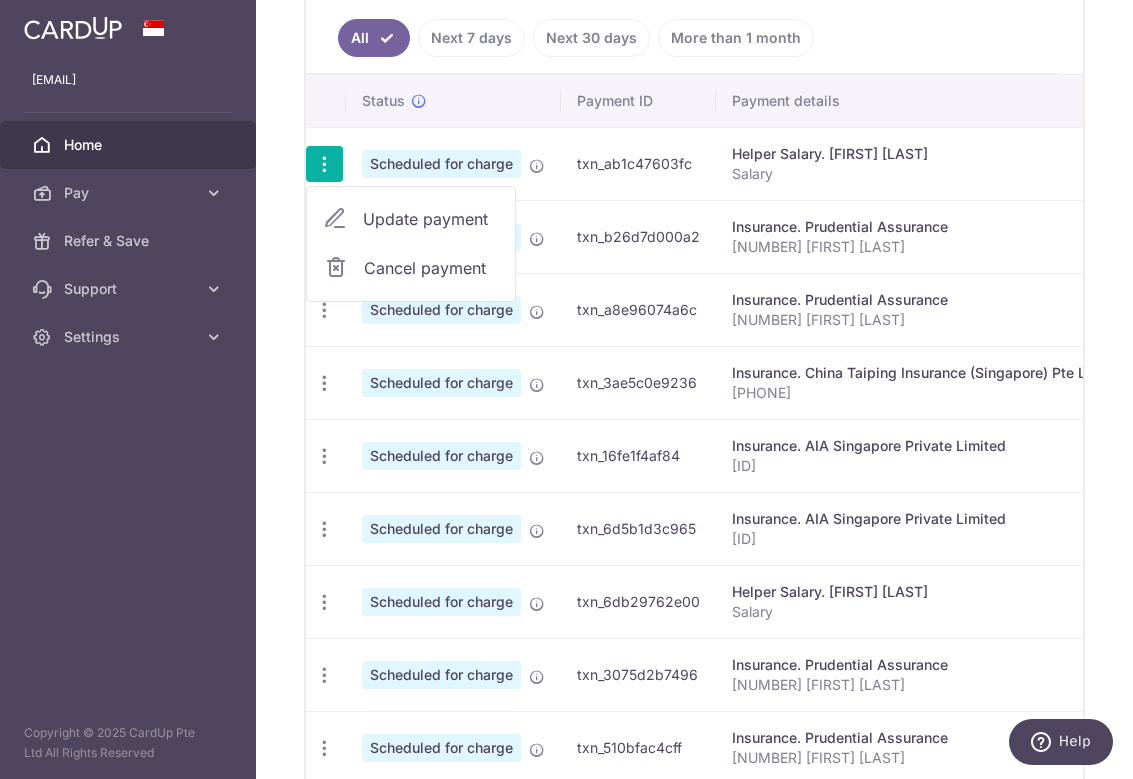 click on "Update payment" at bounding box center [431, 219] 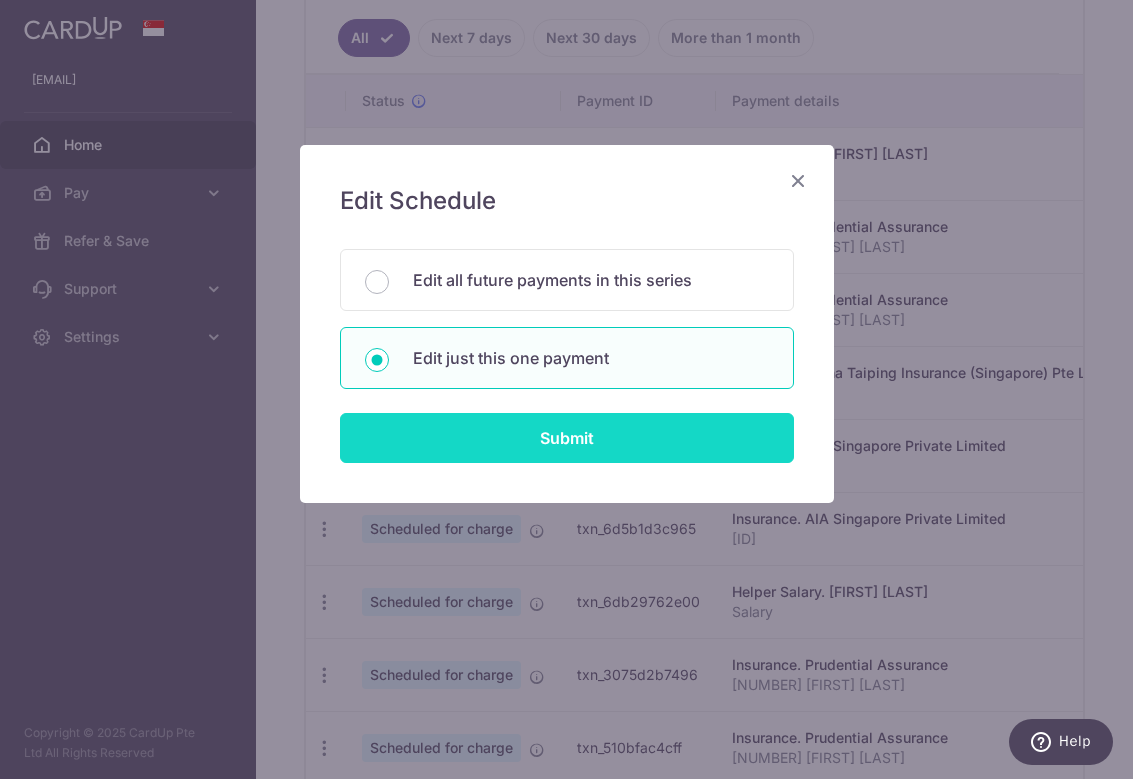 click on "Submit" at bounding box center [567, 438] 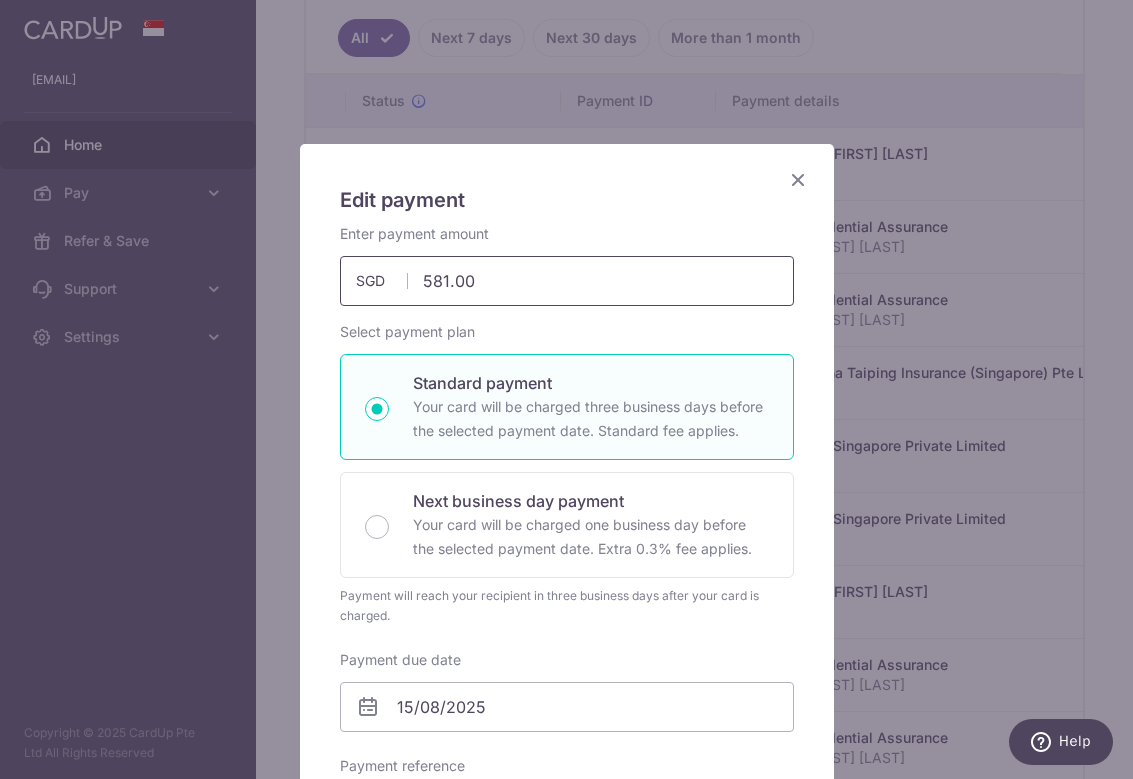 scroll, scrollTop: 0, scrollLeft: 0, axis: both 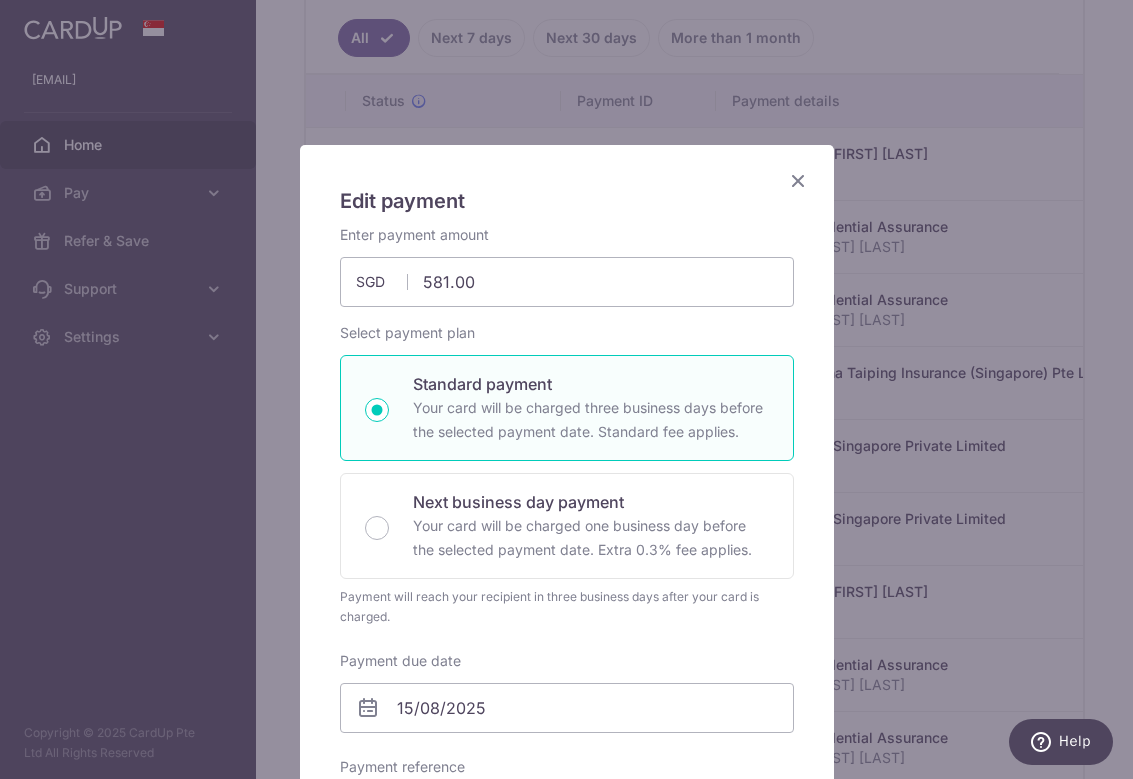 click at bounding box center [798, 180] 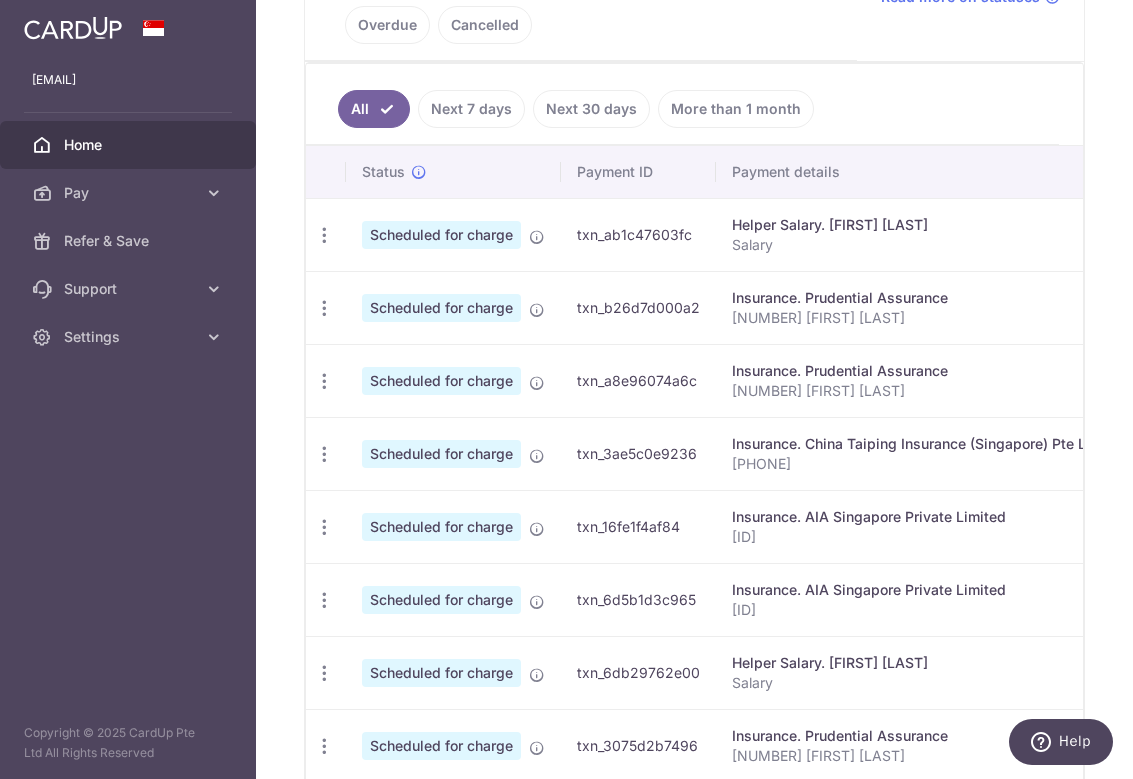 scroll, scrollTop: 543, scrollLeft: 0, axis: vertical 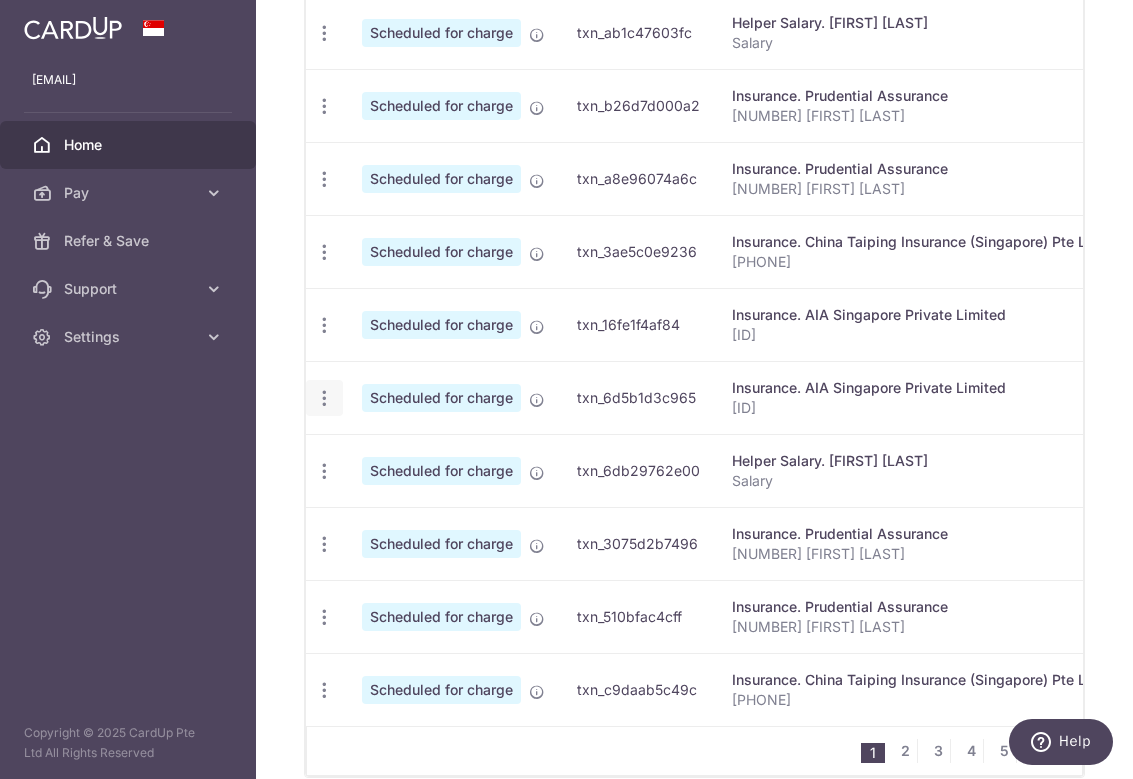 click at bounding box center (324, 33) 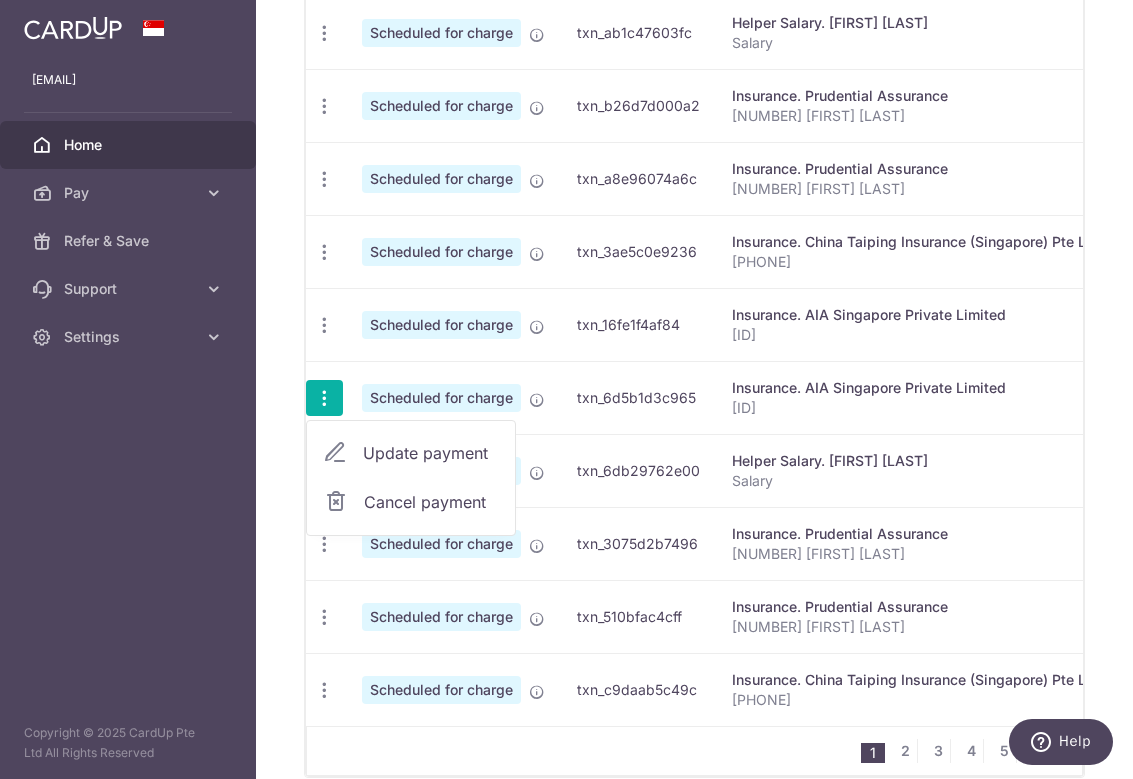 click on "Update payment" at bounding box center [411, 453] 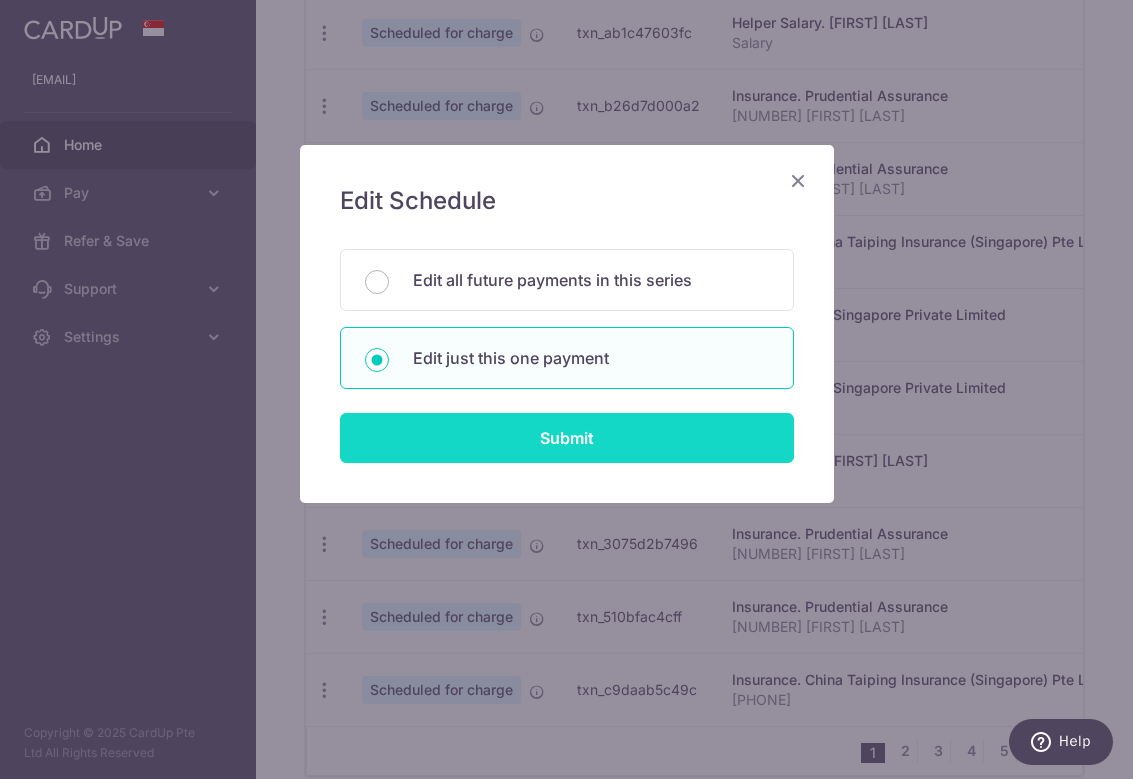 click on "Submit" at bounding box center [567, 438] 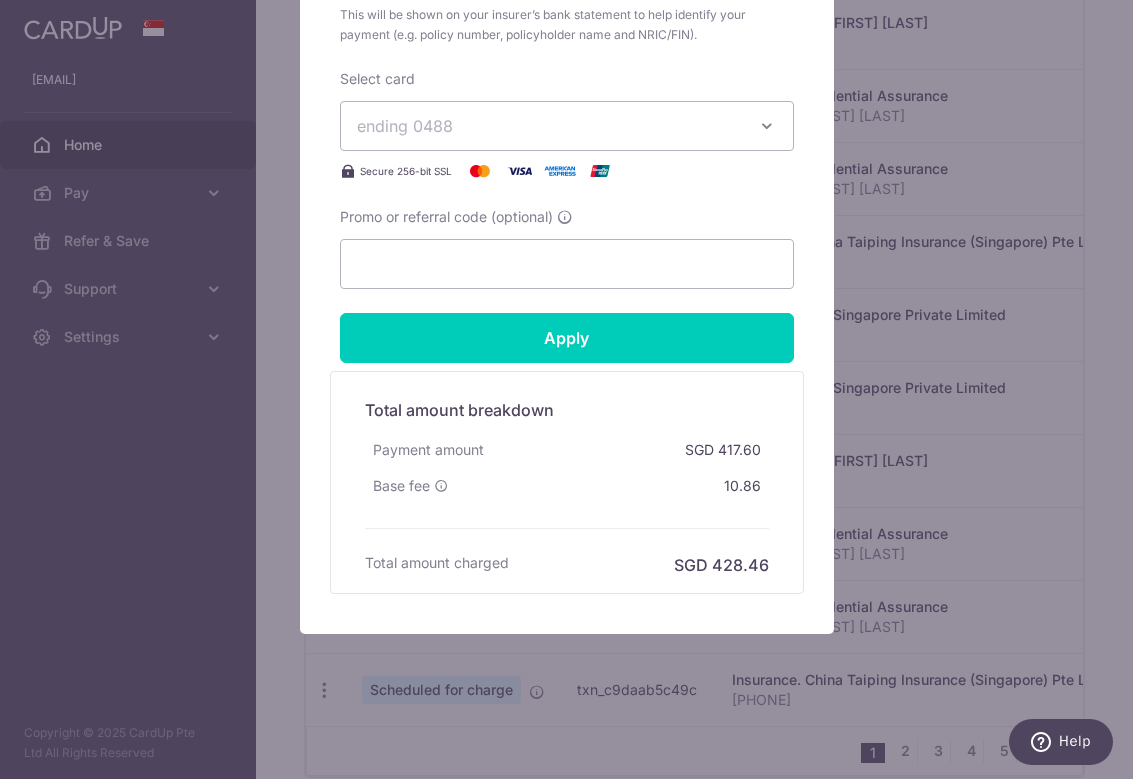 scroll, scrollTop: 842, scrollLeft: 0, axis: vertical 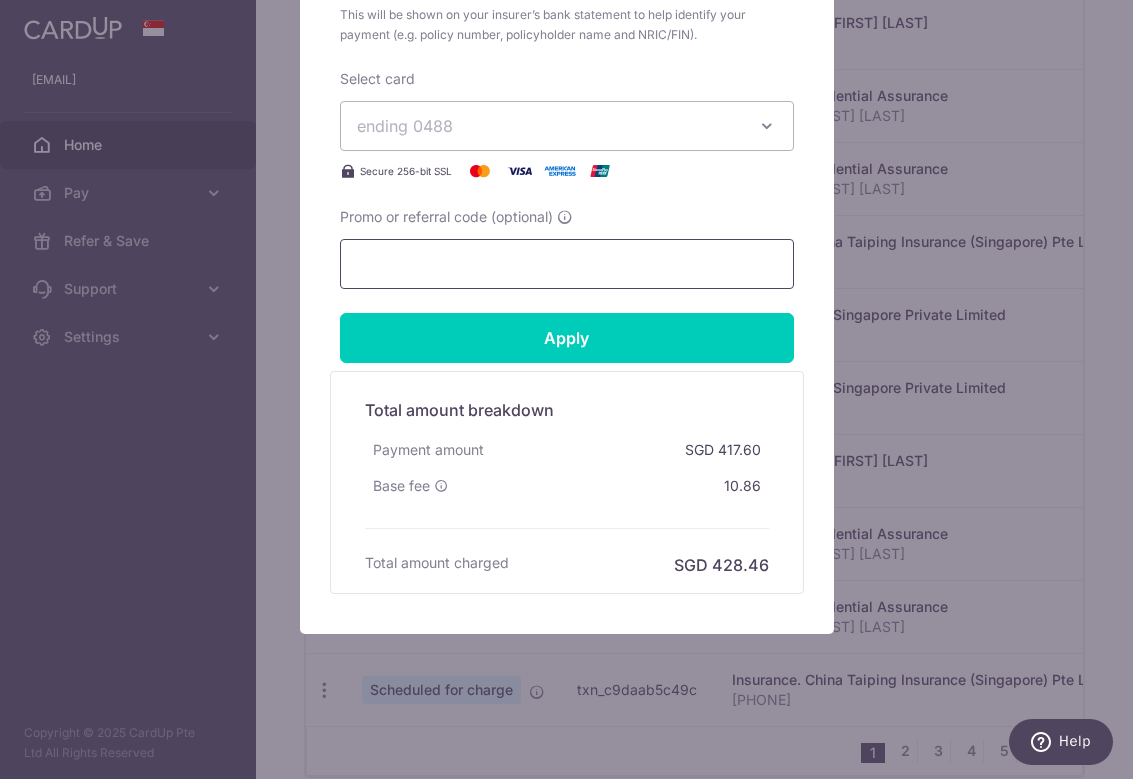 click on "Promo or referral code (optional)" at bounding box center [567, 264] 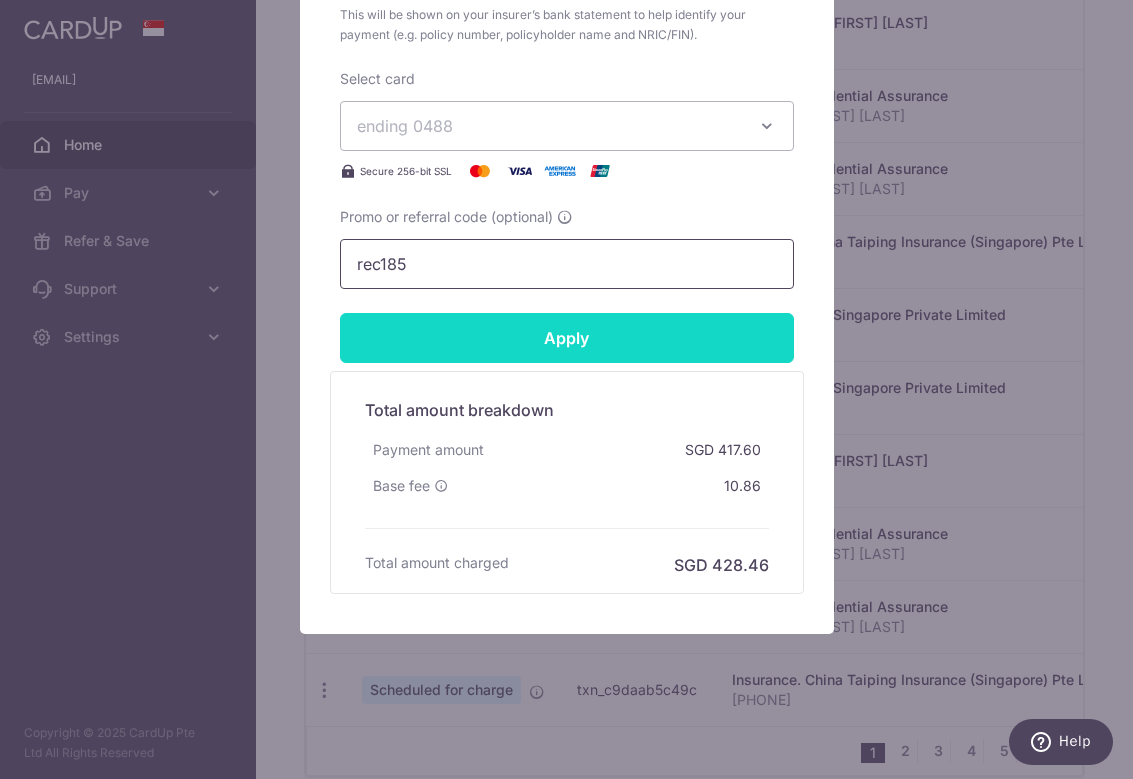 type on "rec185" 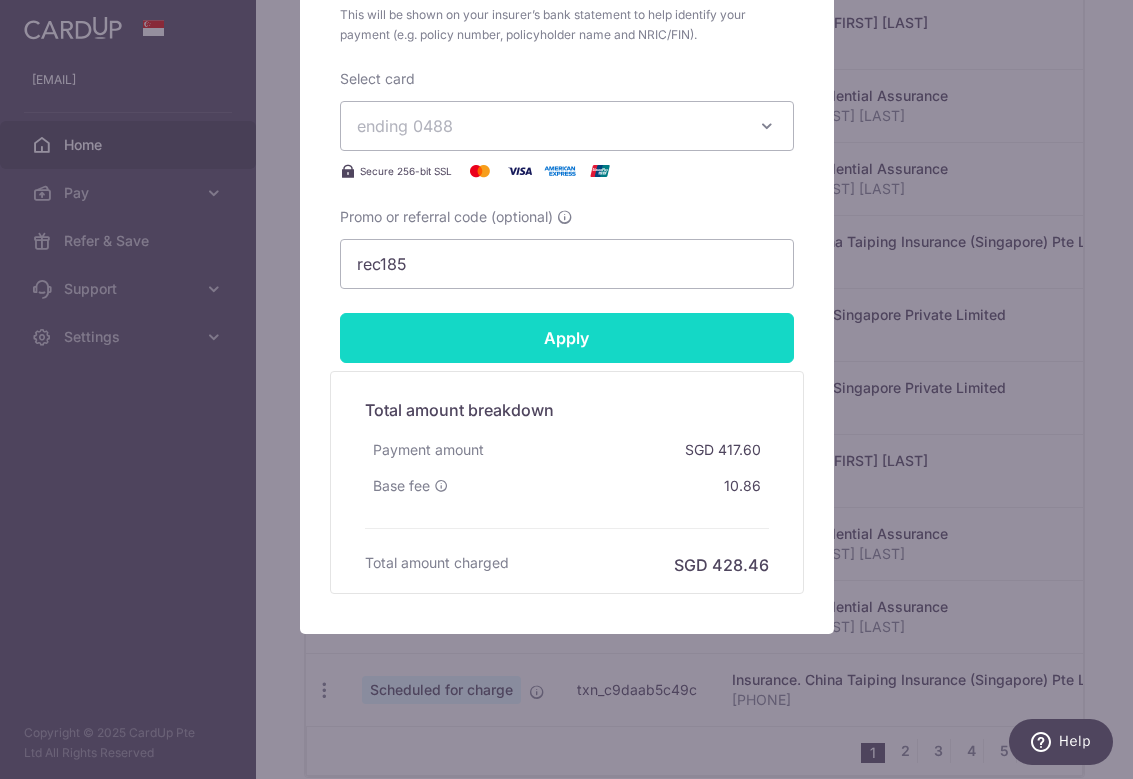 click on "Apply" at bounding box center (567, 338) 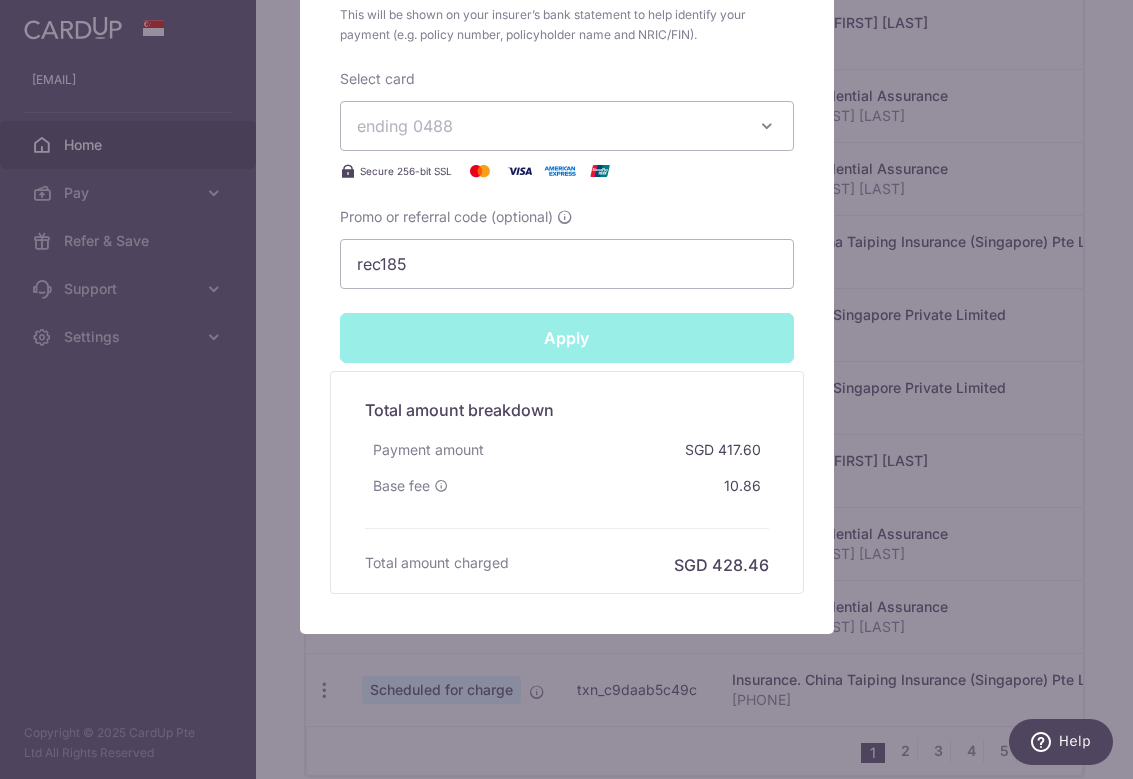type on "Successfully Applied" 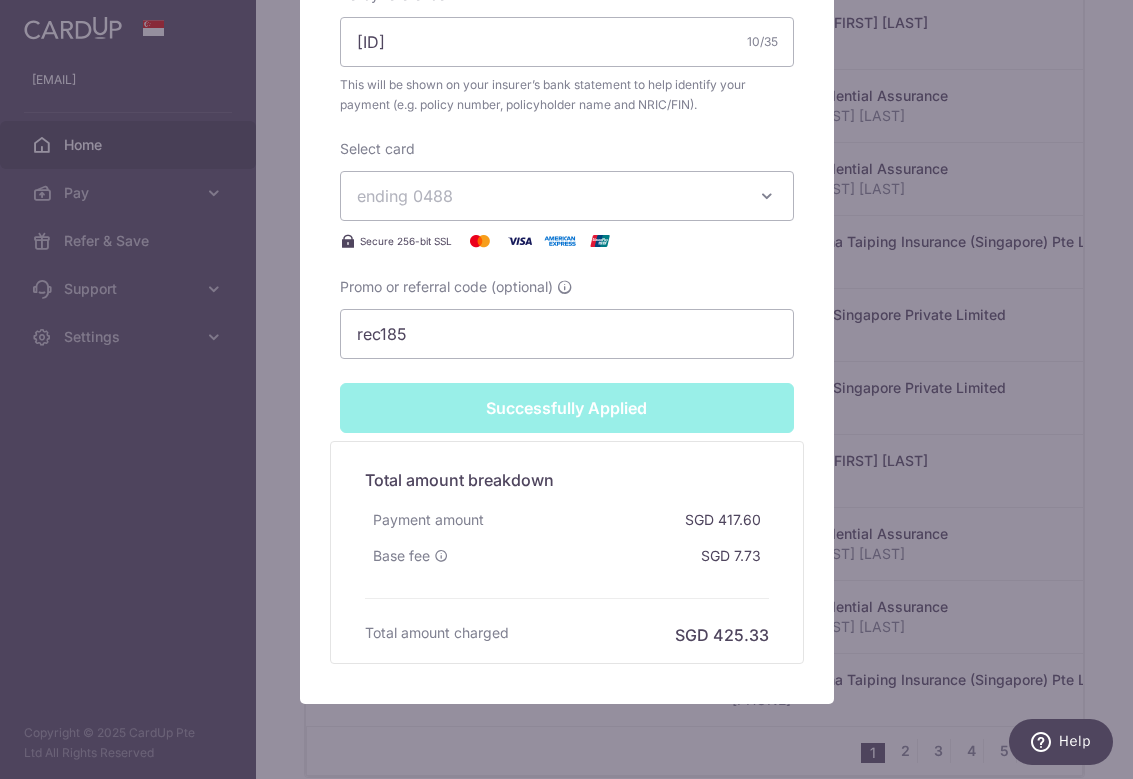click on "Edit payment
By clicking apply,  you will make changes to all   payments to  AIA Singapore Private Limited  scheduled from
.
By clicking below, you confirm you are editing this payment to  AIA Singapore Private Limited  on
05/09/2025 .
Your payment is updated successfully
417.60" at bounding box center (566, 389) 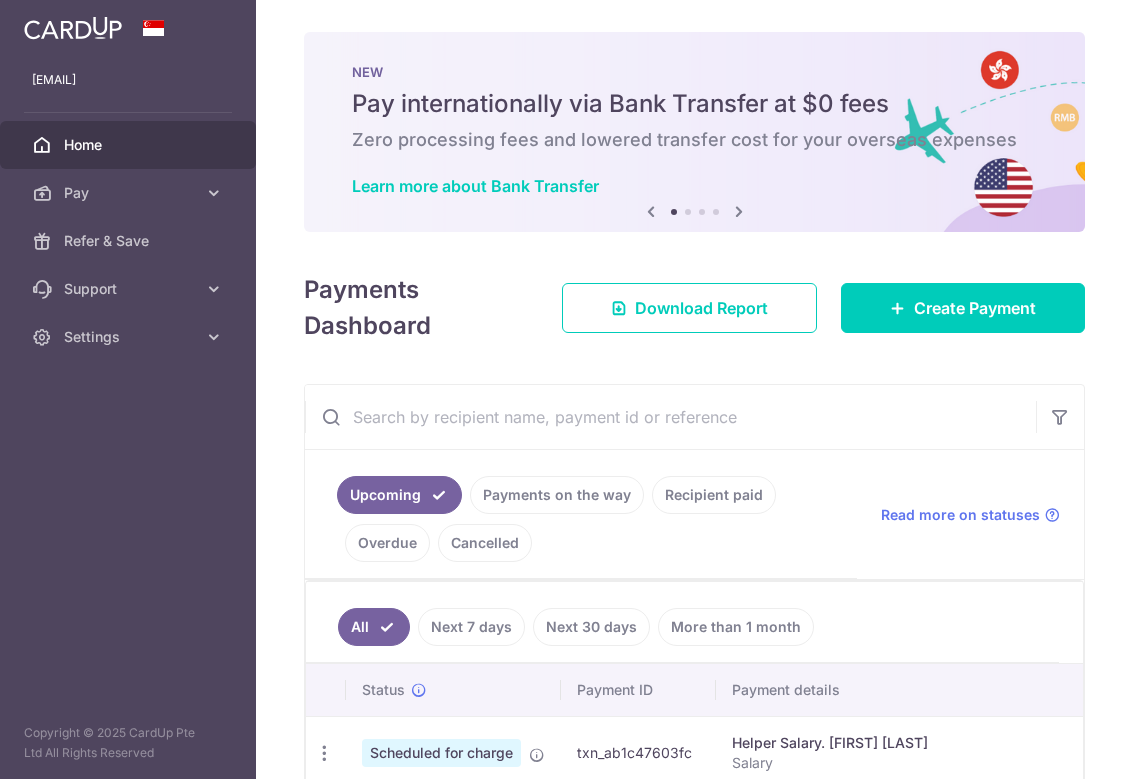 scroll, scrollTop: 0, scrollLeft: 0, axis: both 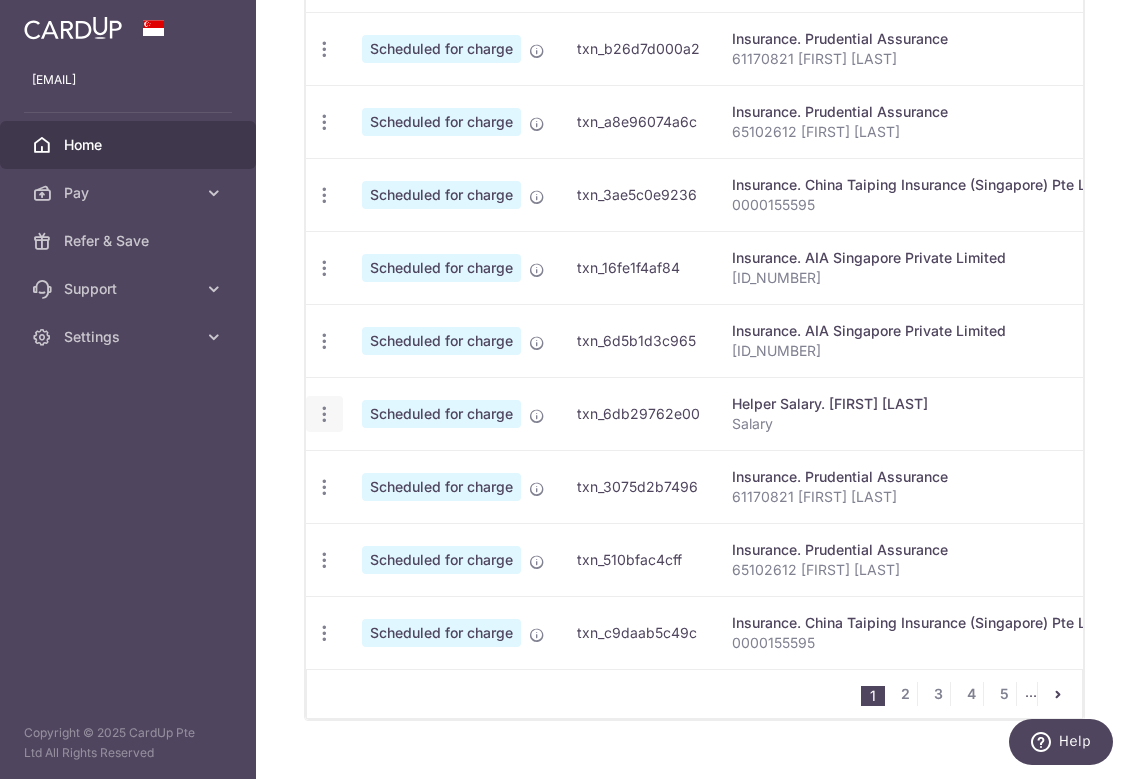 click at bounding box center (324, -24) 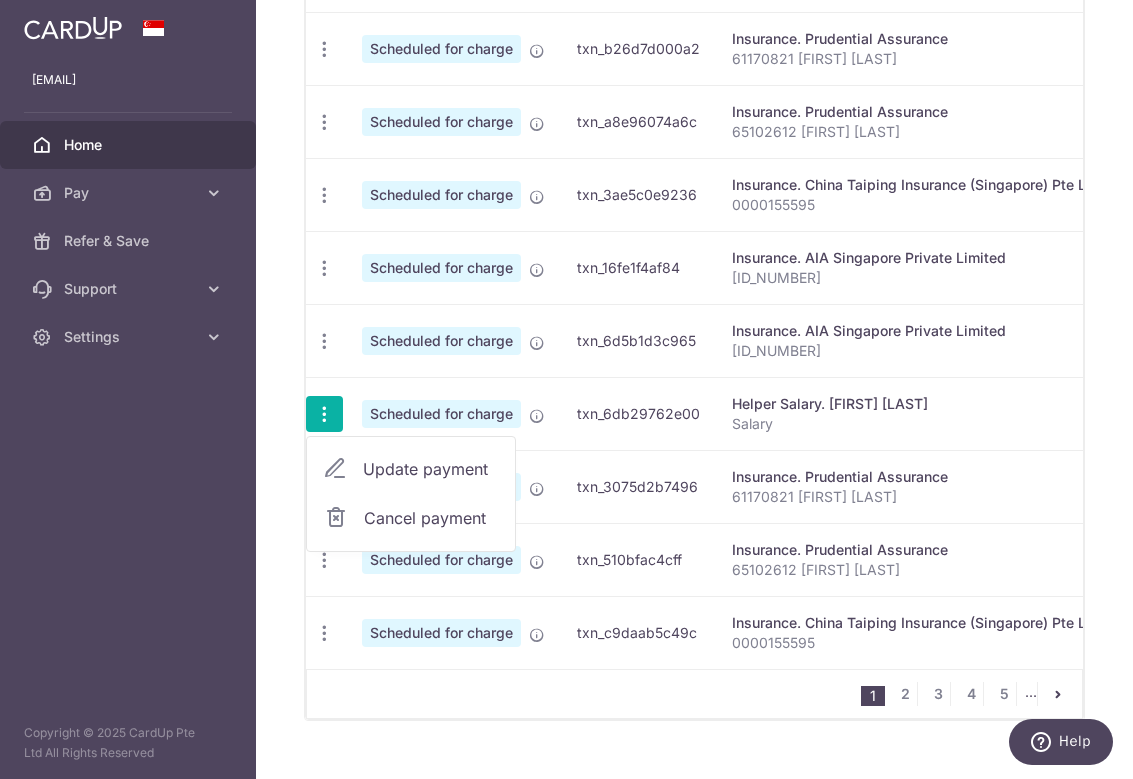 click on "Update payment" at bounding box center (431, 469) 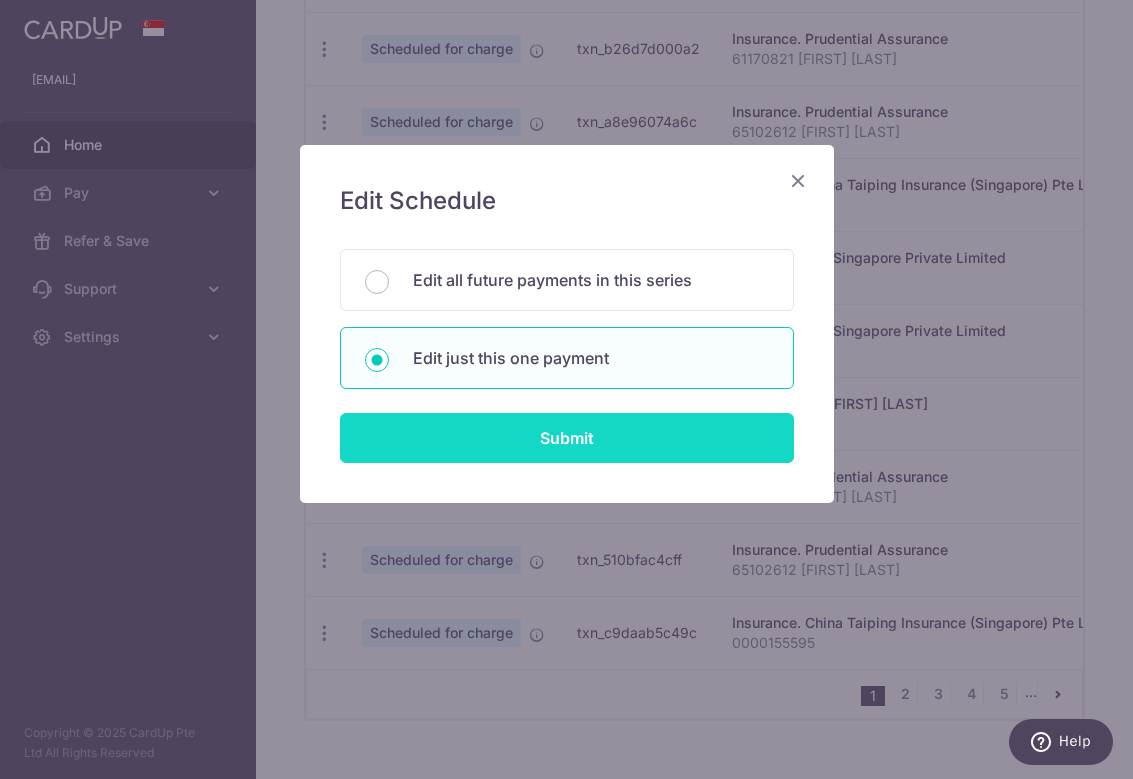 click on "Submit" at bounding box center [567, 438] 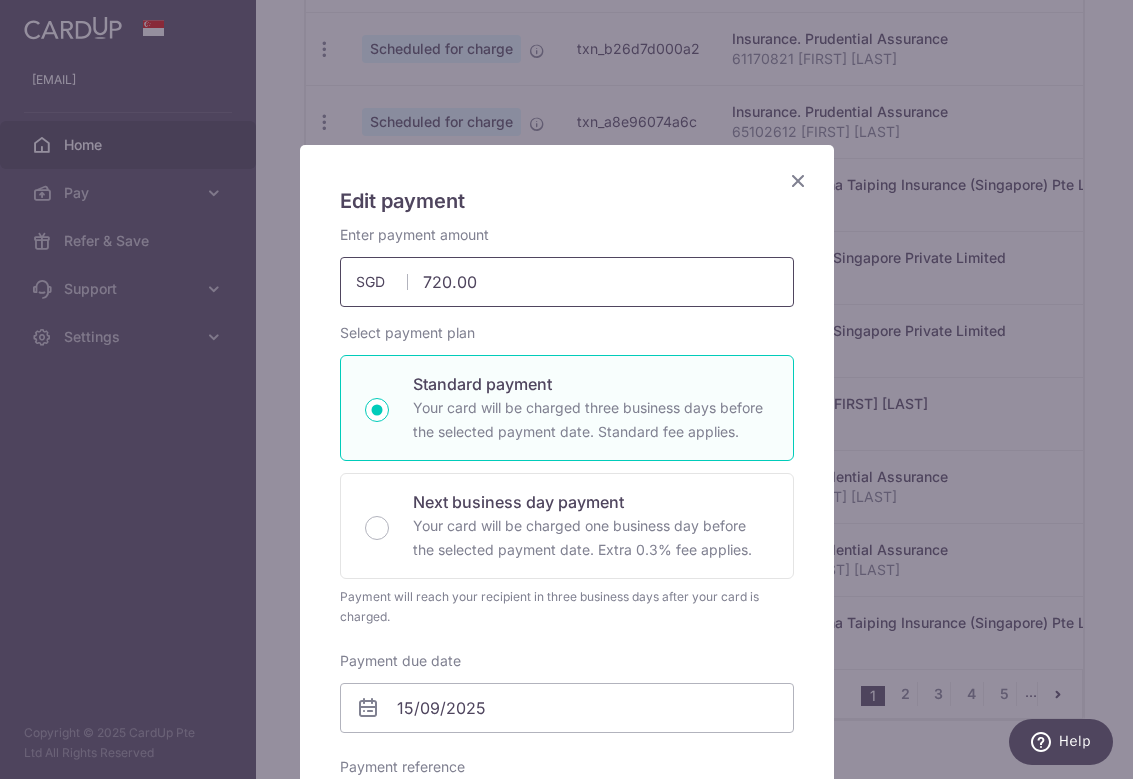 click on "720.00" at bounding box center [567, 282] 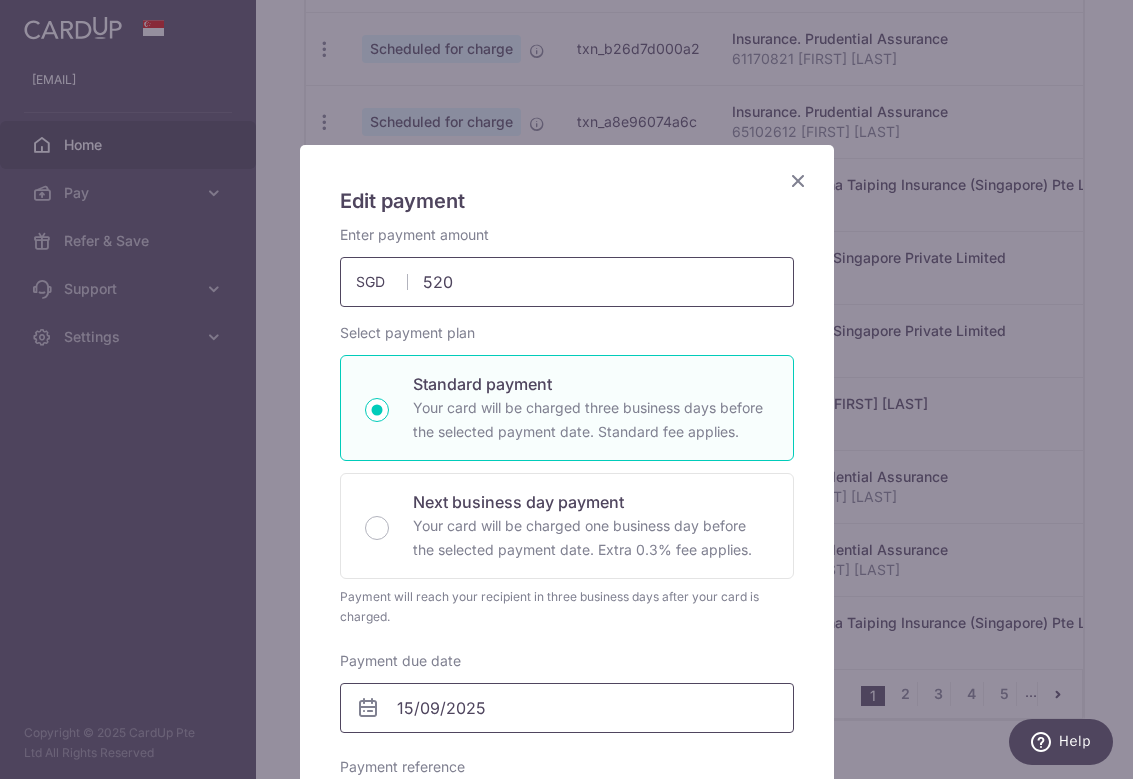 type on "520.00" 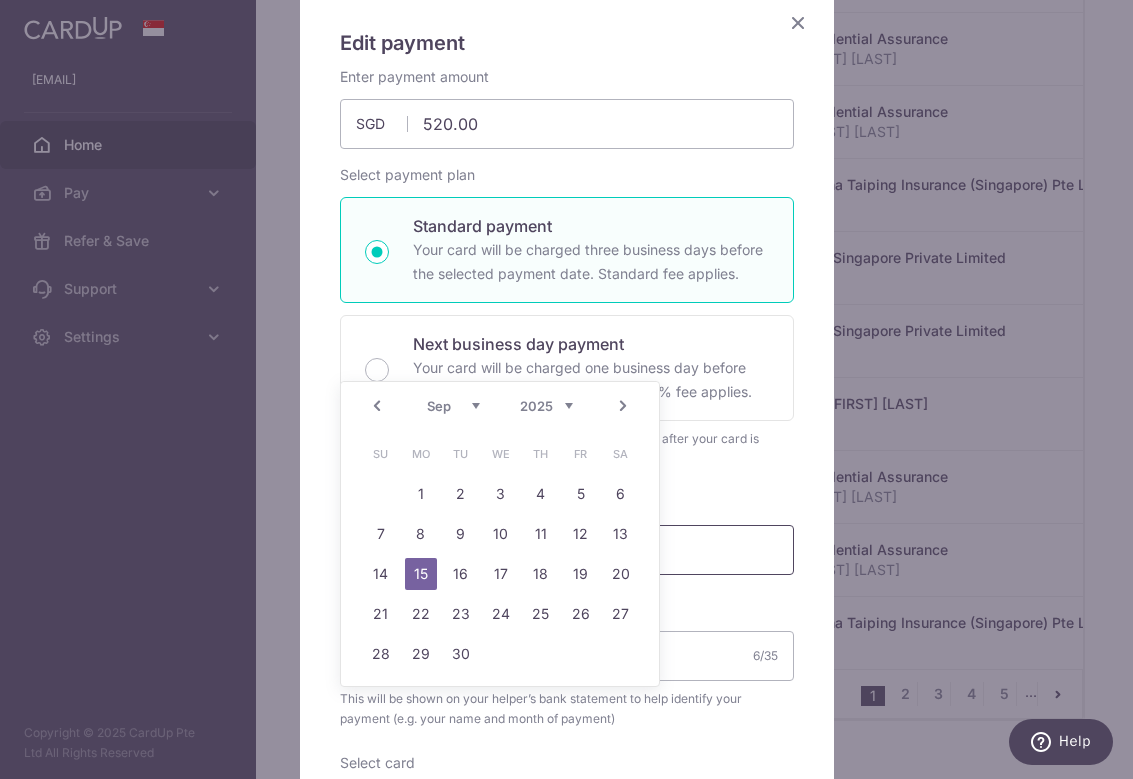 scroll, scrollTop: 197, scrollLeft: 0, axis: vertical 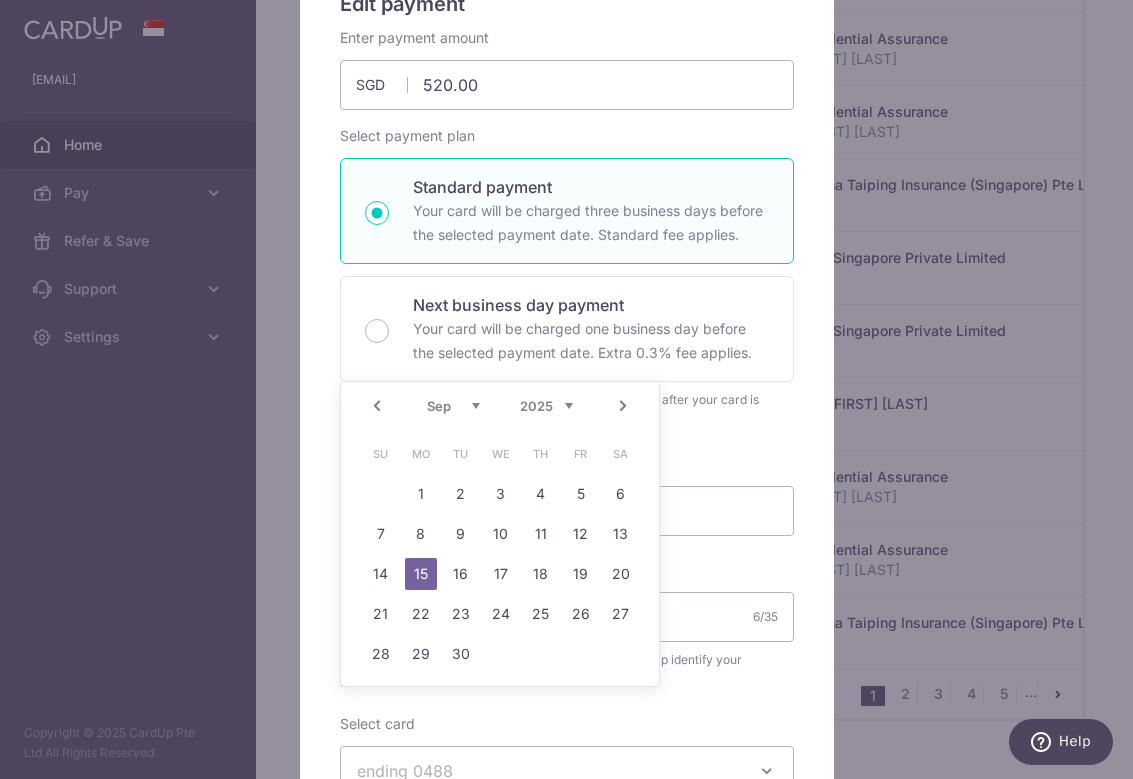 click on "15" at bounding box center [421, 574] 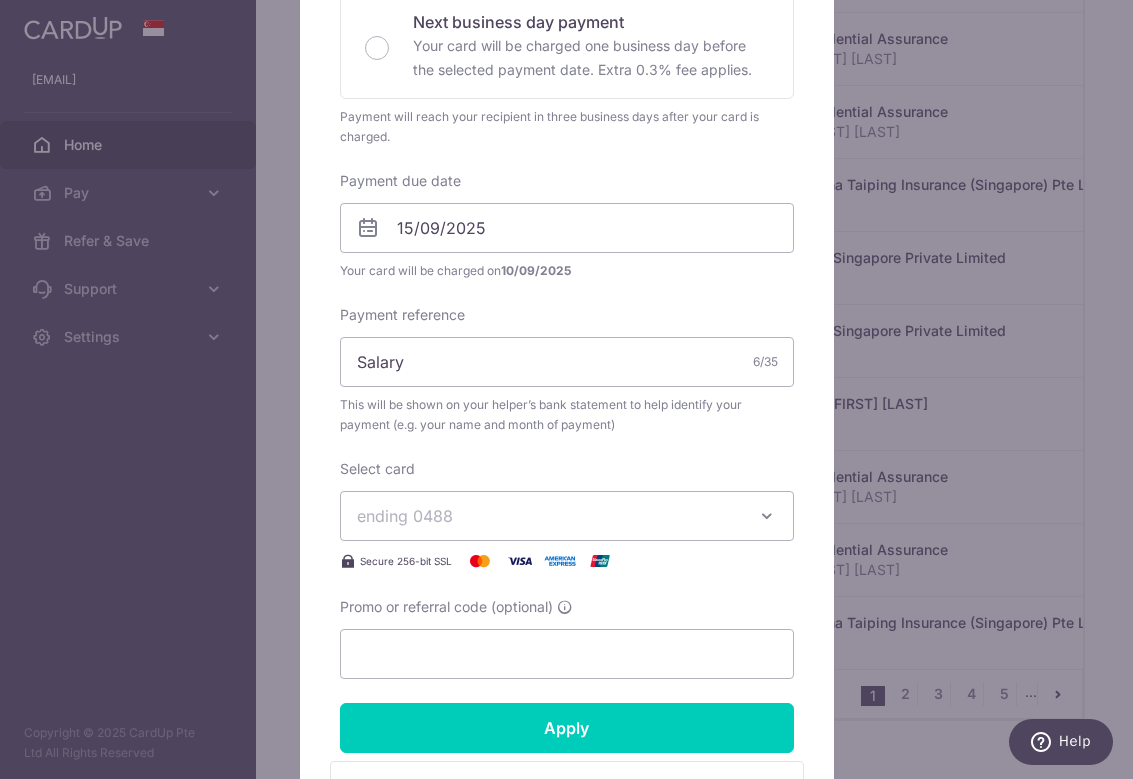 scroll, scrollTop: 506, scrollLeft: 0, axis: vertical 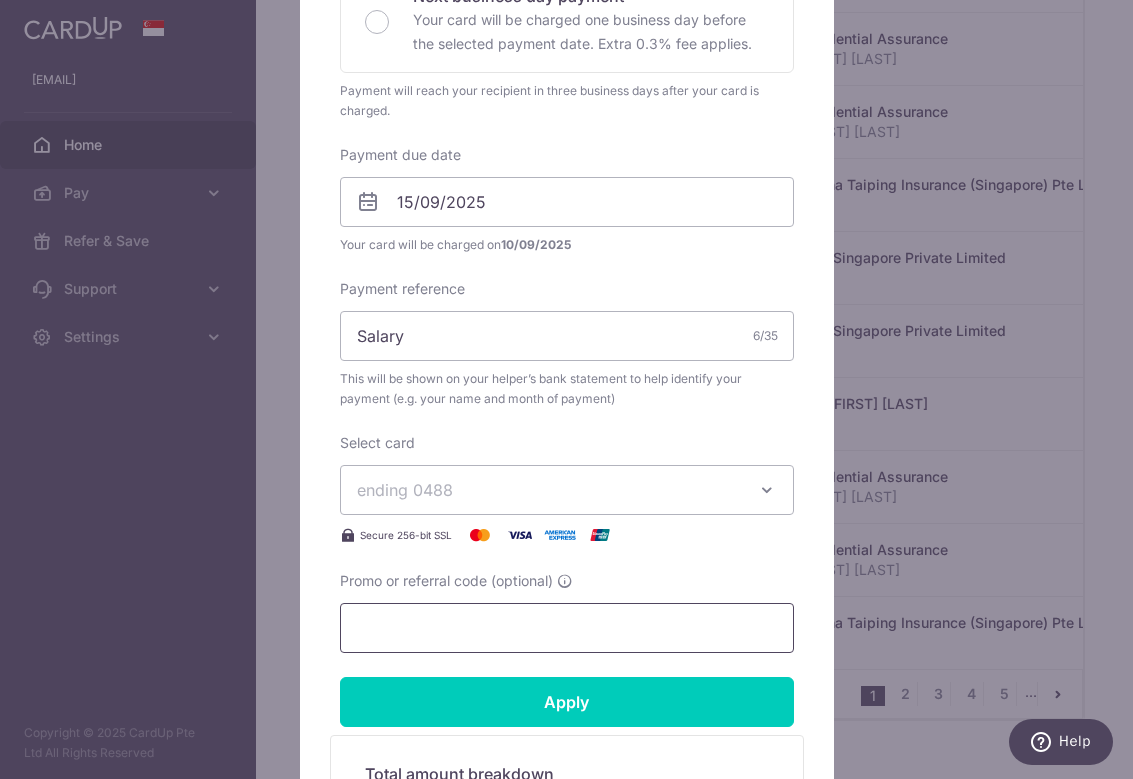 click on "Promo or referral code (optional)" at bounding box center (567, 628) 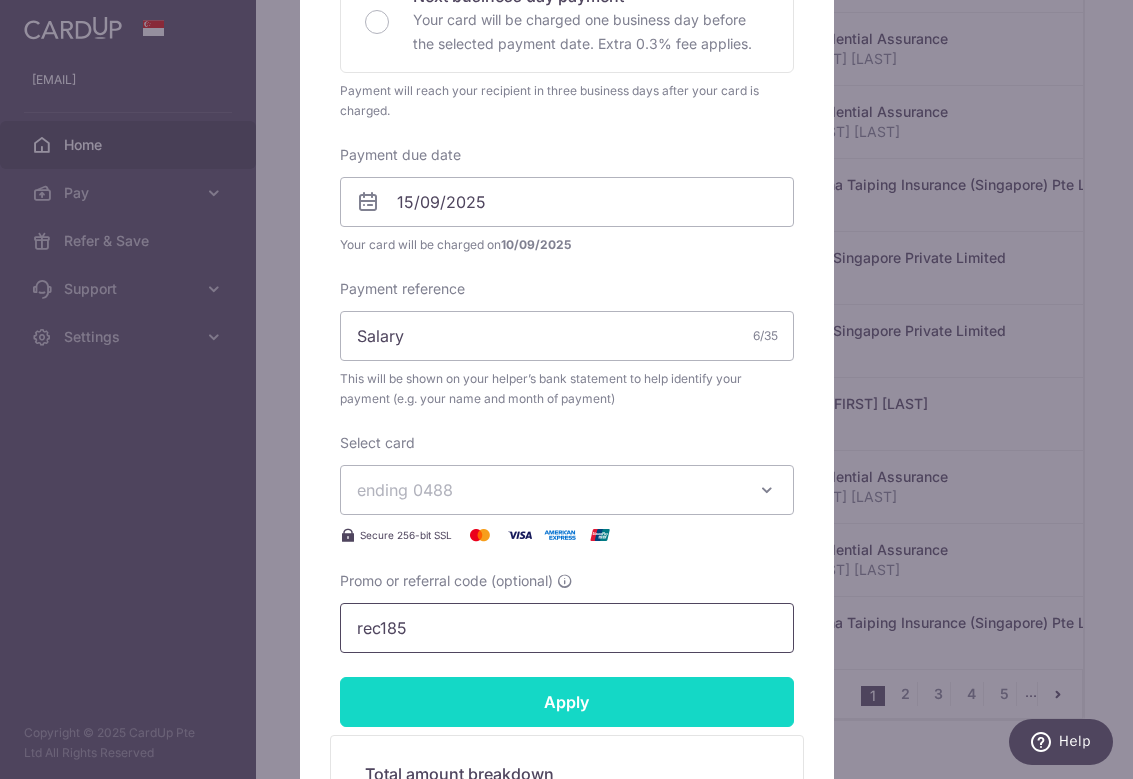 type on "rec185" 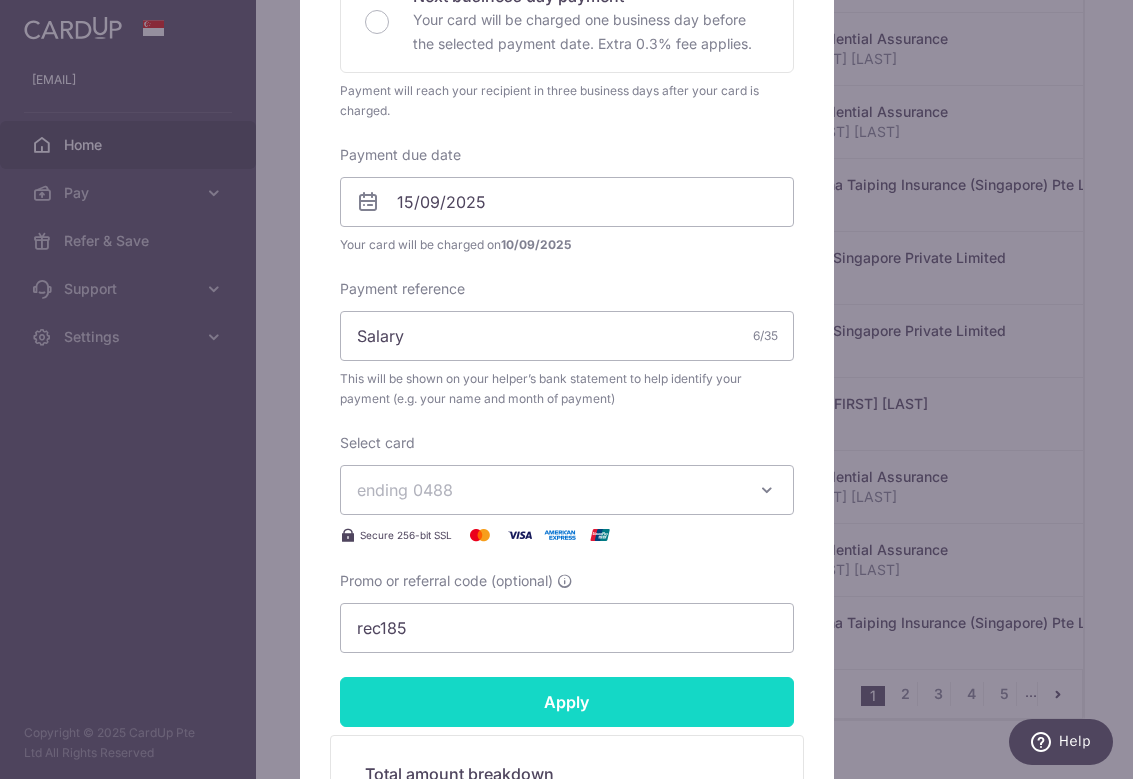 click on "Apply" at bounding box center [567, 702] 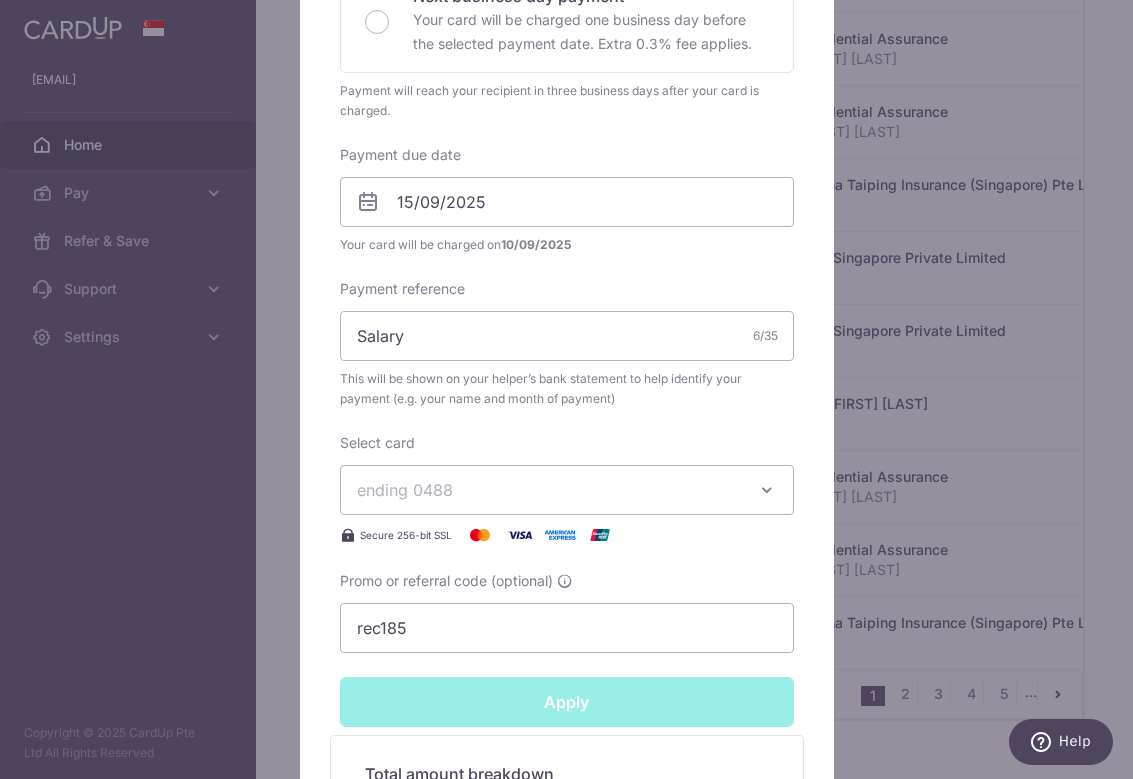 type on "Successfully Applied" 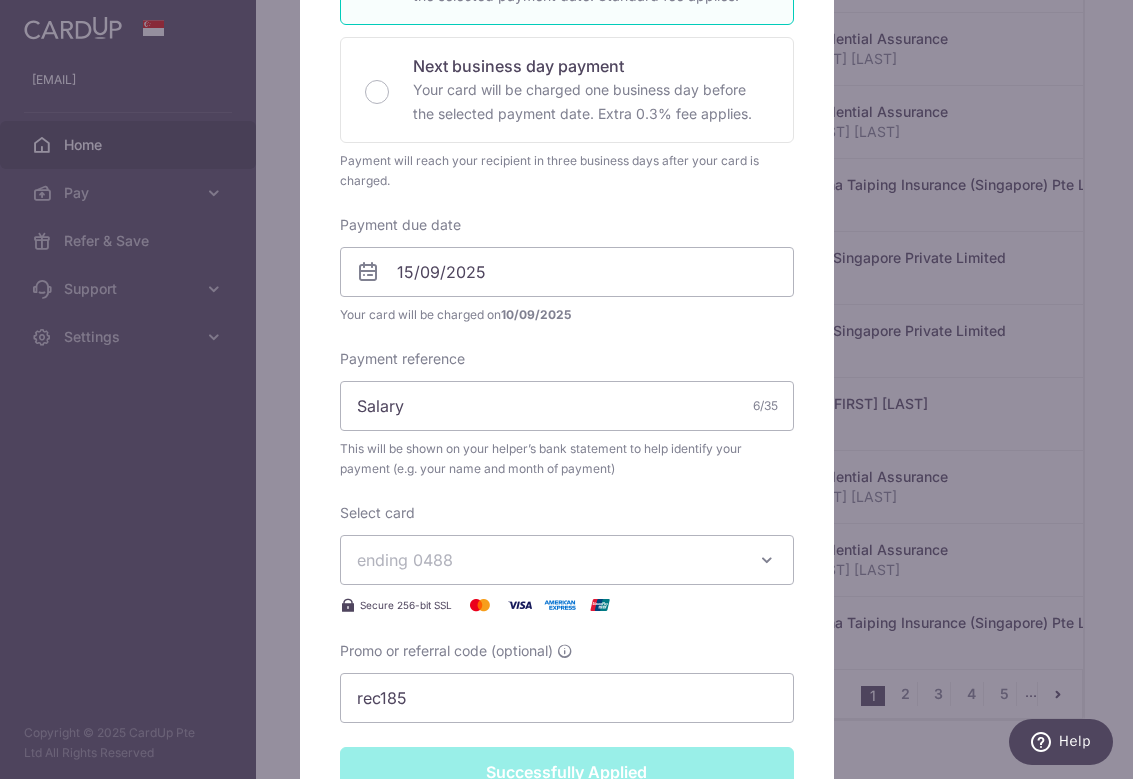 click on "Edit payment
By clicking apply,  you will make changes to all   payments to  Dalisay Mary Knoll Arroyo  scheduled from
.
By clicking below, you confirm you are editing this payment to  Dalisay Mary Knoll Arroyo  on
15/09/2025 .
Your payment is updated successfully
SGD" at bounding box center [566, 389] 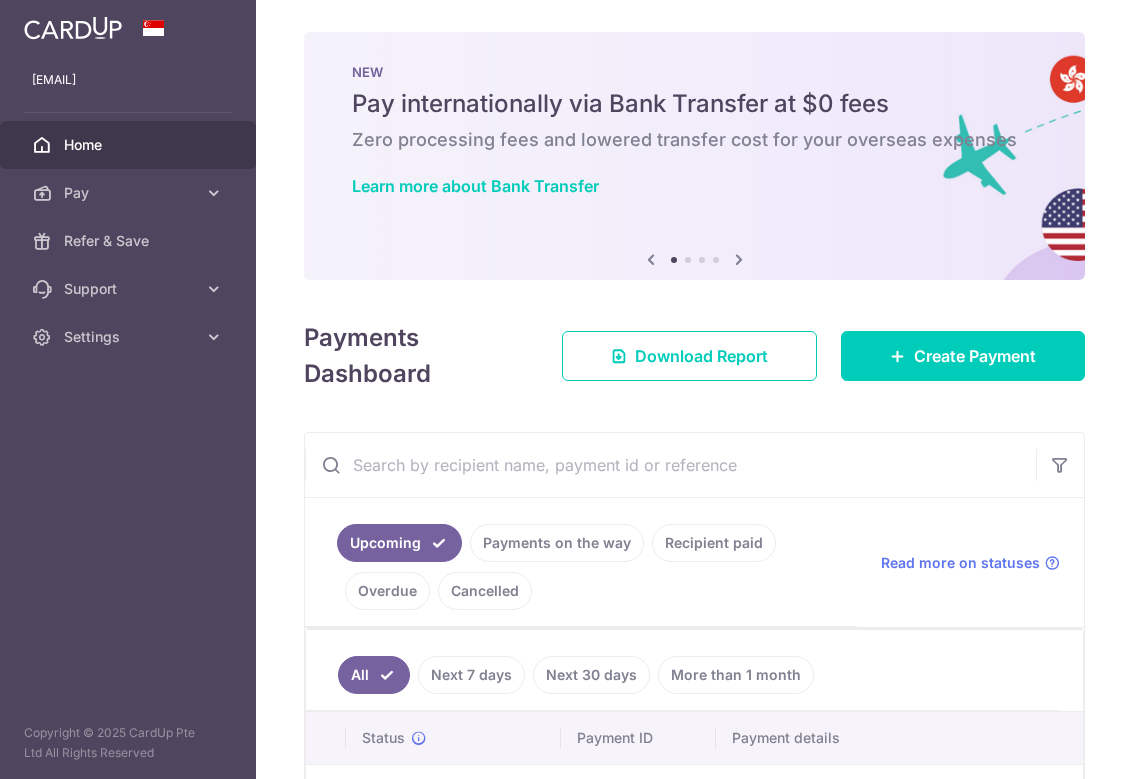 scroll, scrollTop: 0, scrollLeft: 0, axis: both 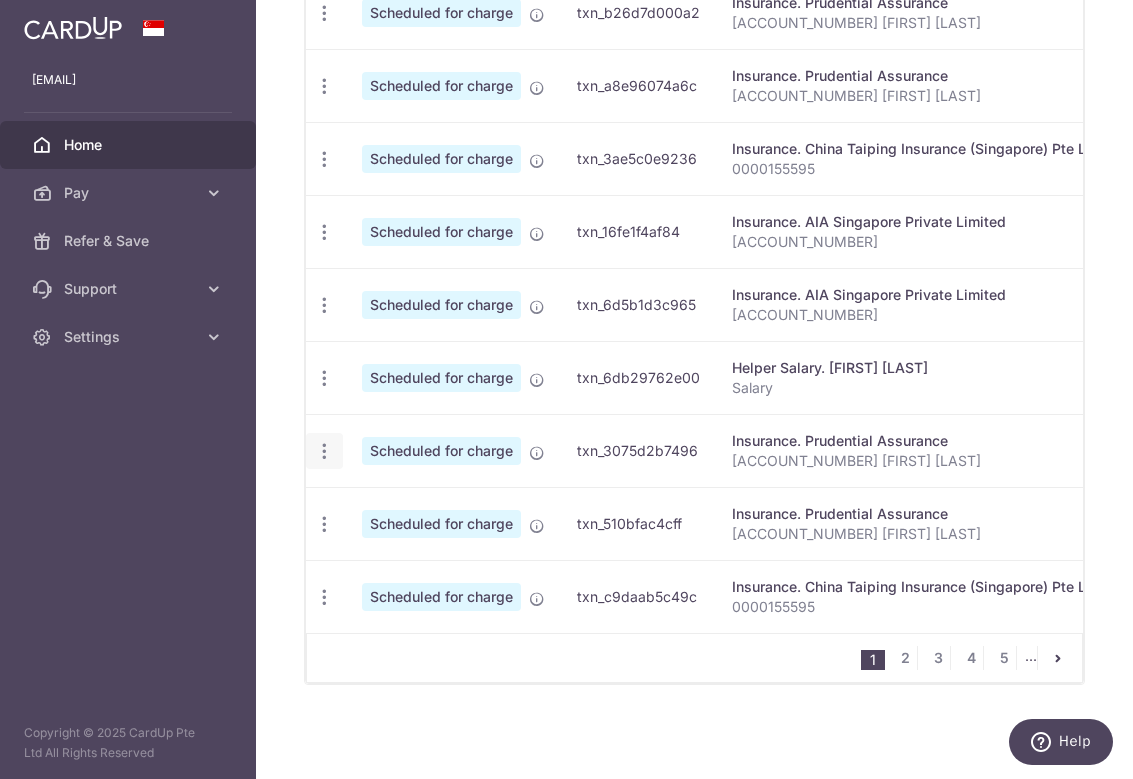 click at bounding box center (324, -60) 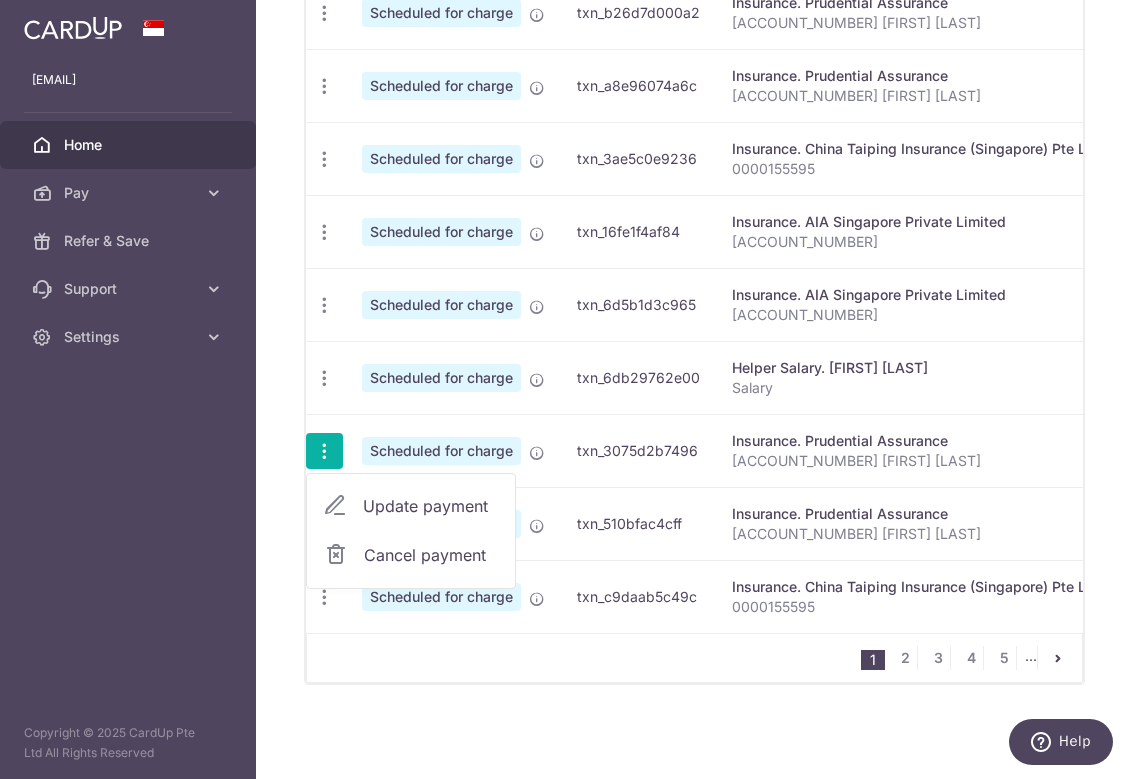 click on "Update payment" at bounding box center [431, 506] 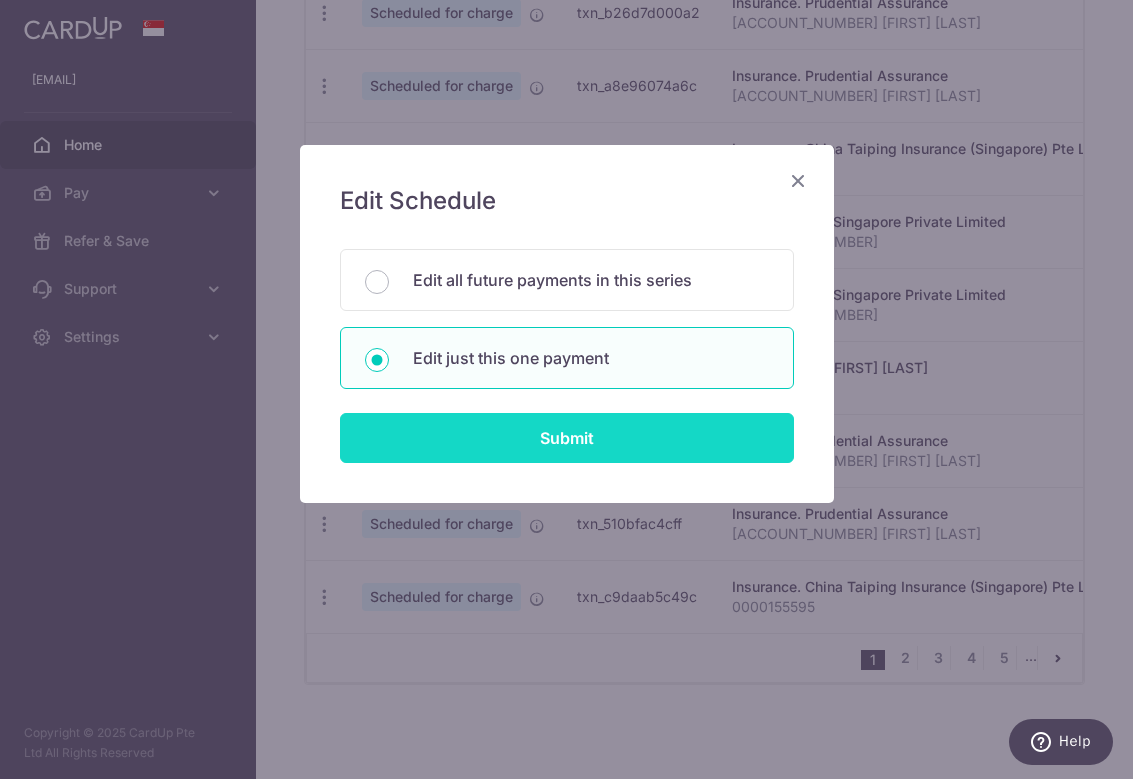 click on "Submit" at bounding box center (567, 438) 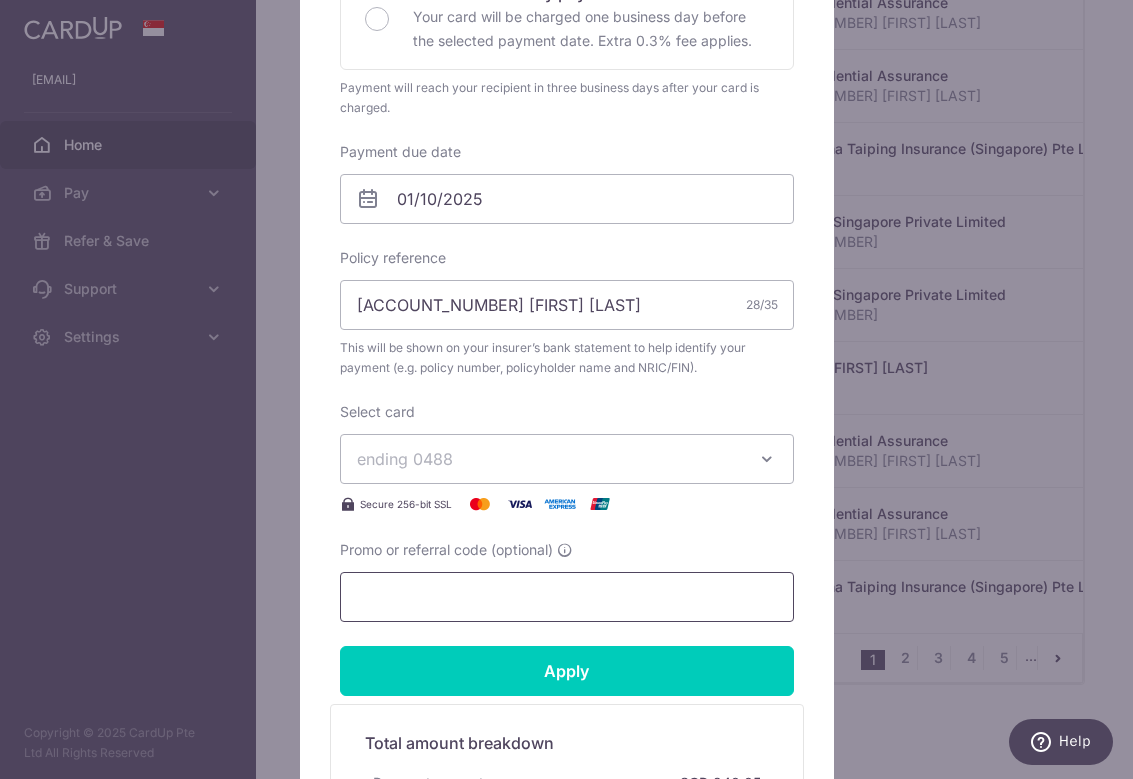 click on "Promo or referral code (optional)" at bounding box center [567, 597] 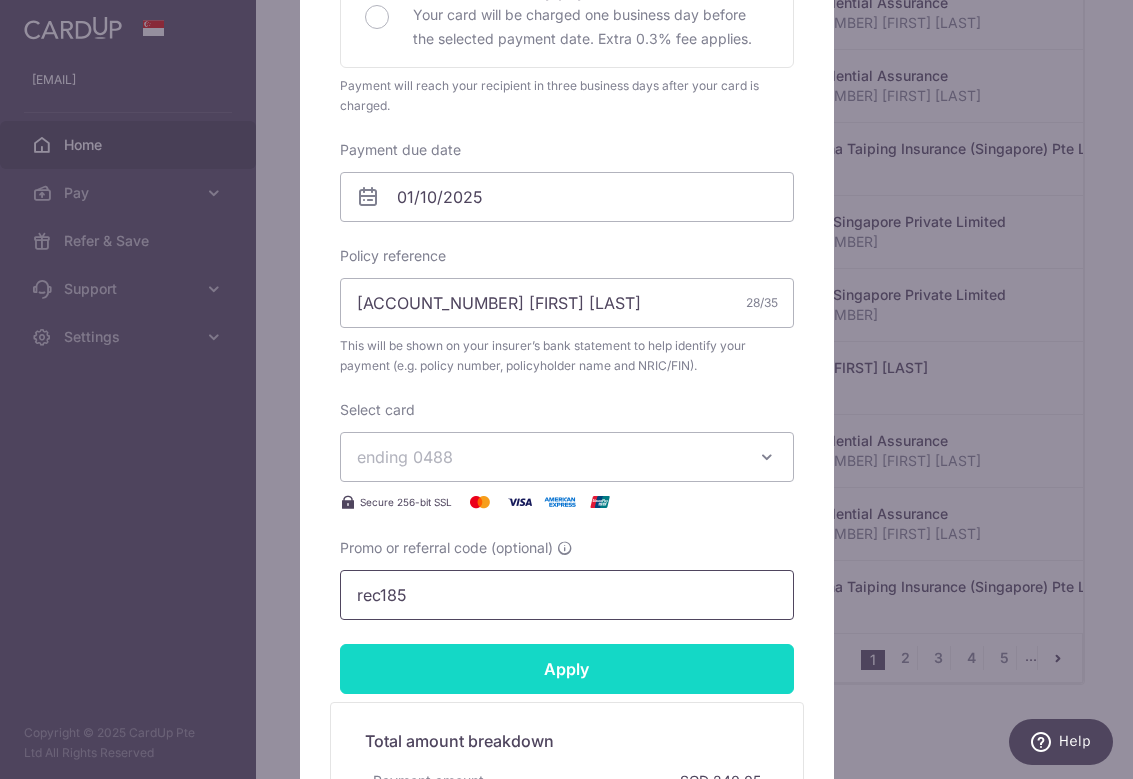 type on "rec185" 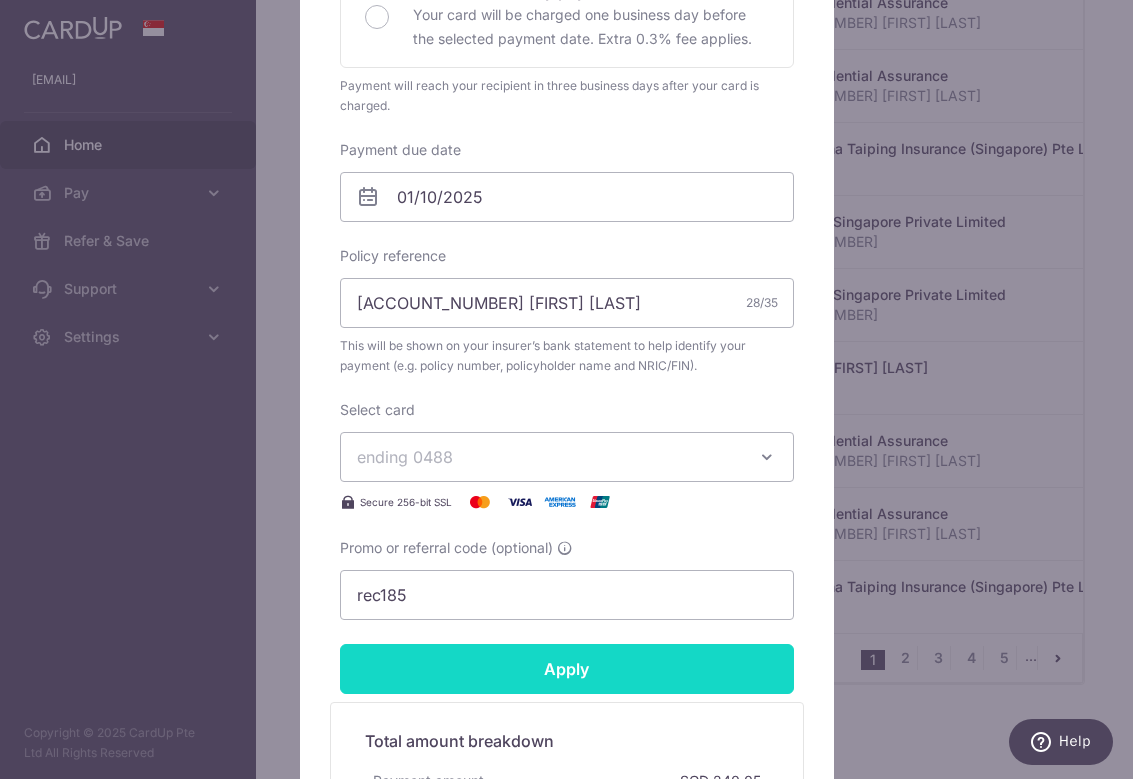 click on "Apply" at bounding box center [567, 669] 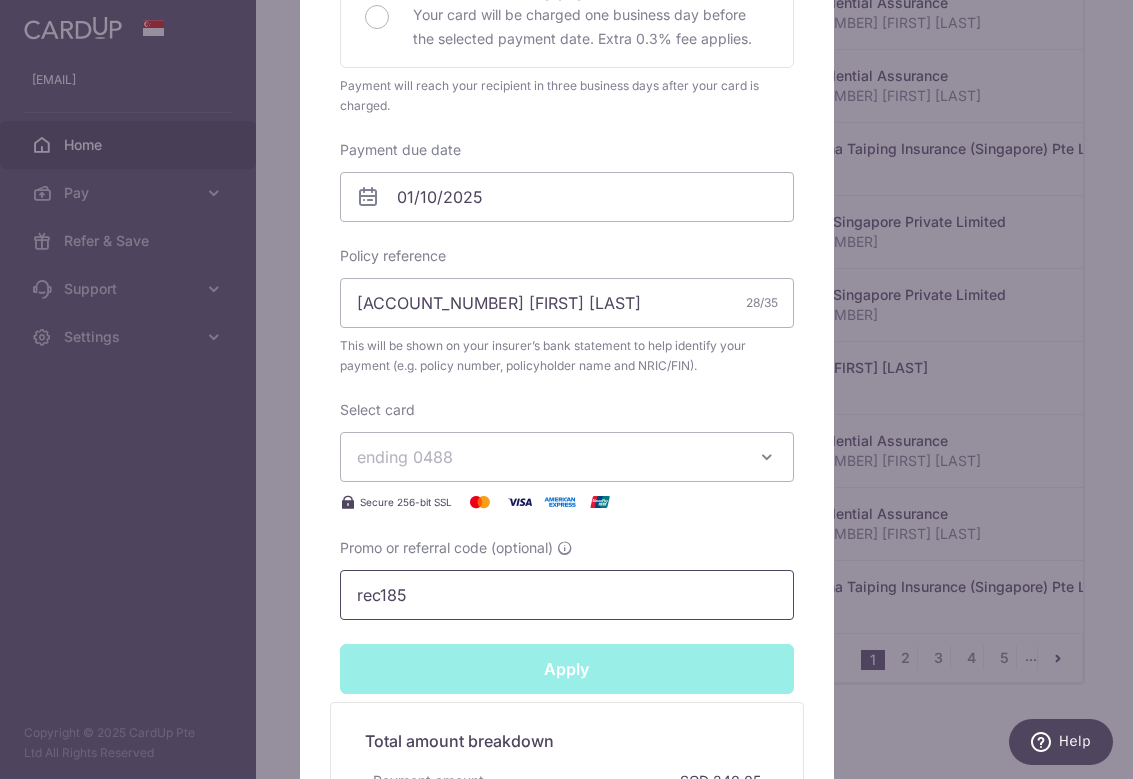 type on "Successfully Applied" 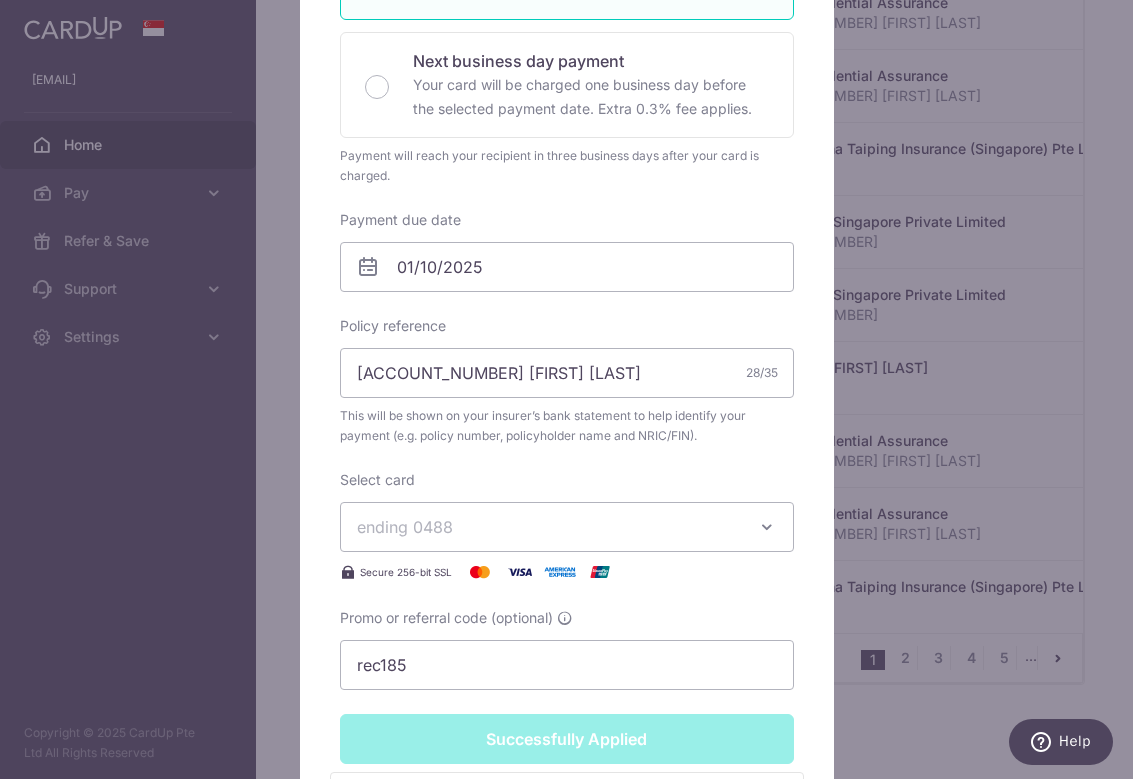 click on "Edit payment
By clicking apply,  you will make changes to all   payments to  Prudential Assurance  scheduled from
.
By clicking below, you confirm you are editing this payment to  Prudential Assurance  on
[DATE] .
Your payment is updated successfully" at bounding box center [566, 389] 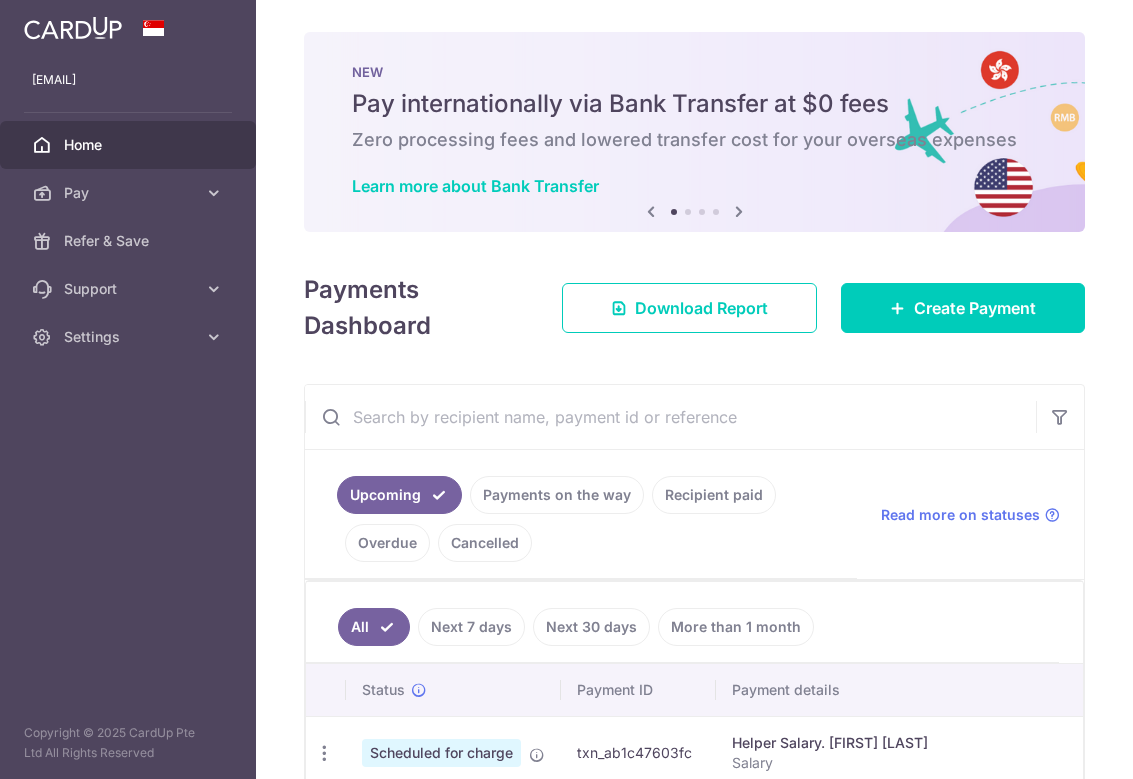 scroll, scrollTop: 0, scrollLeft: 0, axis: both 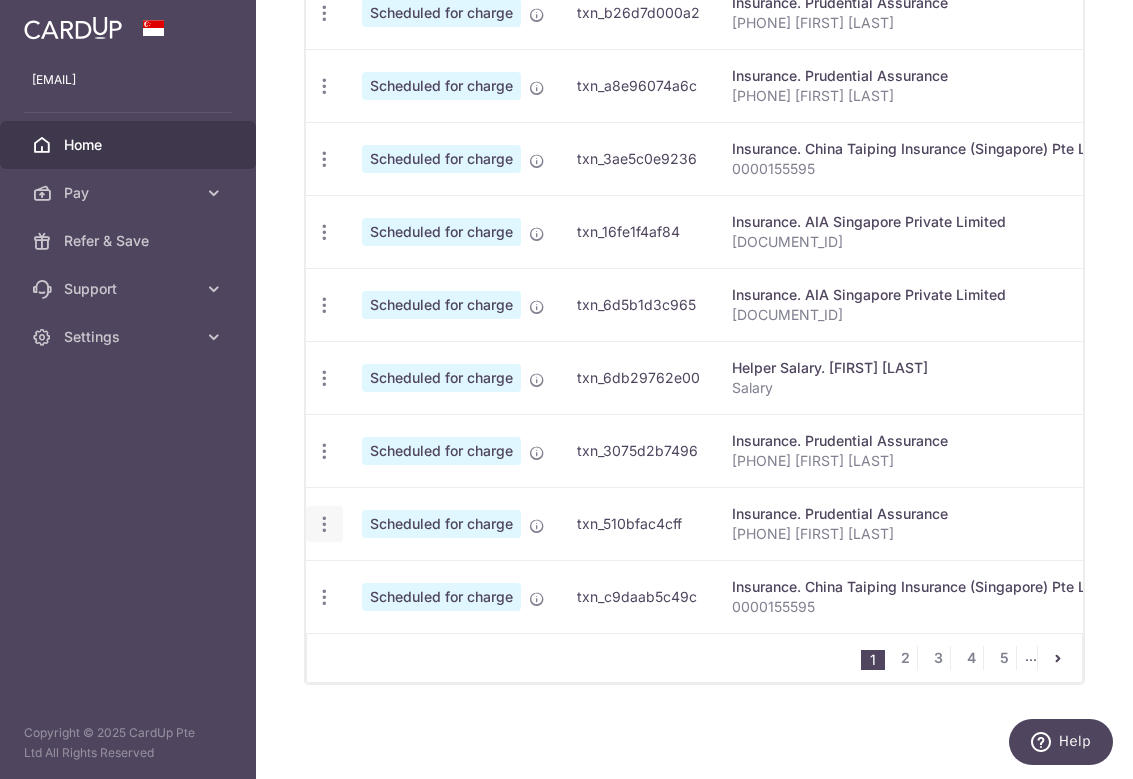 click on "Update payment
Cancel payment" at bounding box center (324, 524) 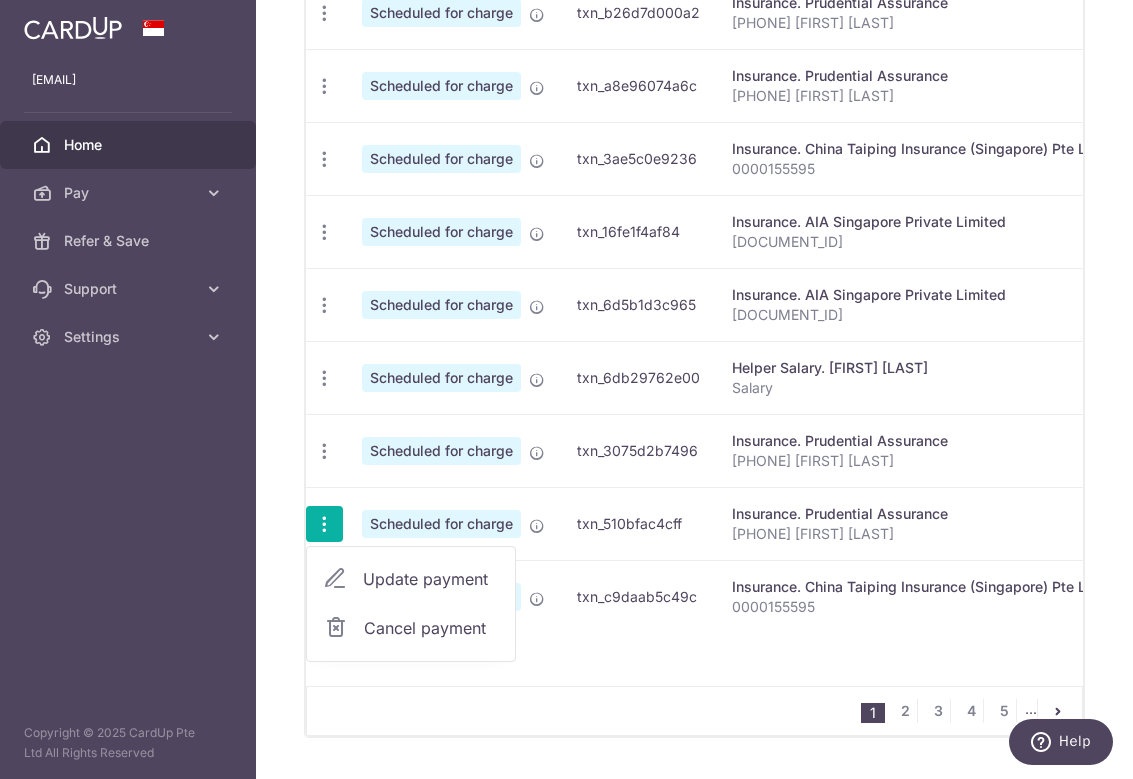 click on "Update payment" at bounding box center [431, 579] 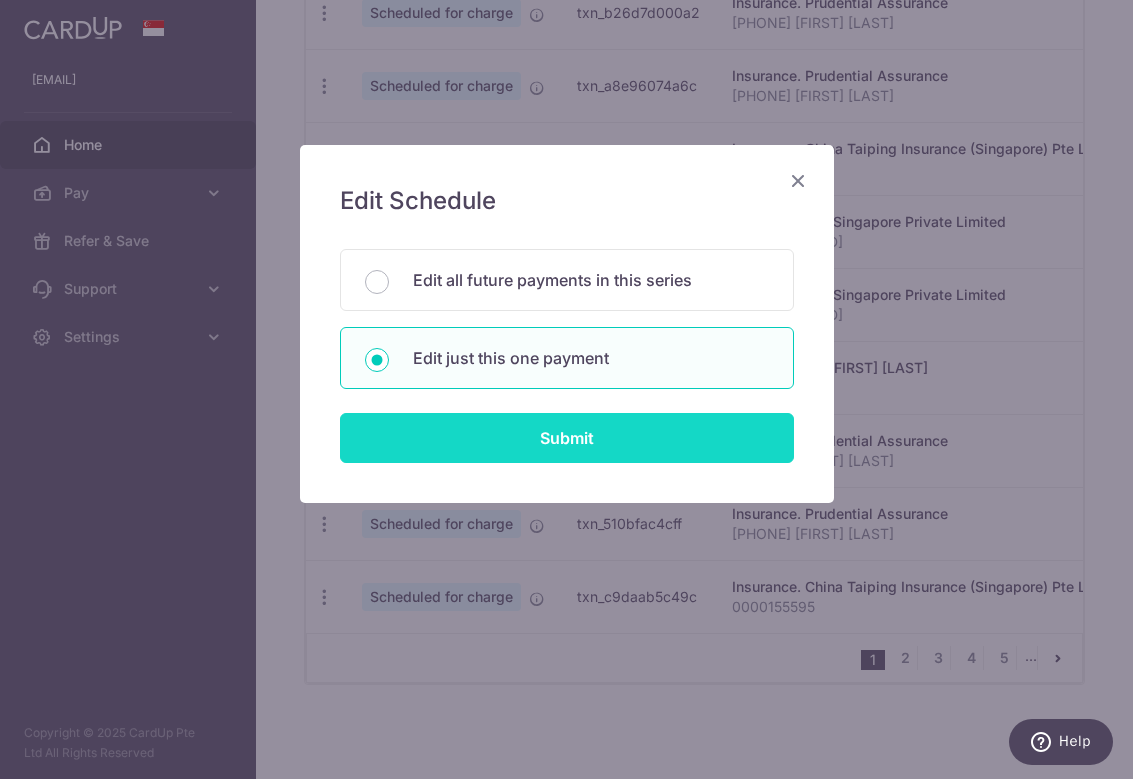 click on "Submit" at bounding box center [567, 438] 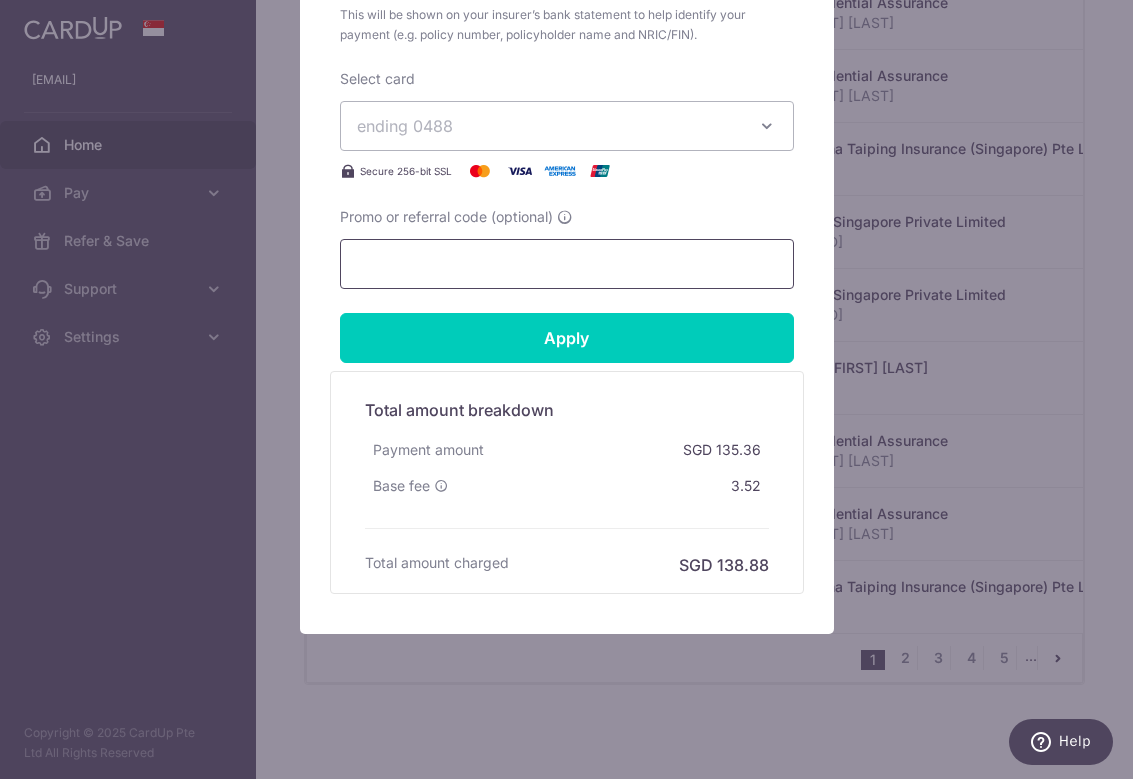 scroll, scrollTop: 842, scrollLeft: 0, axis: vertical 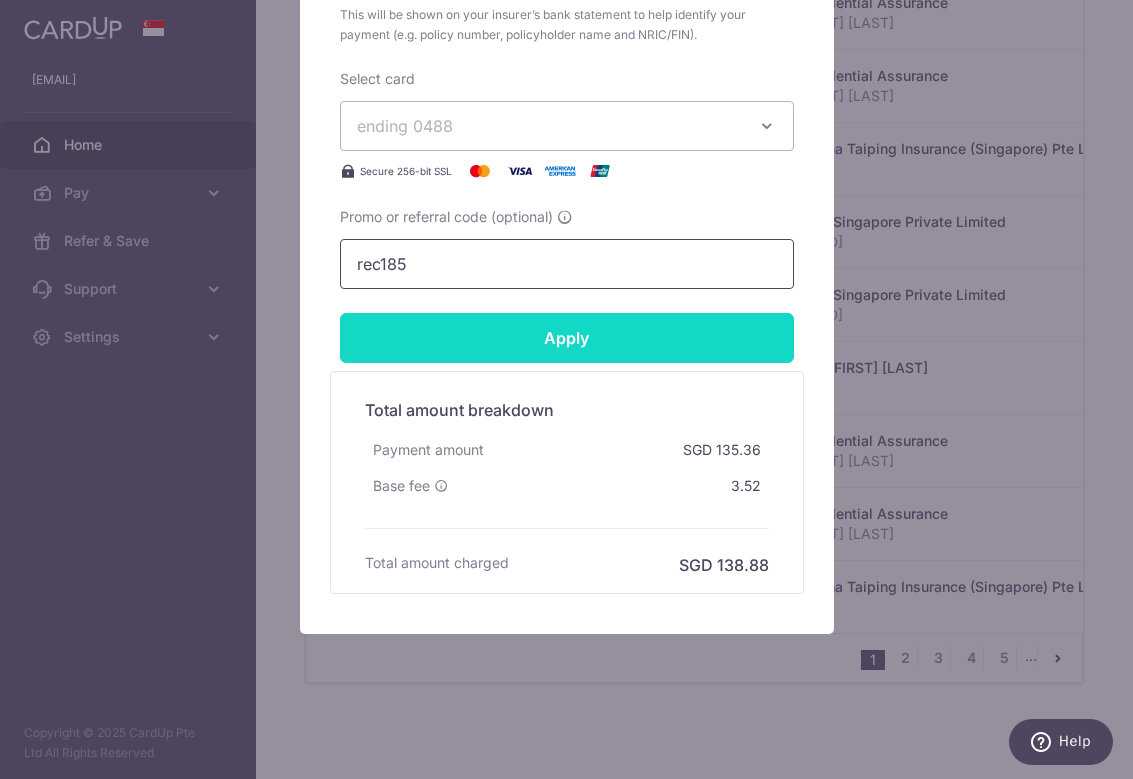 type on "rec185" 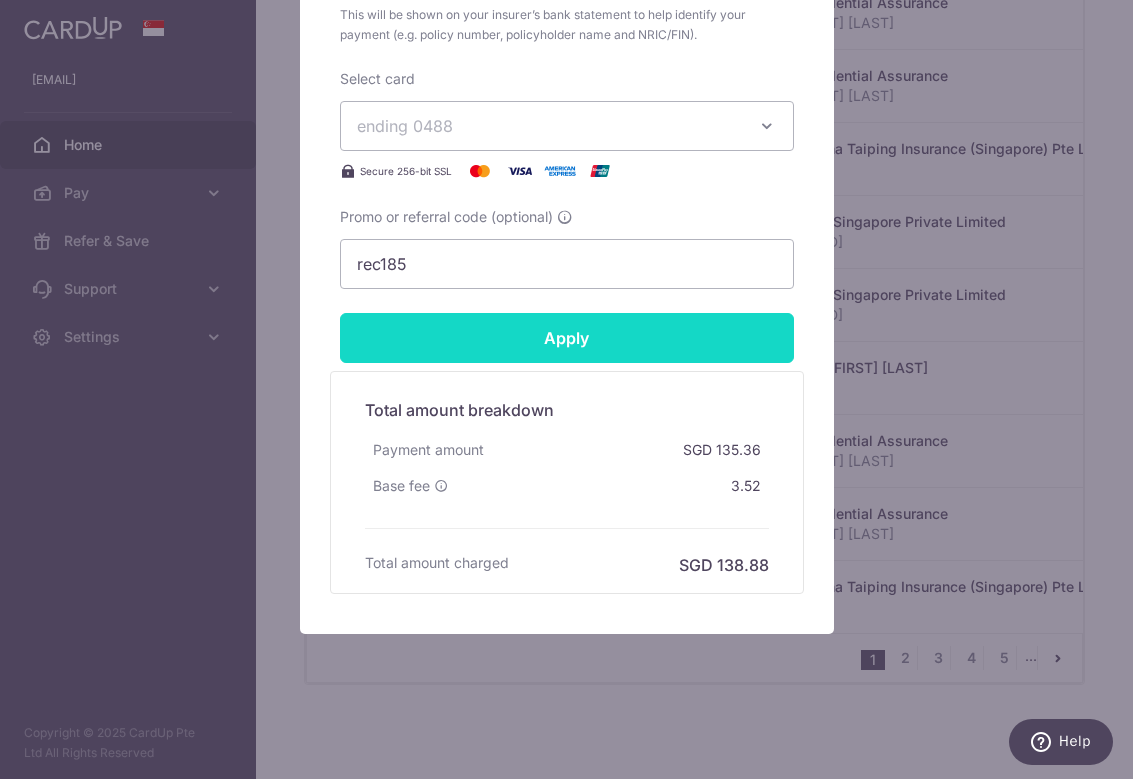 click on "Apply" at bounding box center (567, 338) 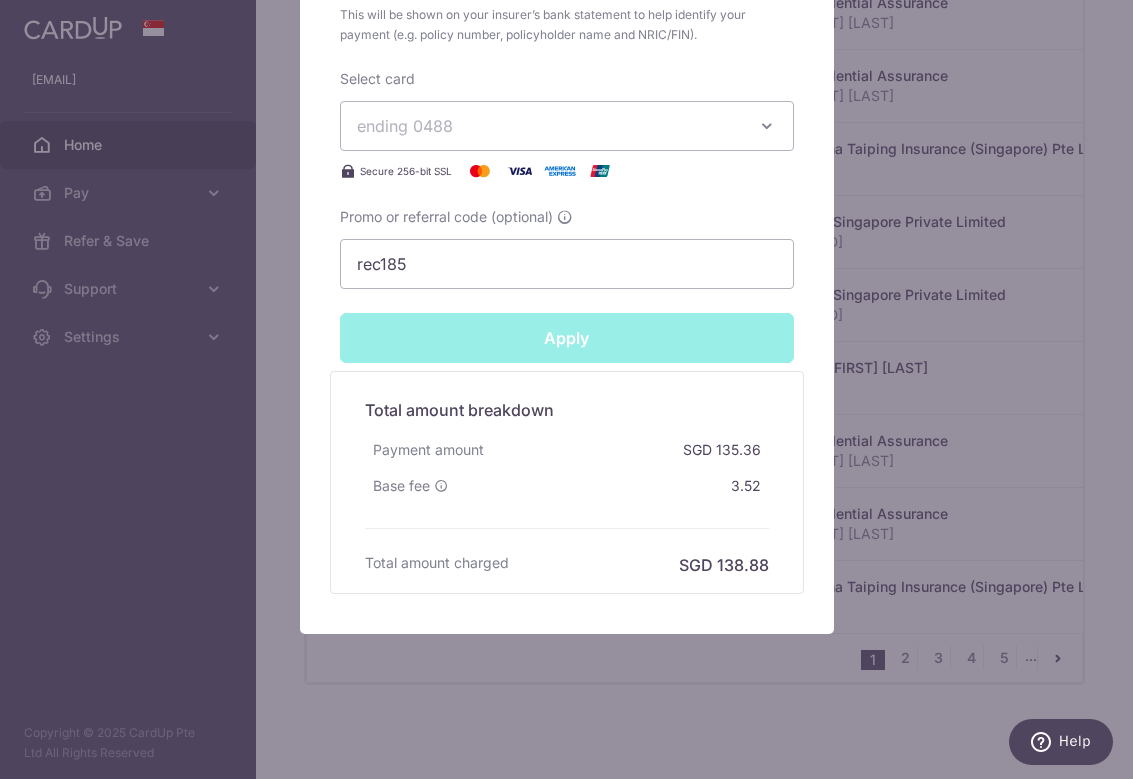type on "Successfully Applied" 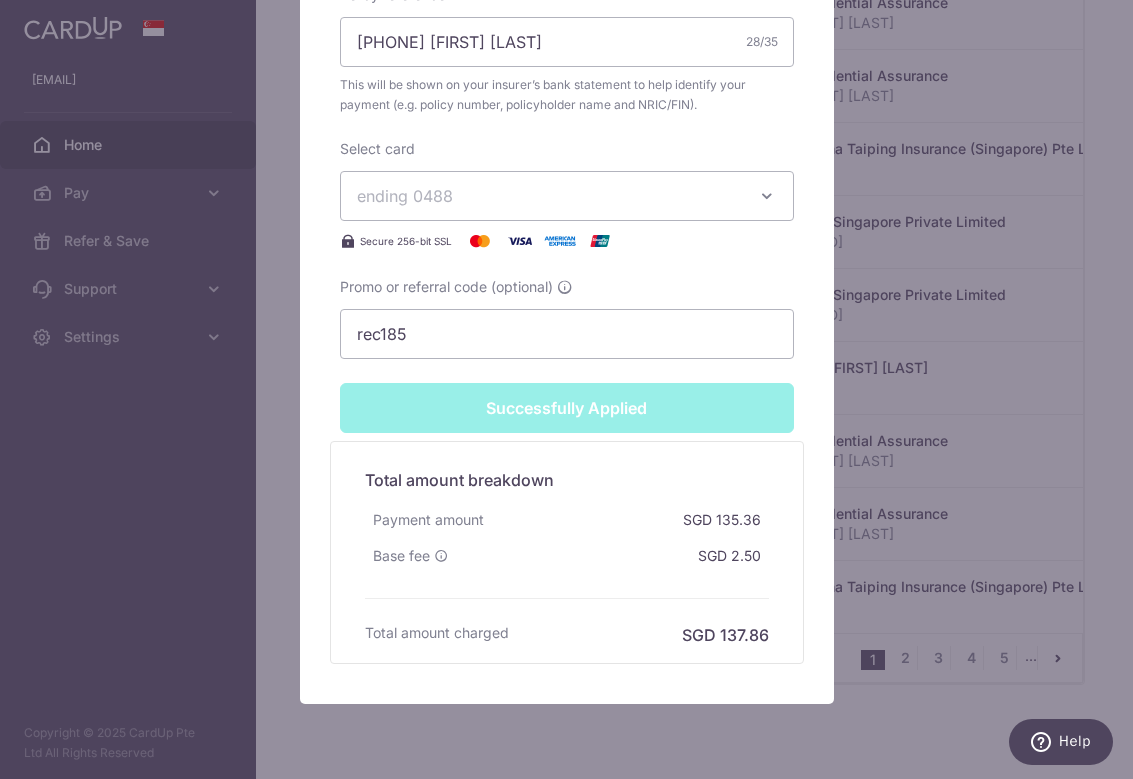 click on "Edit payment
By clicking apply,  you will make changes to all   payments to  Prudential Assurance  scheduled from
.
By clicking below, you confirm you are editing this payment to  Prudential Assurance  on
01/10/2025 .
Your payment is updated successfully" at bounding box center (566, 389) 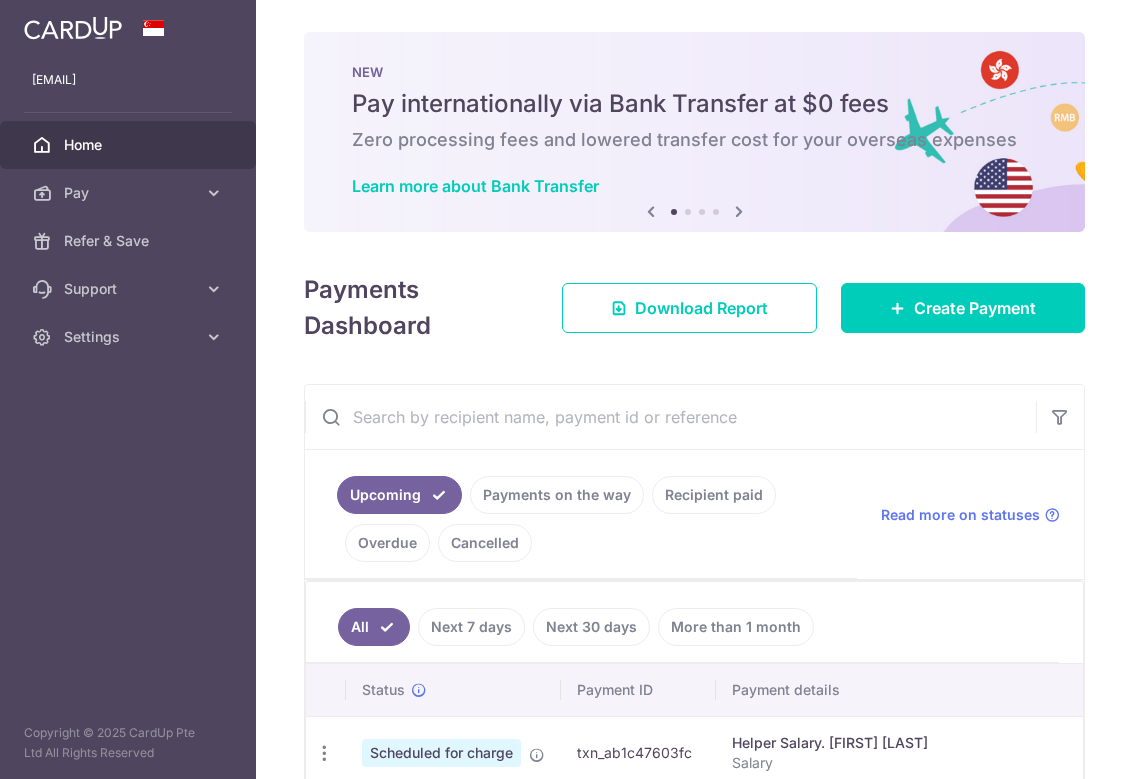scroll, scrollTop: 0, scrollLeft: 0, axis: both 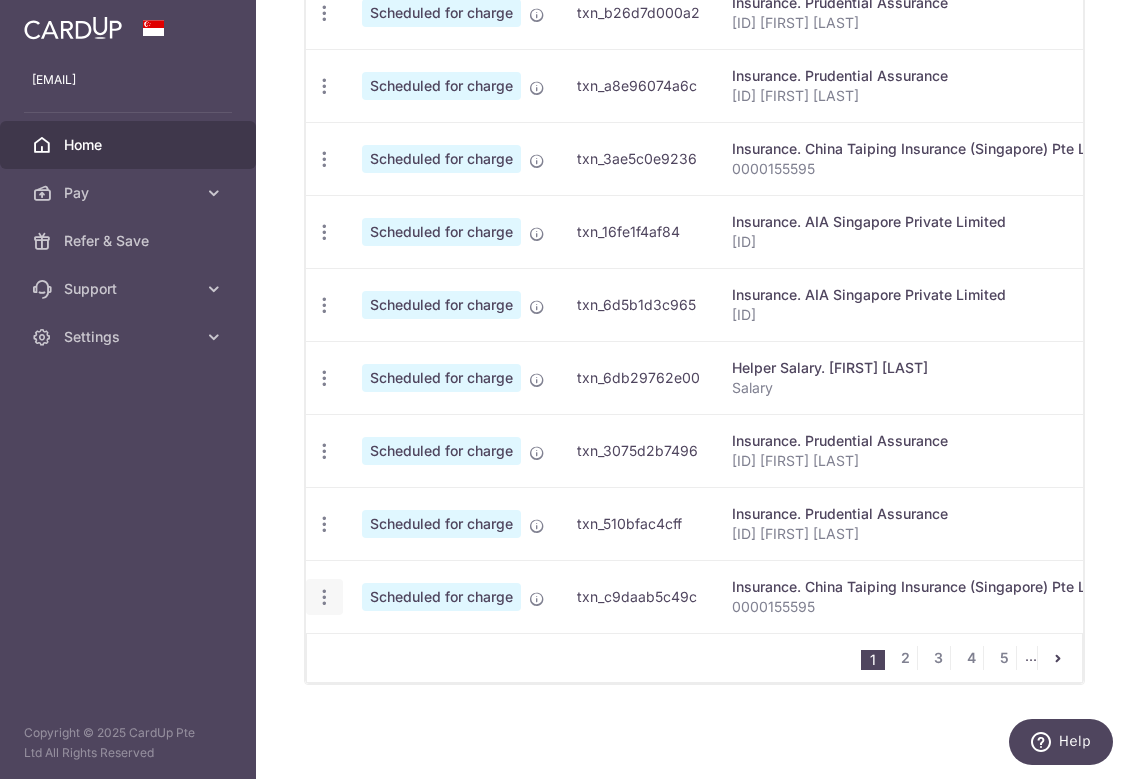 click at bounding box center (324, -60) 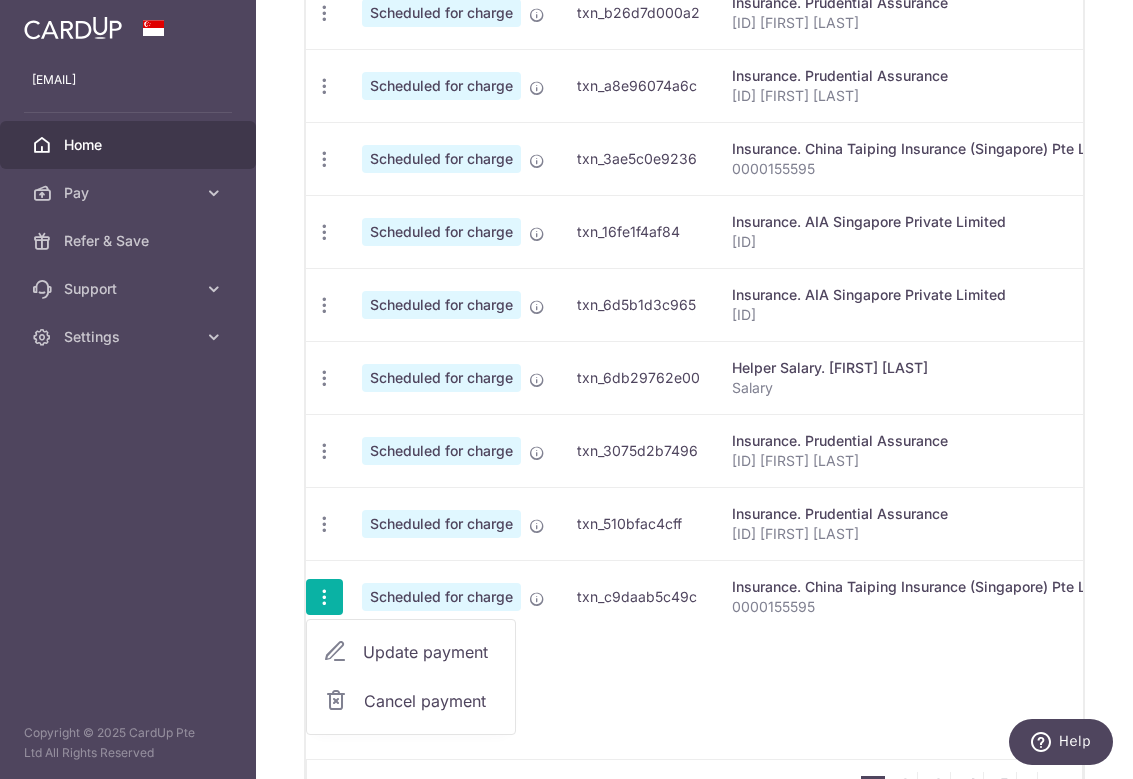 click on "Update payment" at bounding box center (411, 652) 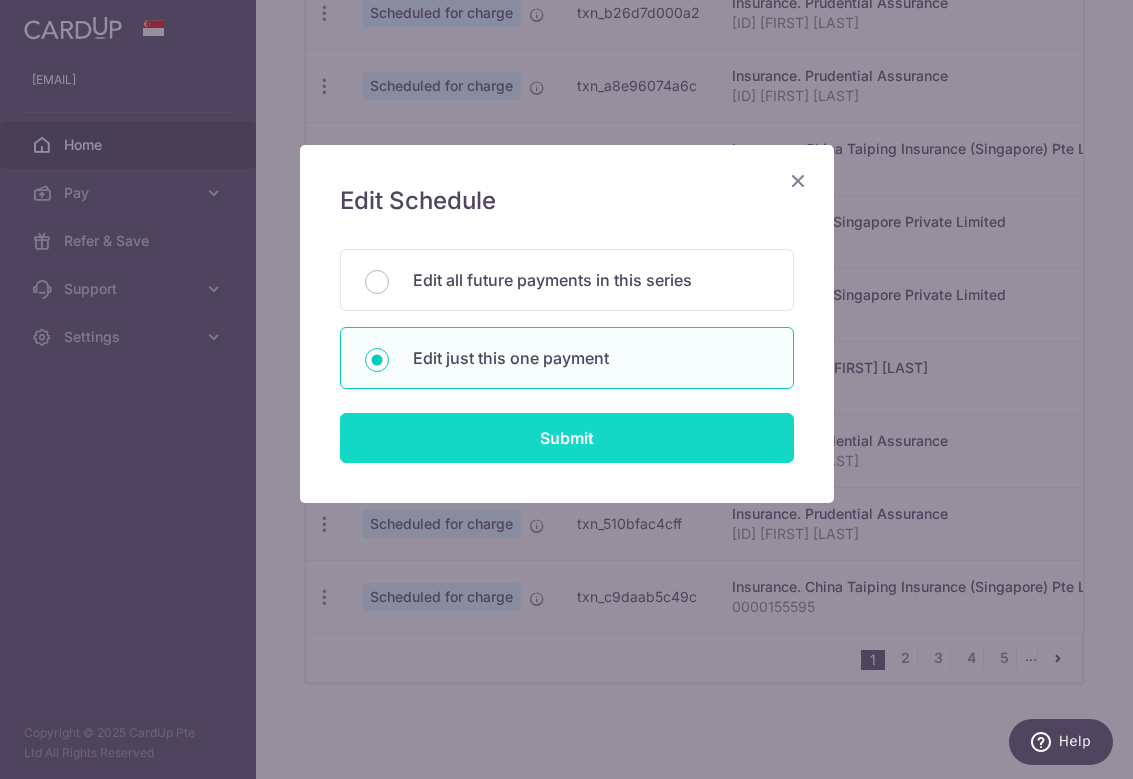 click on "Submit" at bounding box center (567, 438) 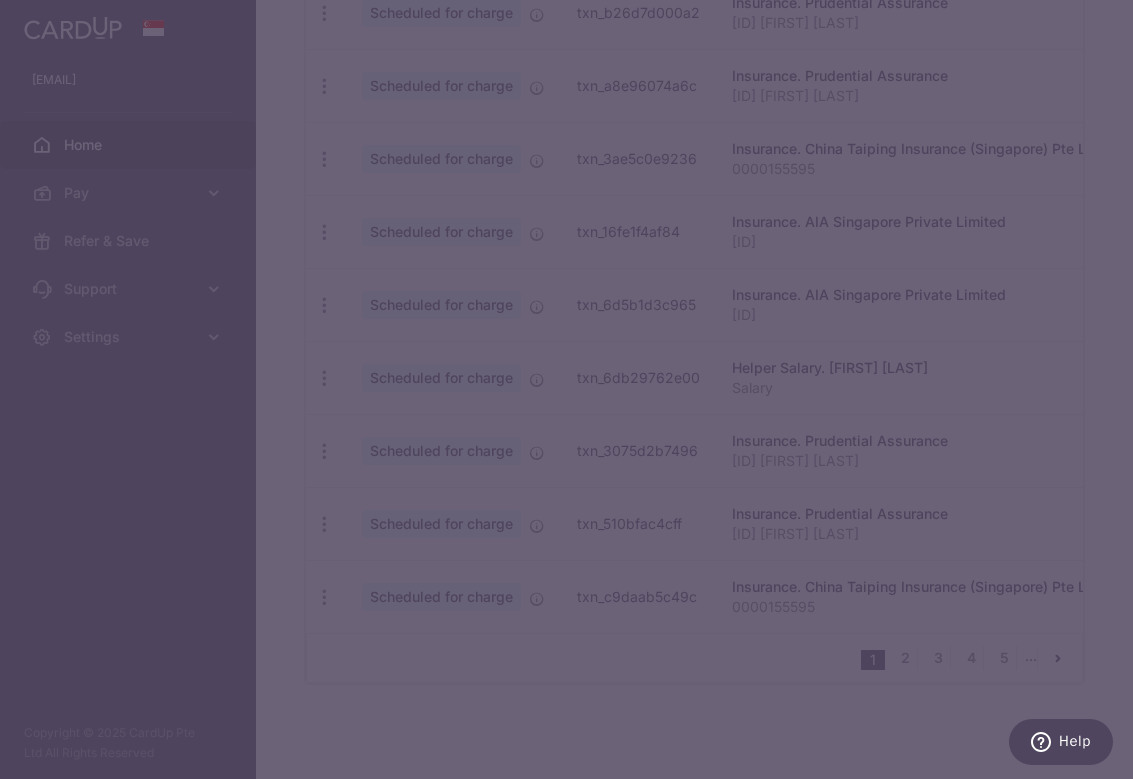 type on "220.15" 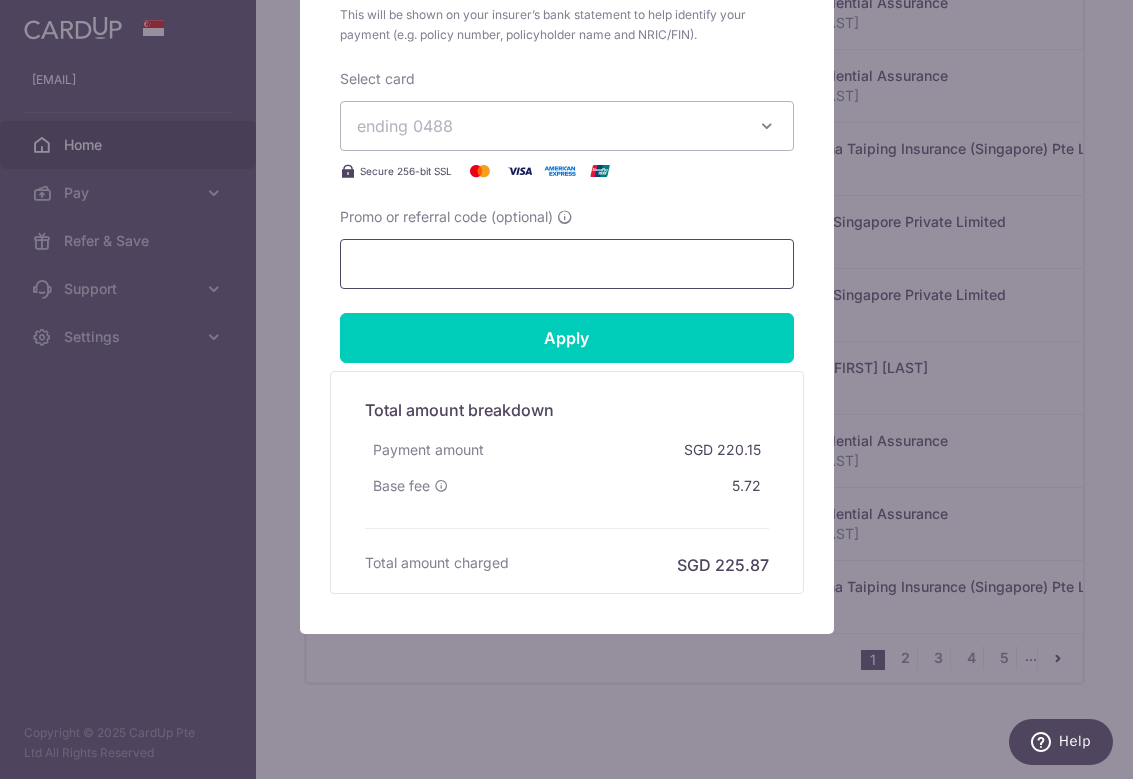scroll, scrollTop: 842, scrollLeft: 0, axis: vertical 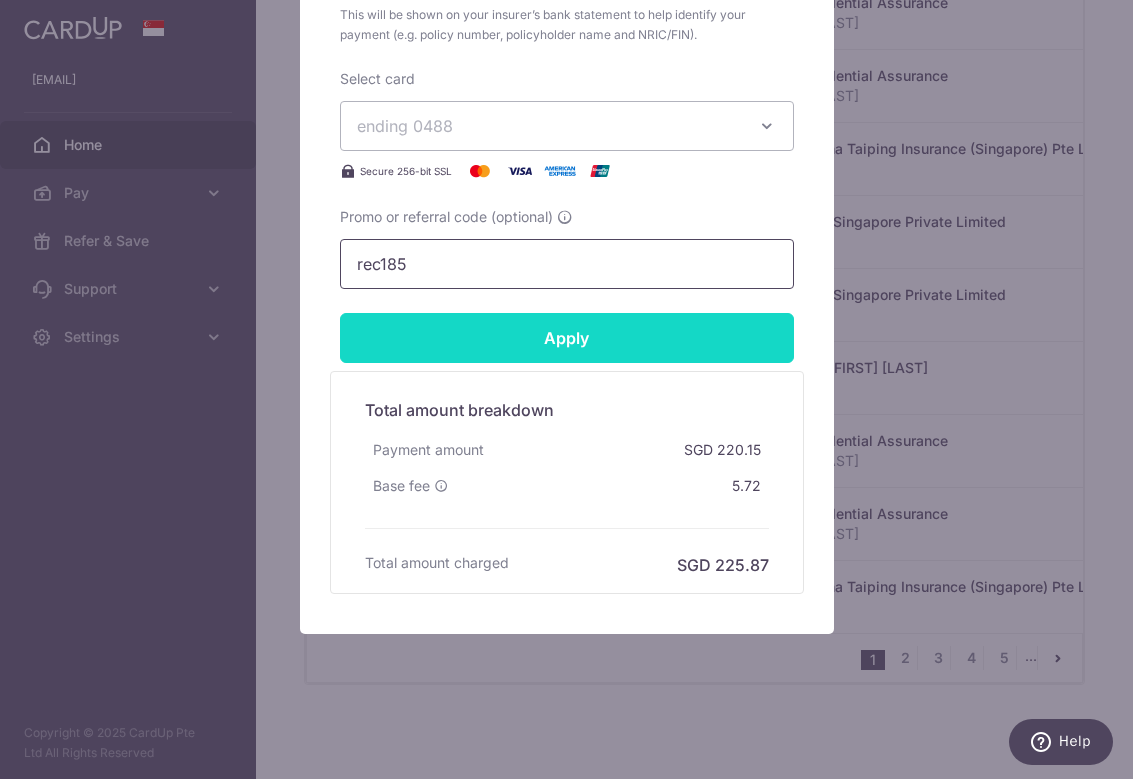 type on "rec185" 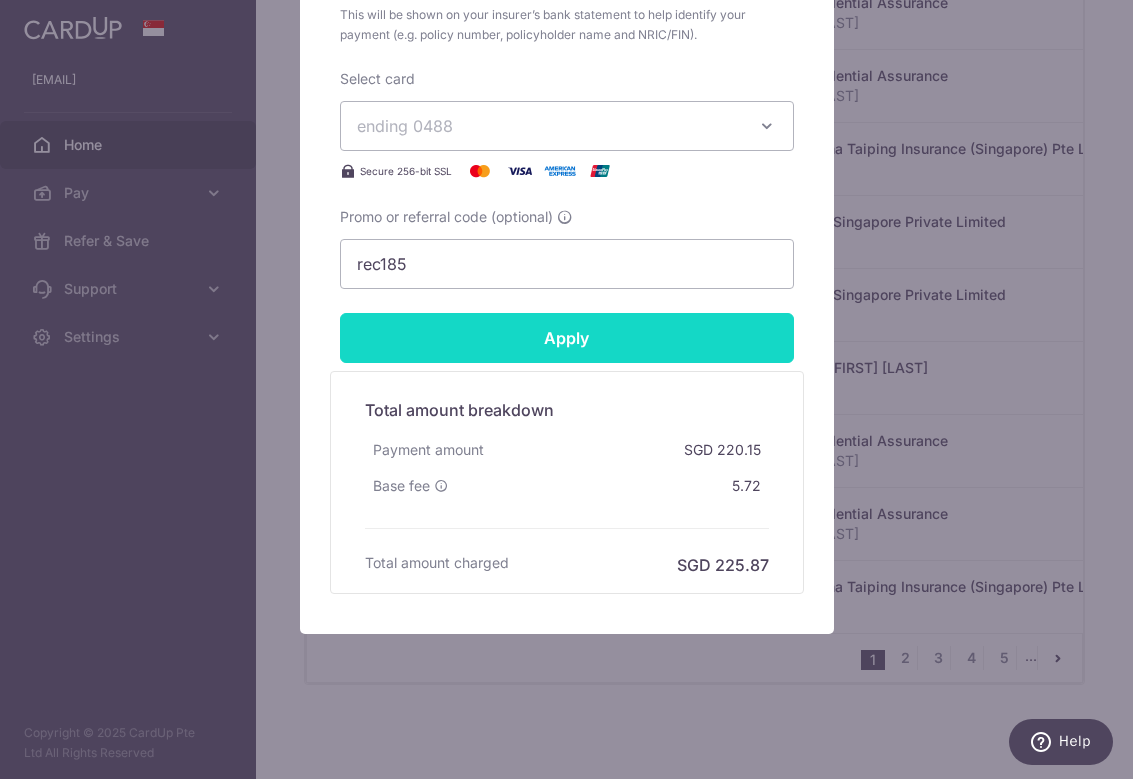 click on "Apply" at bounding box center [567, 338] 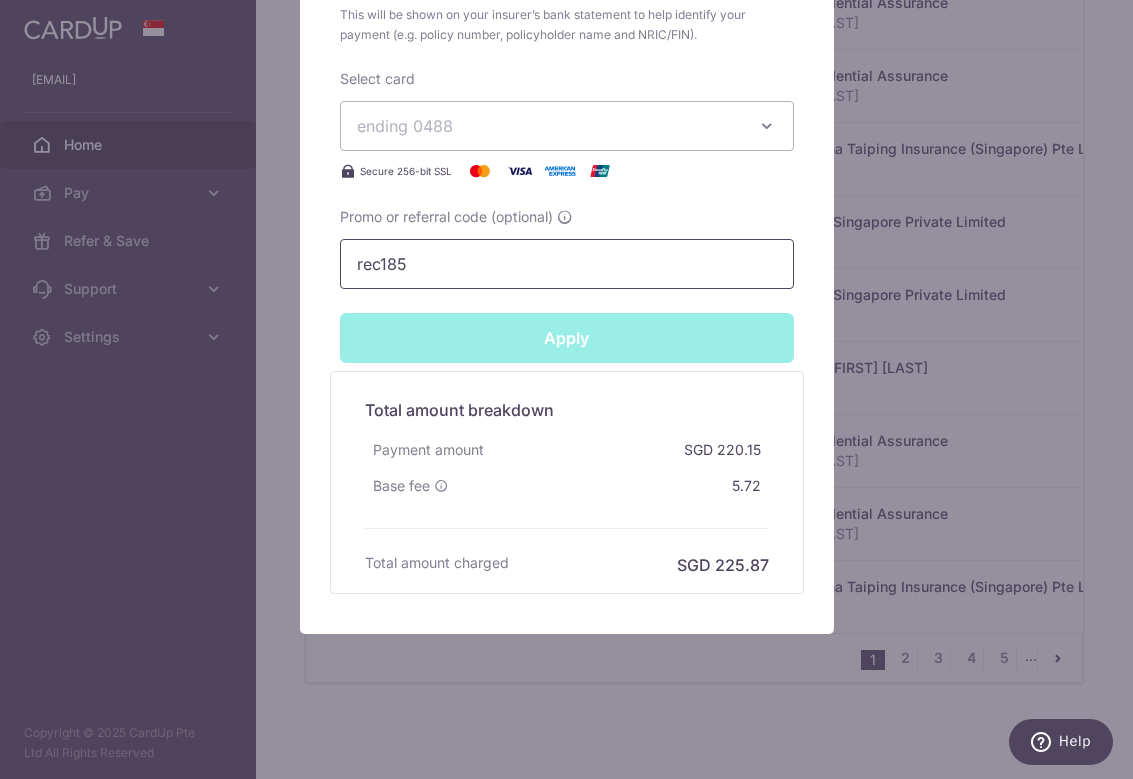 type on "Successfully Applied" 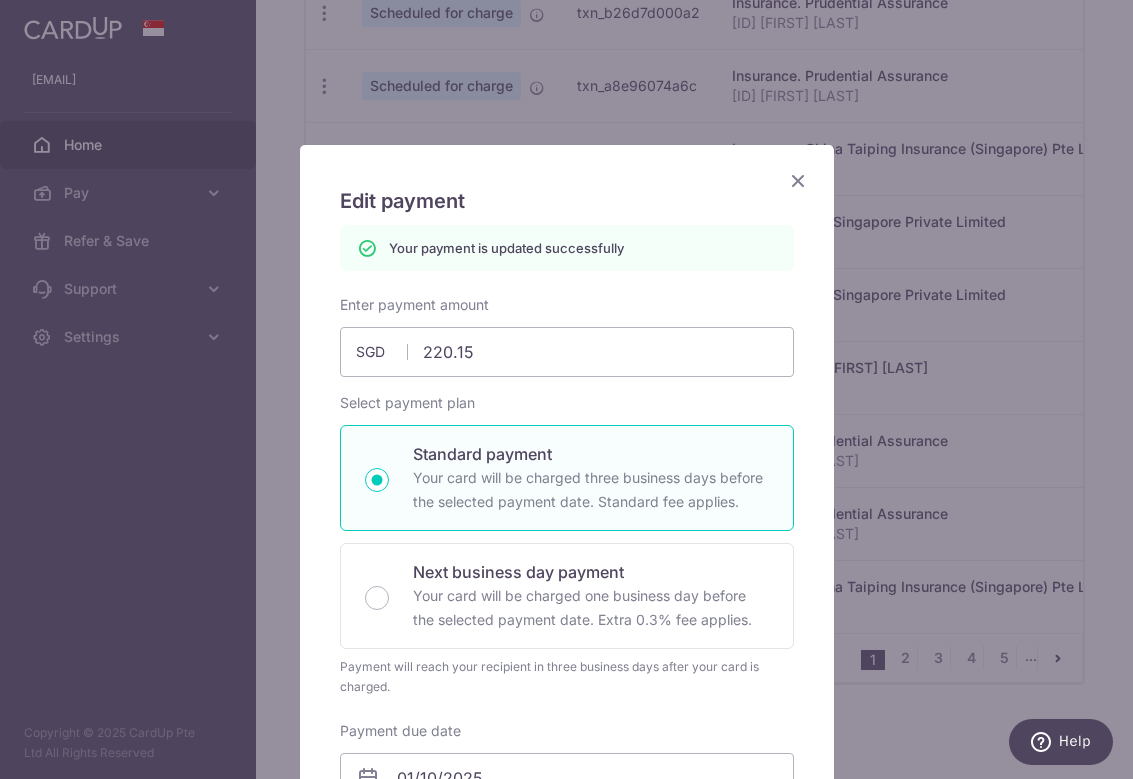 scroll, scrollTop: 0, scrollLeft: 0, axis: both 